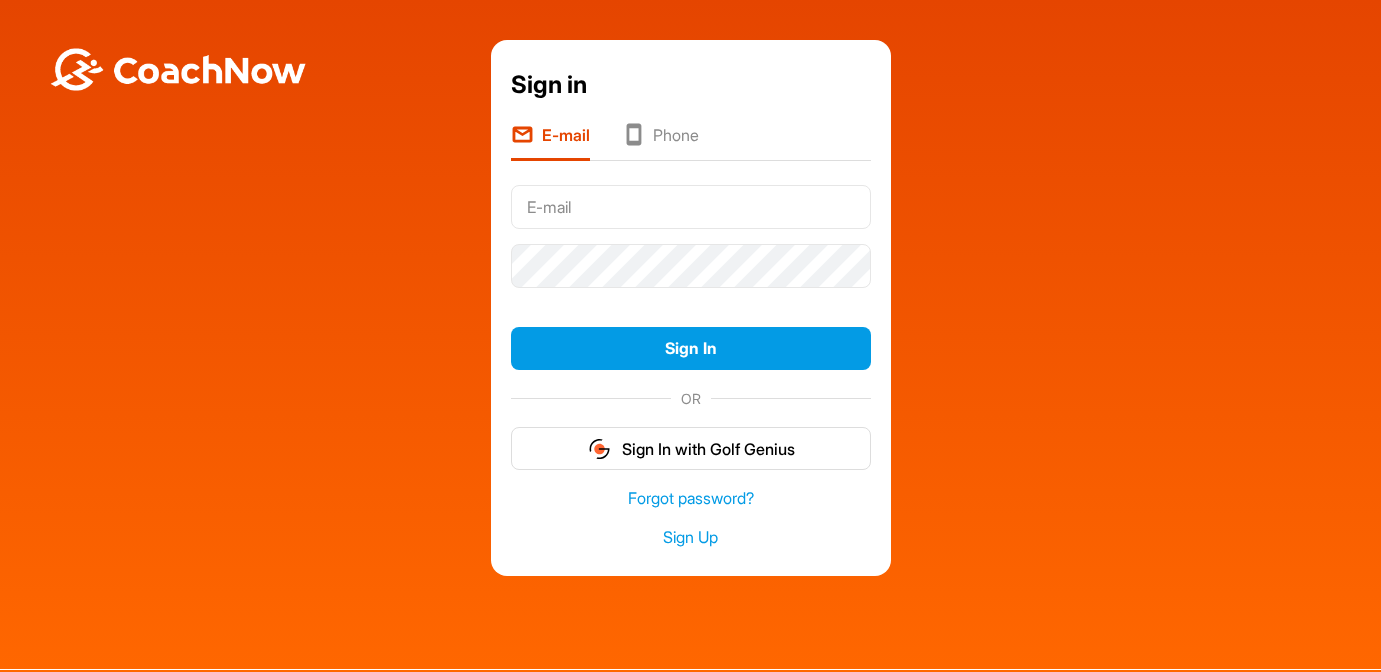 scroll, scrollTop: 0, scrollLeft: 0, axis: both 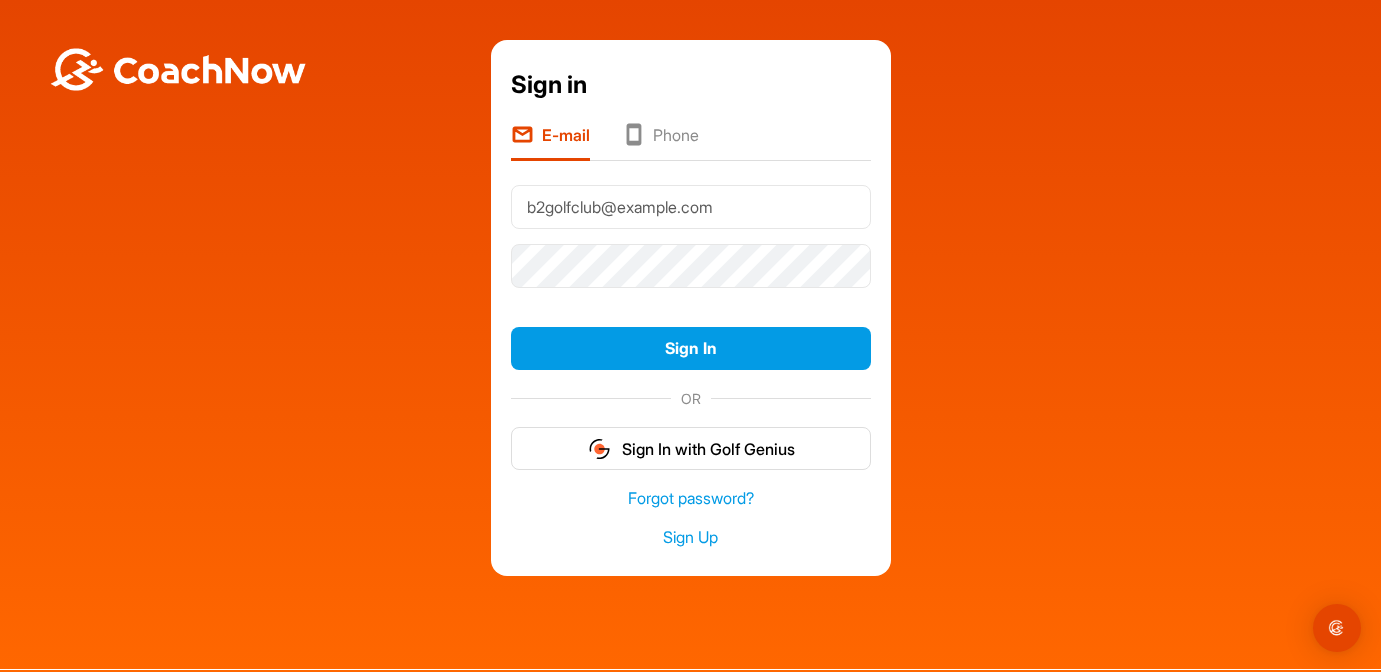 type on "b2golfclub@example.com" 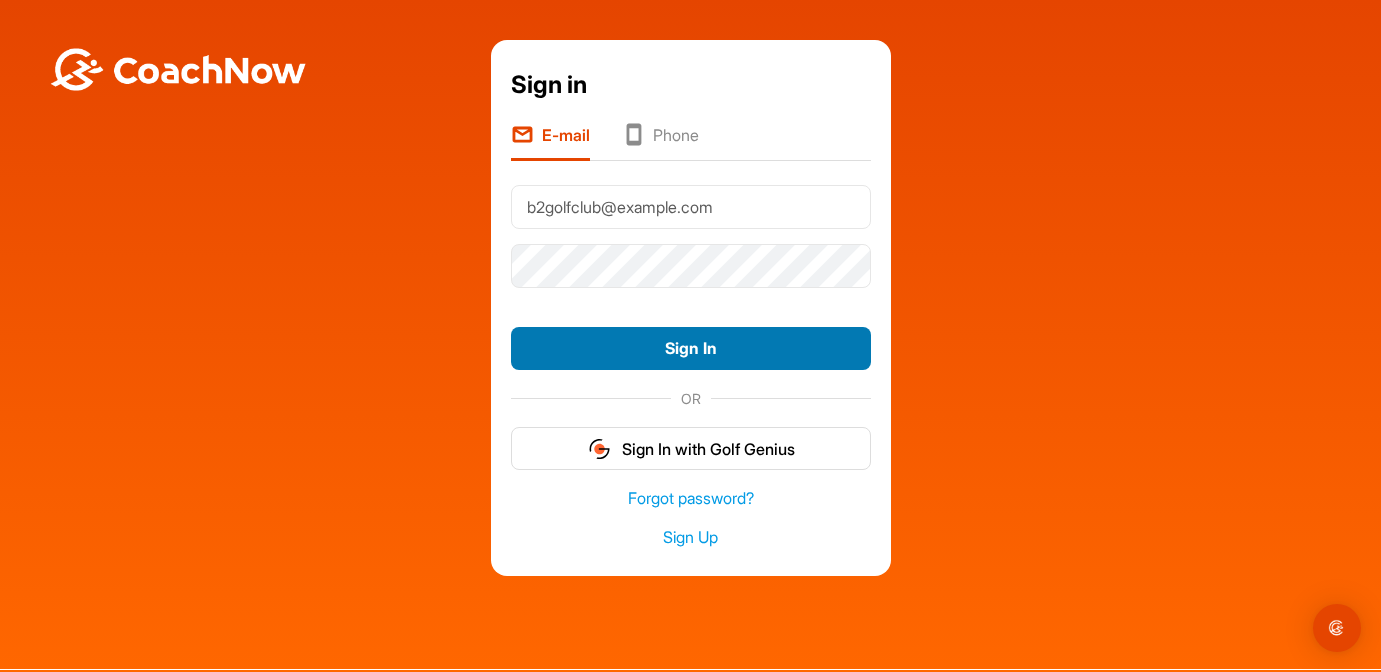 click on "Sign In" at bounding box center (691, 348) 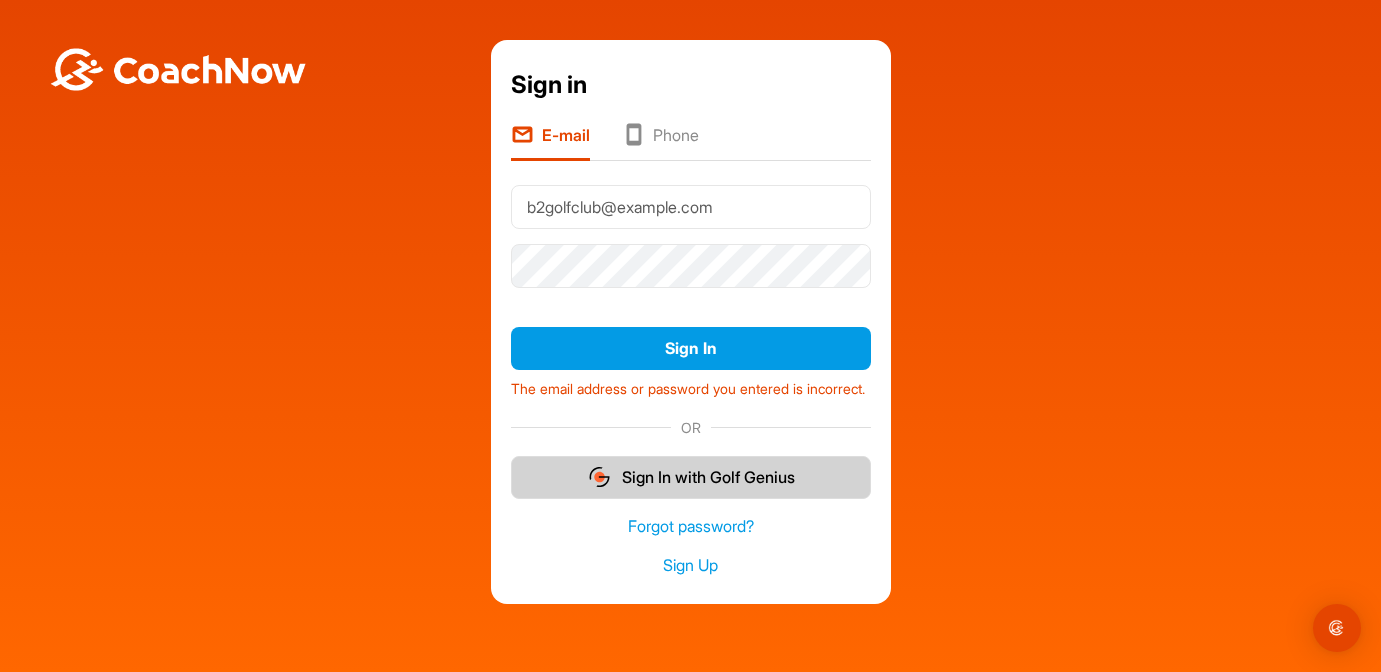 click on "Sign In with Golf Genius" at bounding box center [691, 477] 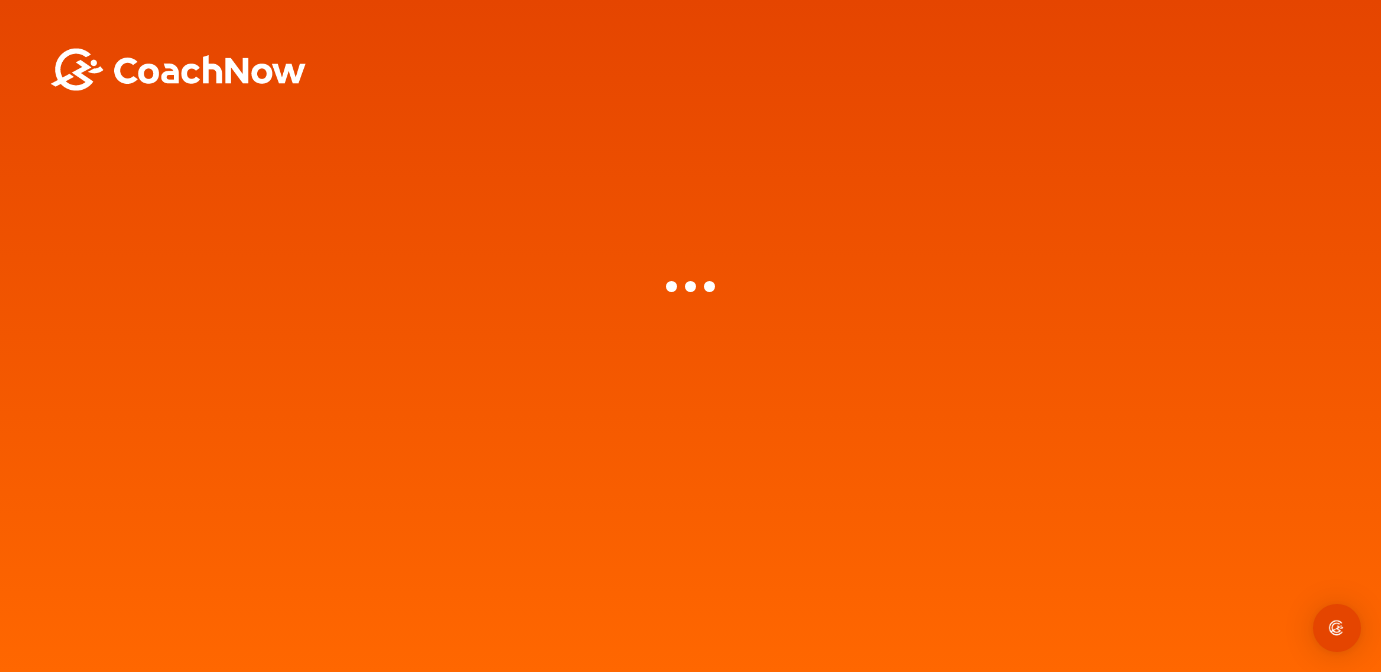 scroll, scrollTop: 0, scrollLeft: 0, axis: both 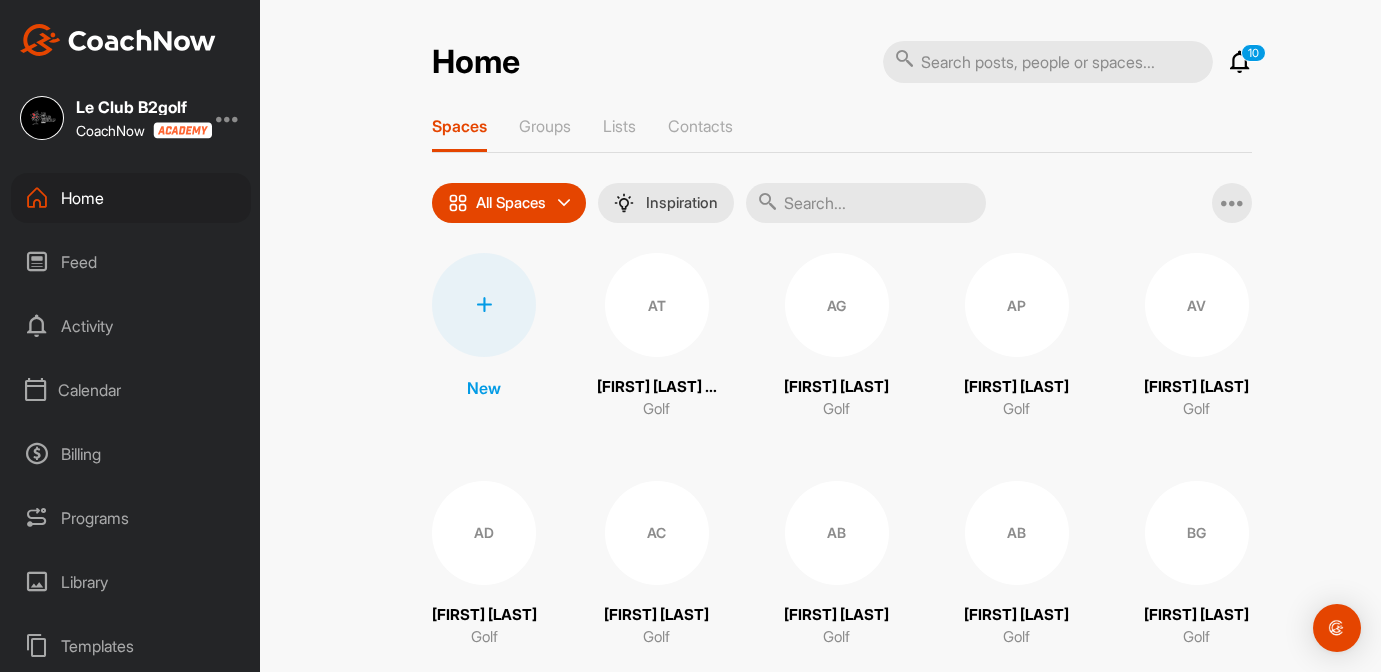 click at bounding box center (866, 203) 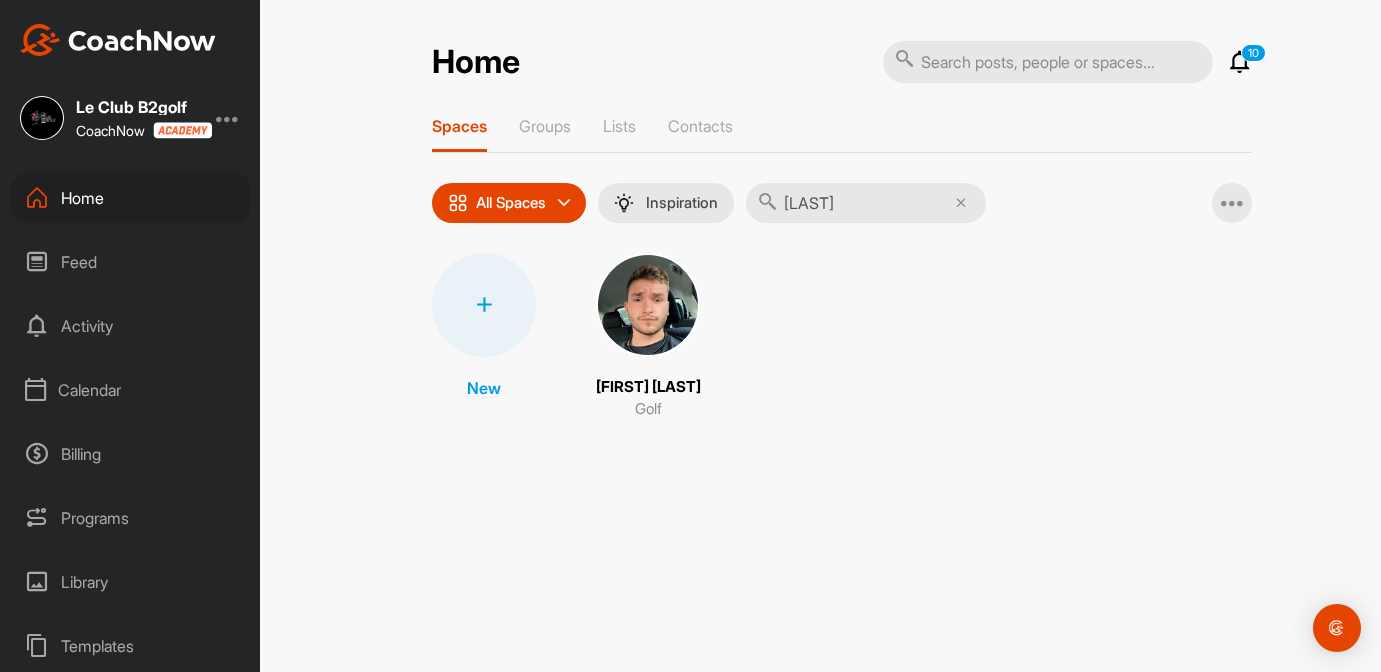 click on "[LAST]" at bounding box center (866, 203) 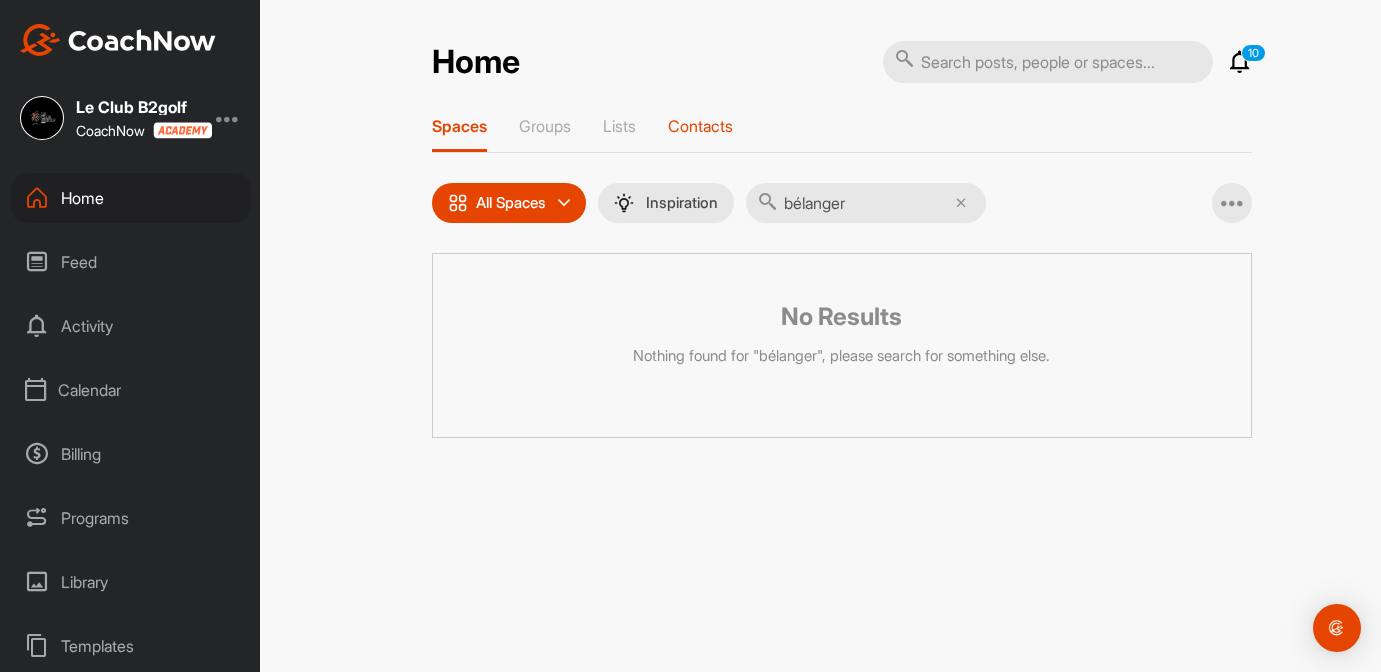 type on "bélanger" 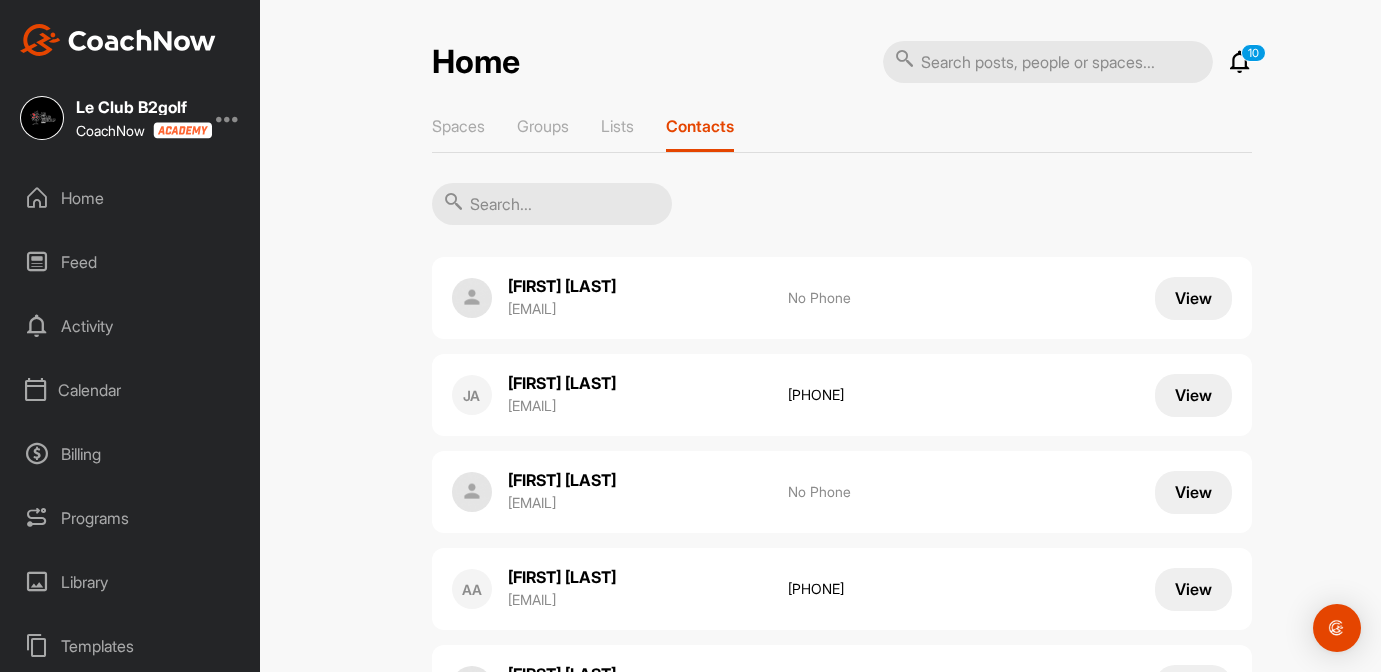 click at bounding box center [552, 204] 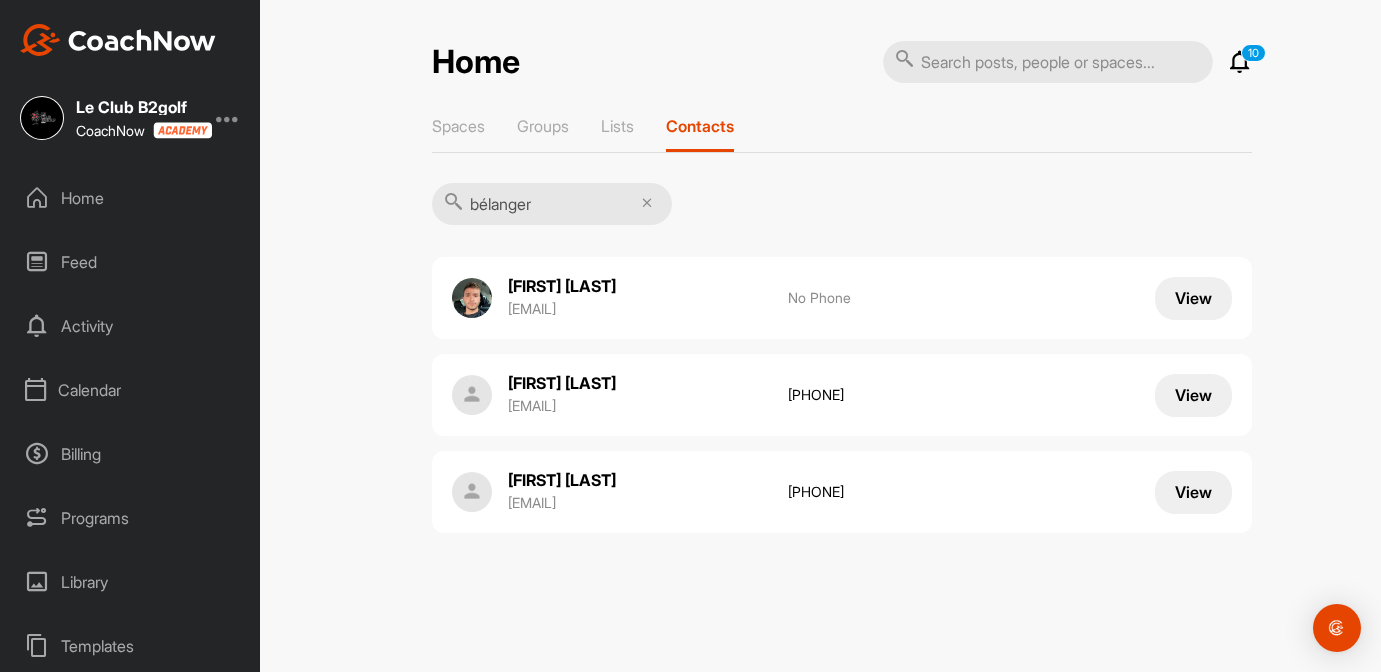 type on "bélanger" 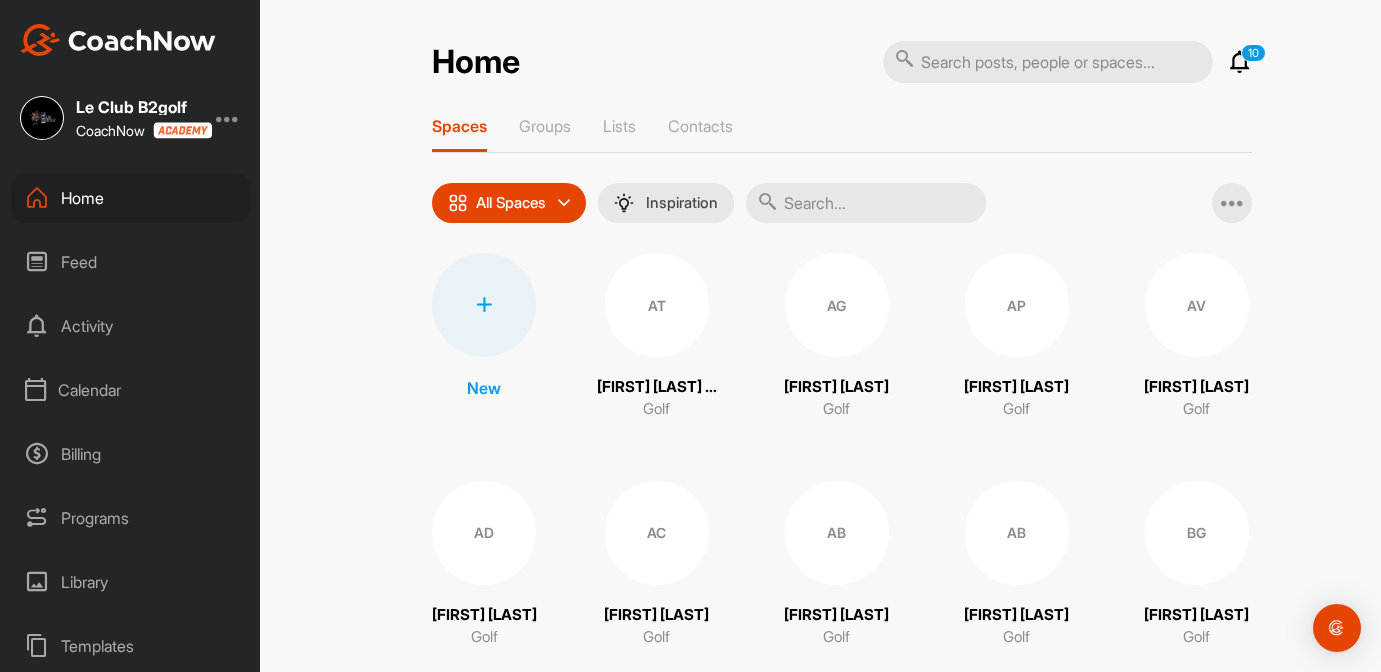 click at bounding box center [484, 305] 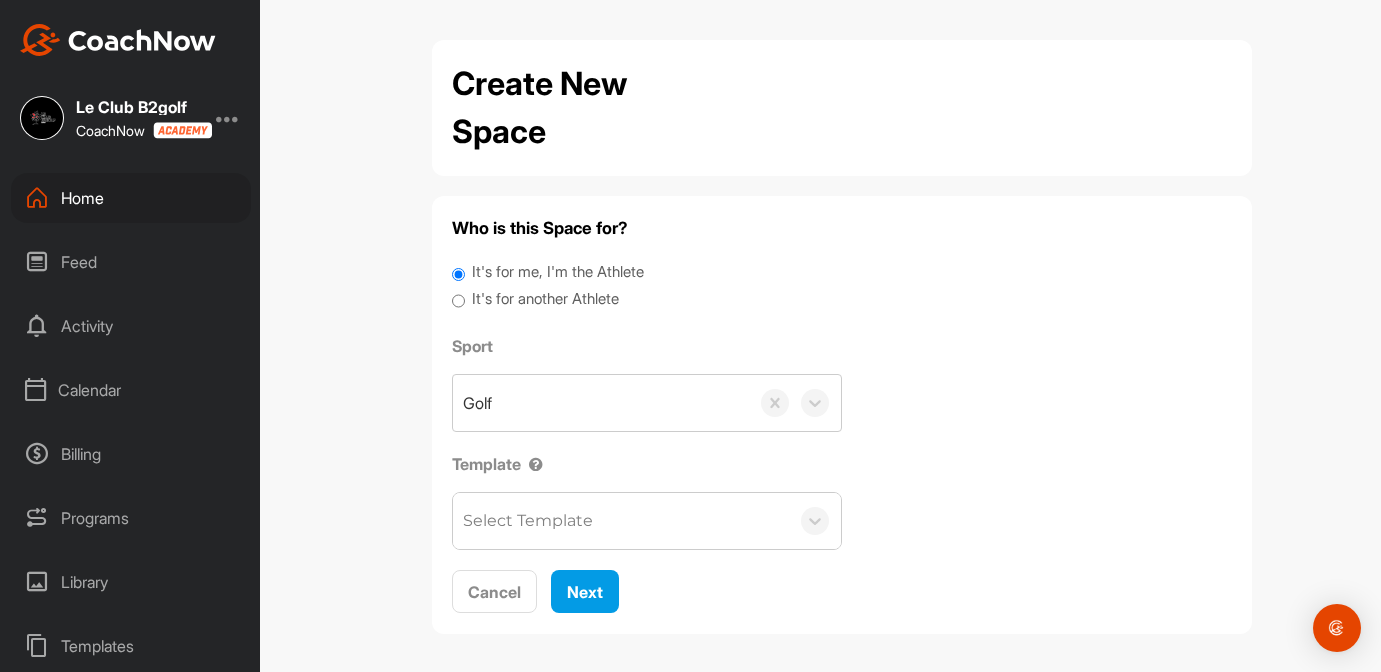 click on "It's for another Athlete" at bounding box center [545, 299] 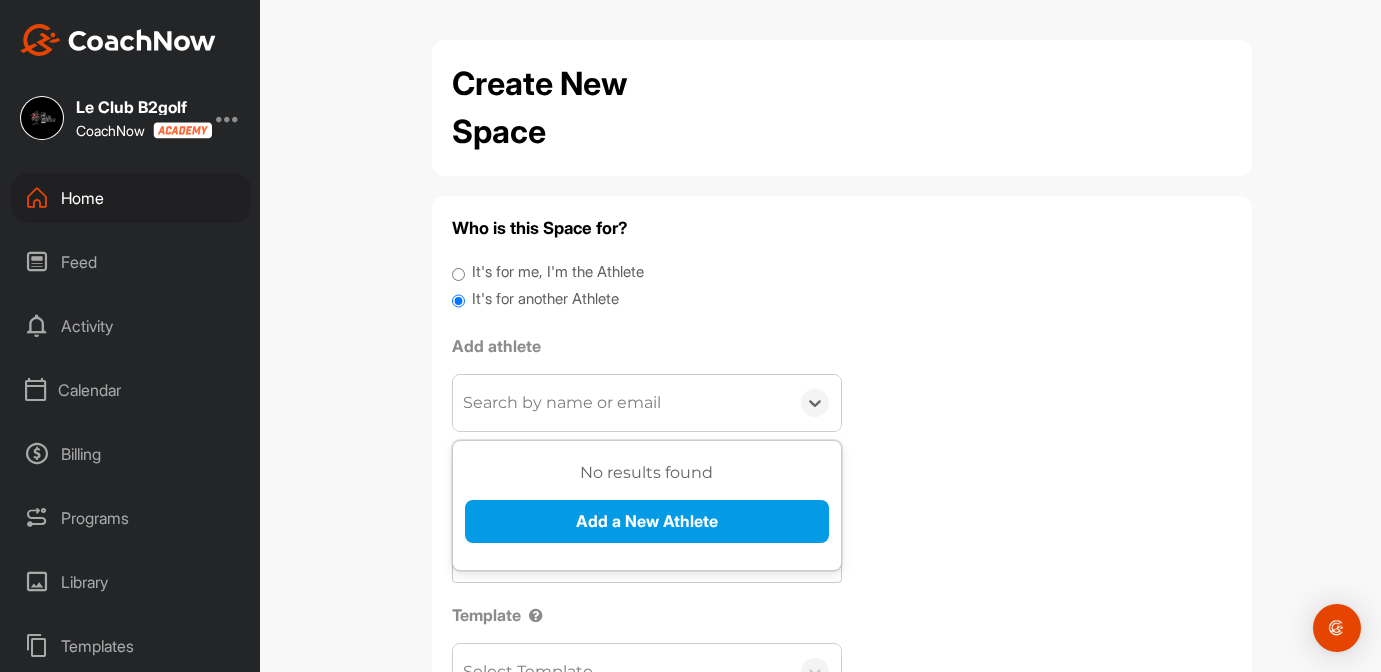 click on "Search by name or email" at bounding box center (621, 403) 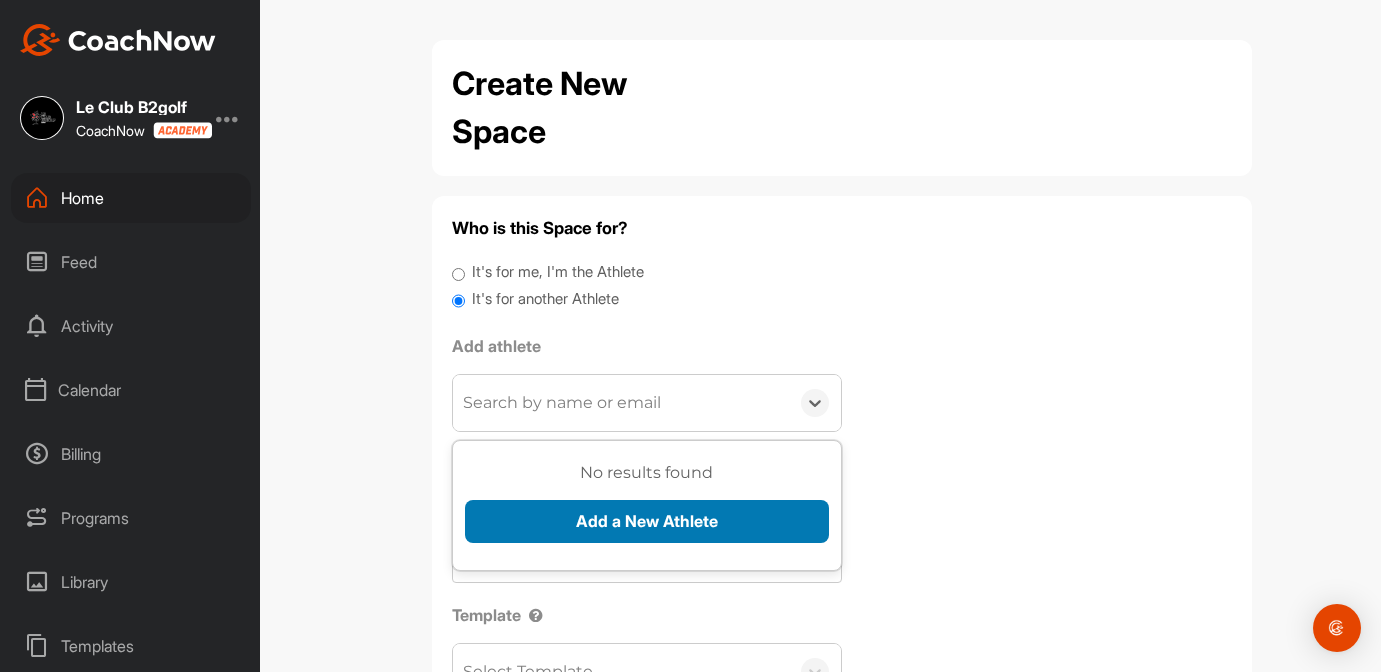 click on "Add a New Athlete" at bounding box center [647, 521] 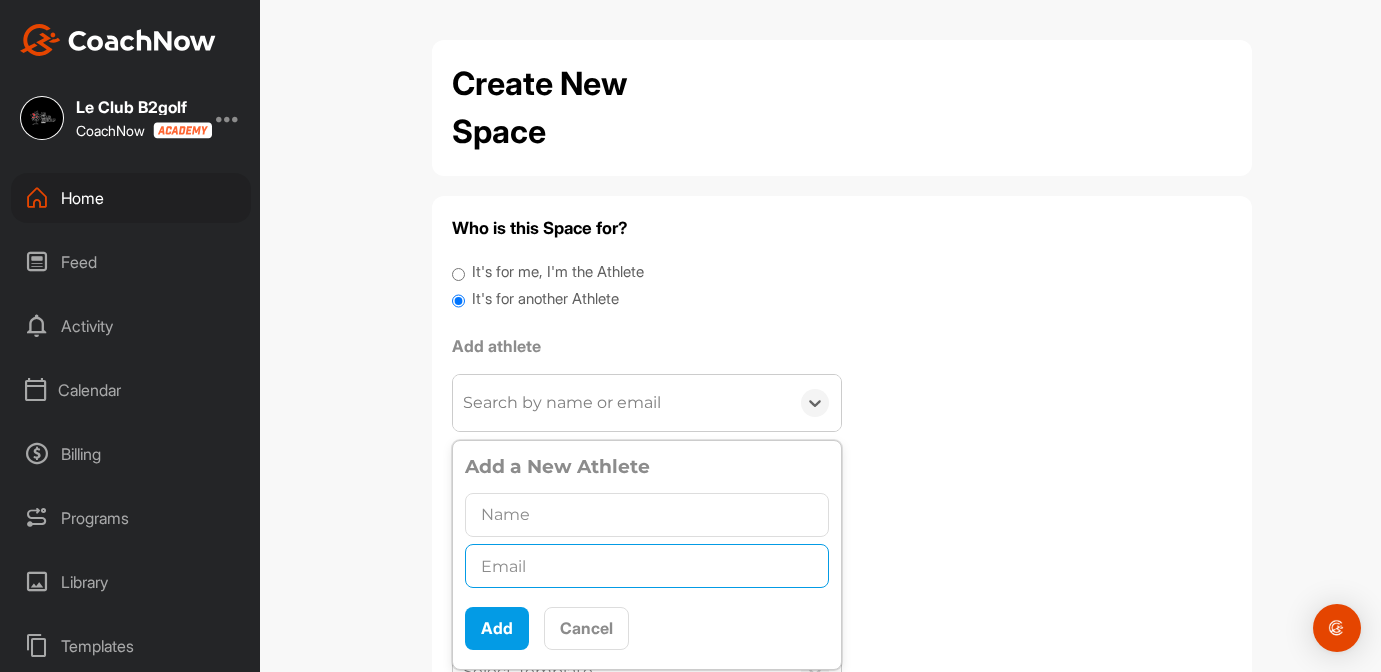 click at bounding box center (647, 566) 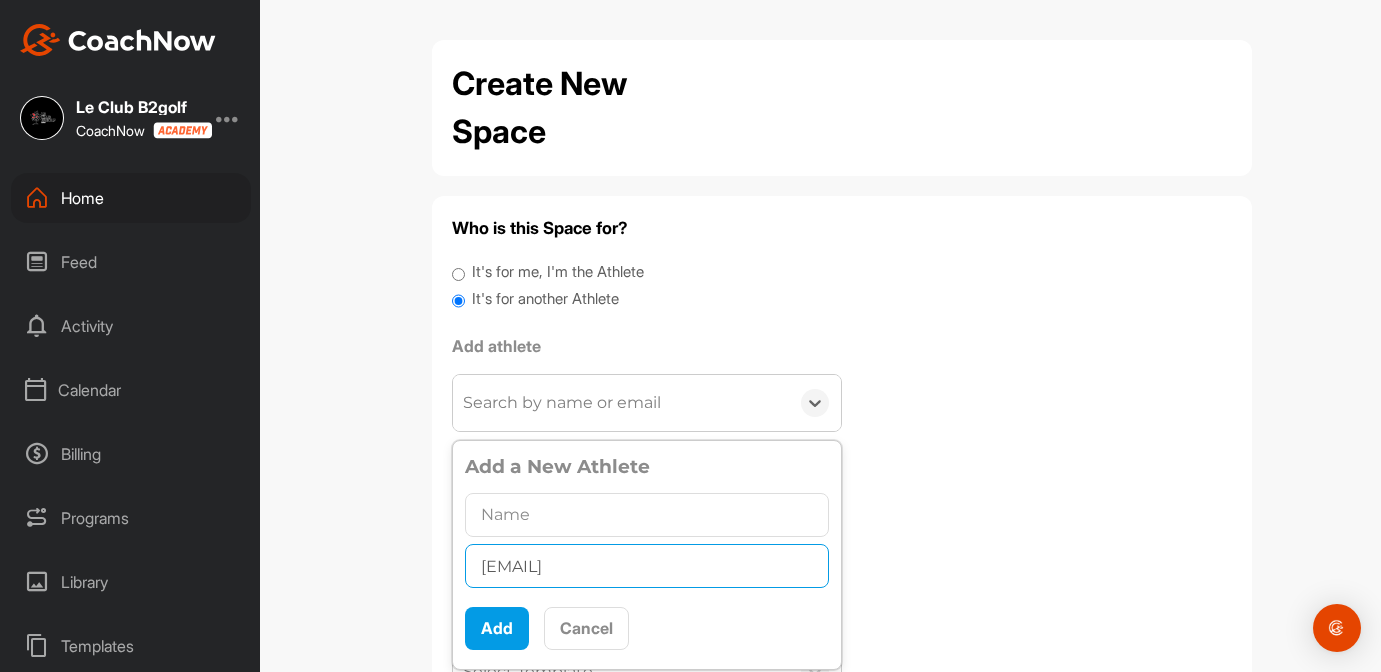 type on "[EMAIL]" 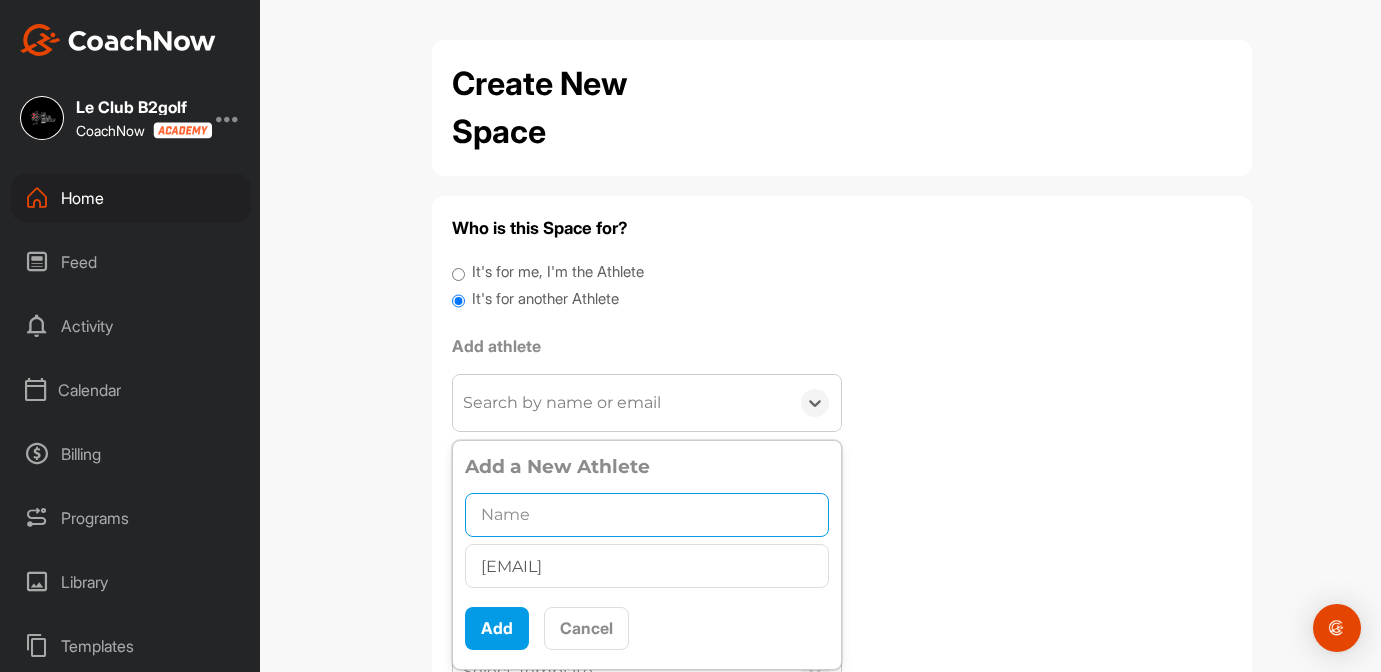click at bounding box center [647, 515] 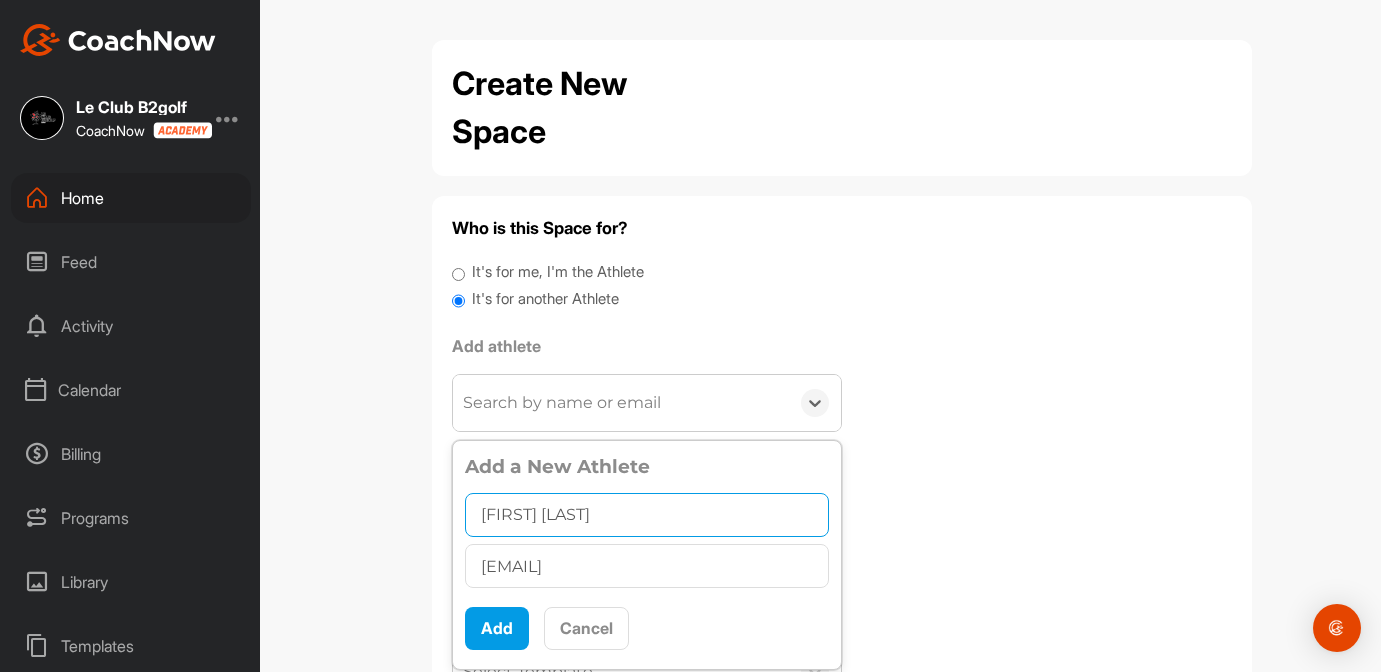 type on "[FIRST] [LAST]" 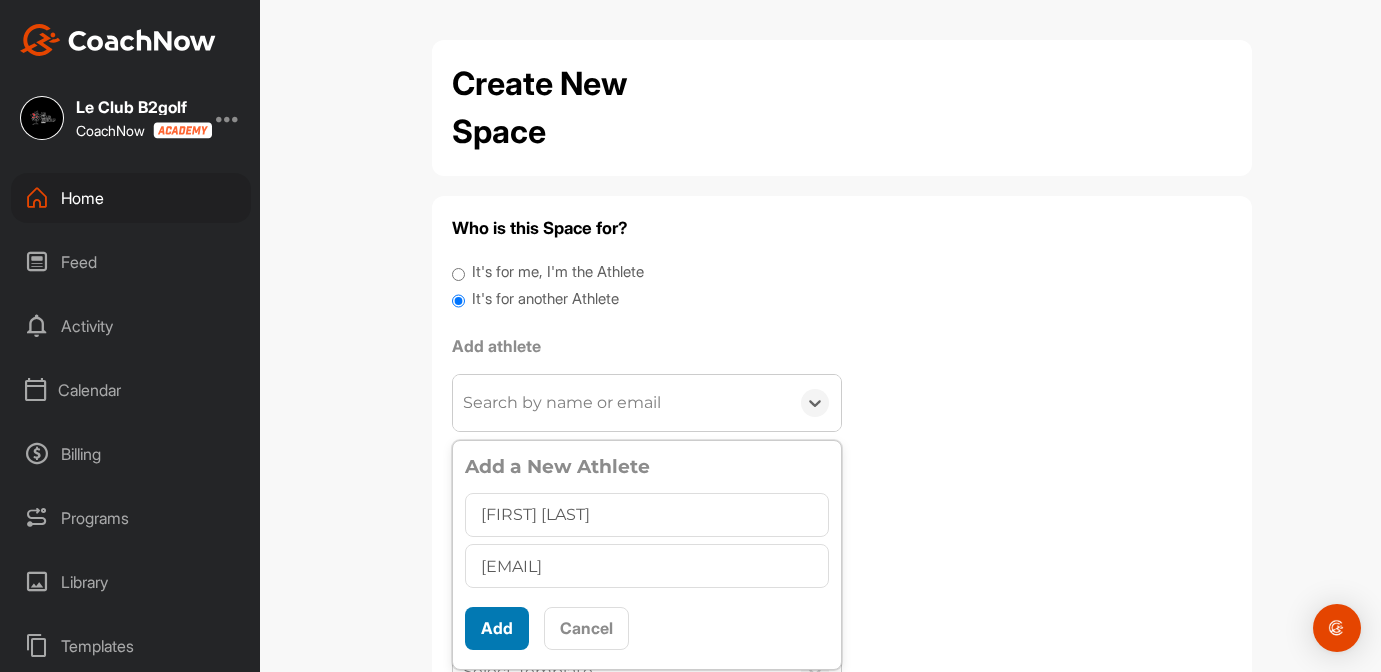 click on "Add" at bounding box center (497, 628) 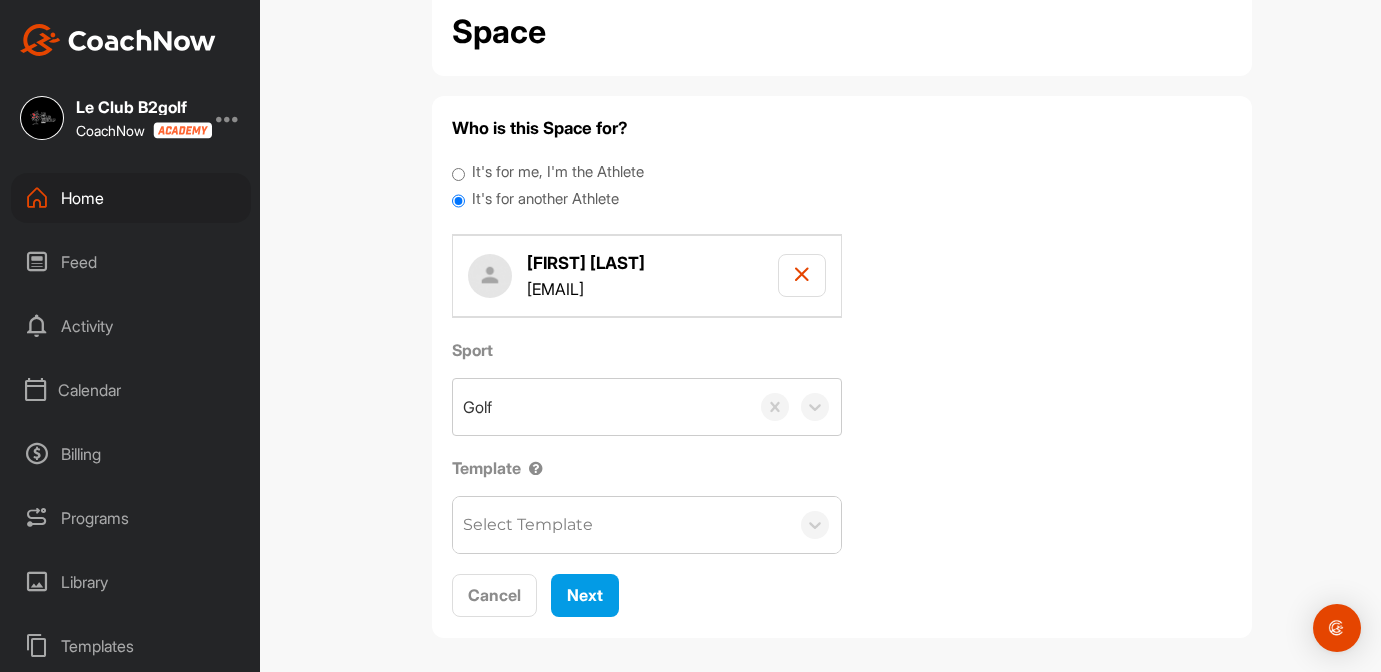 scroll, scrollTop: 102, scrollLeft: 0, axis: vertical 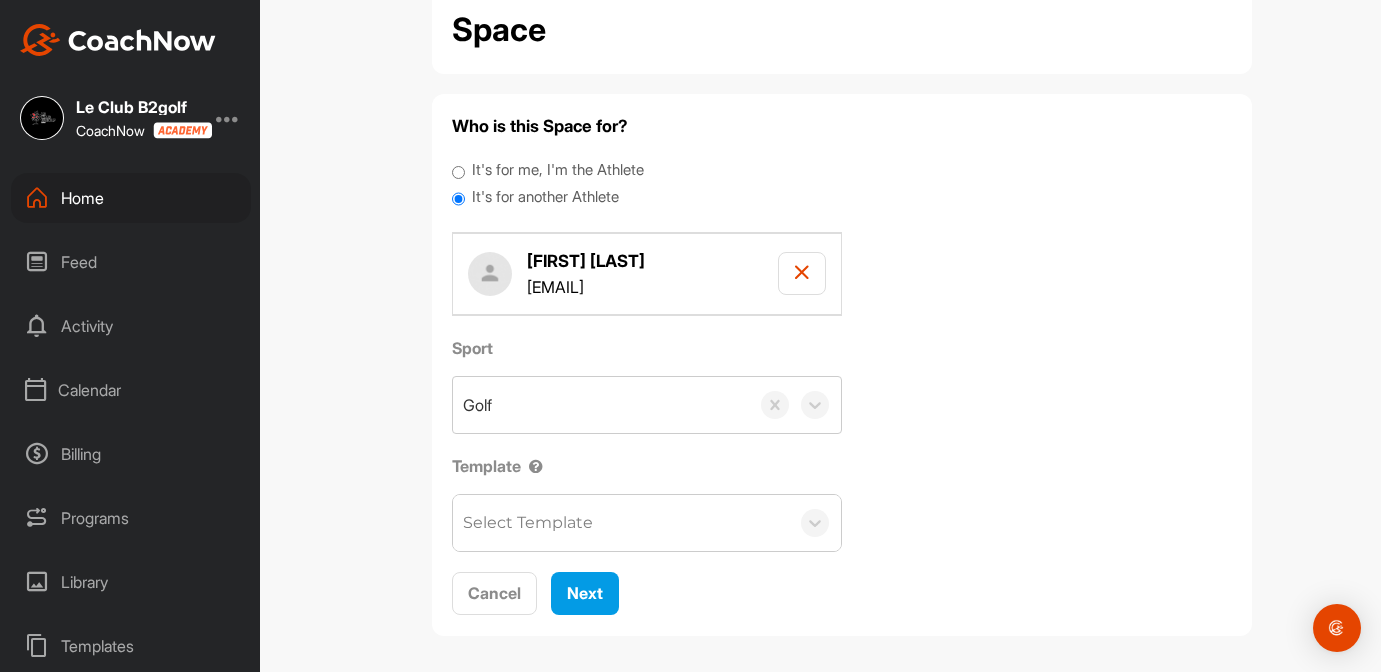 click on "Select Template" at bounding box center [621, 523] 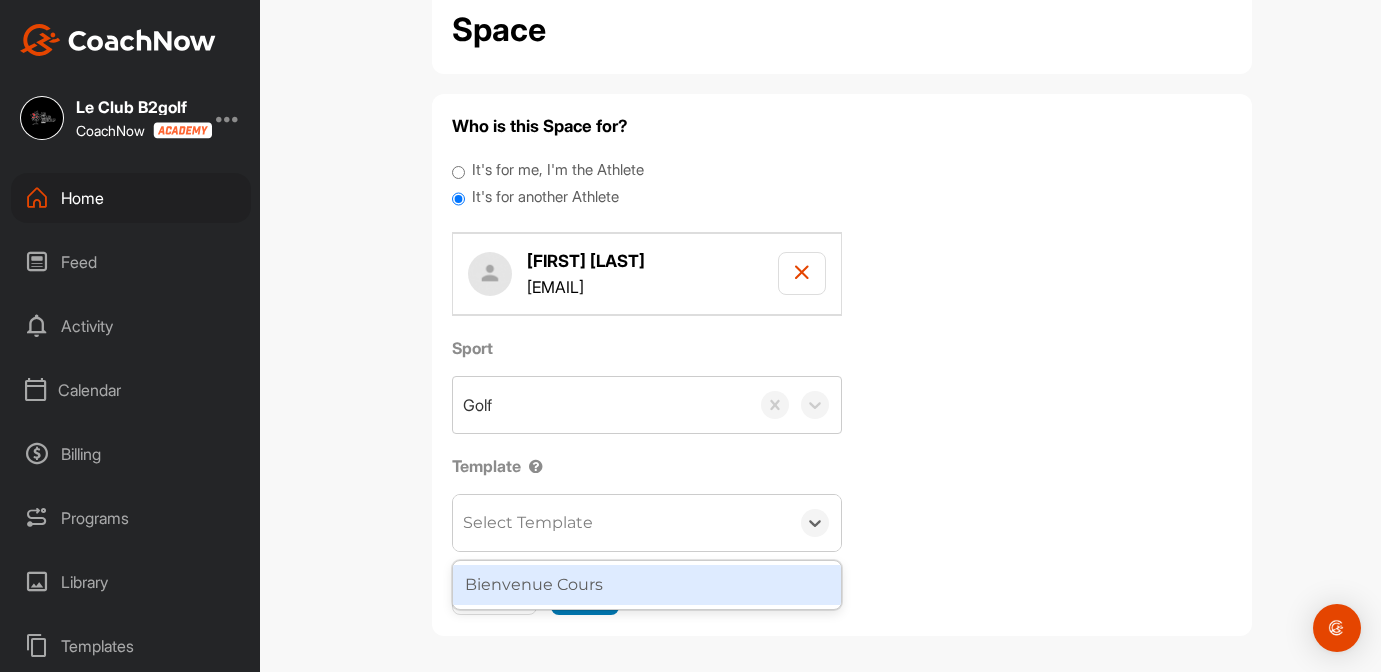 click on "Bienvenue Cours" at bounding box center [647, 585] 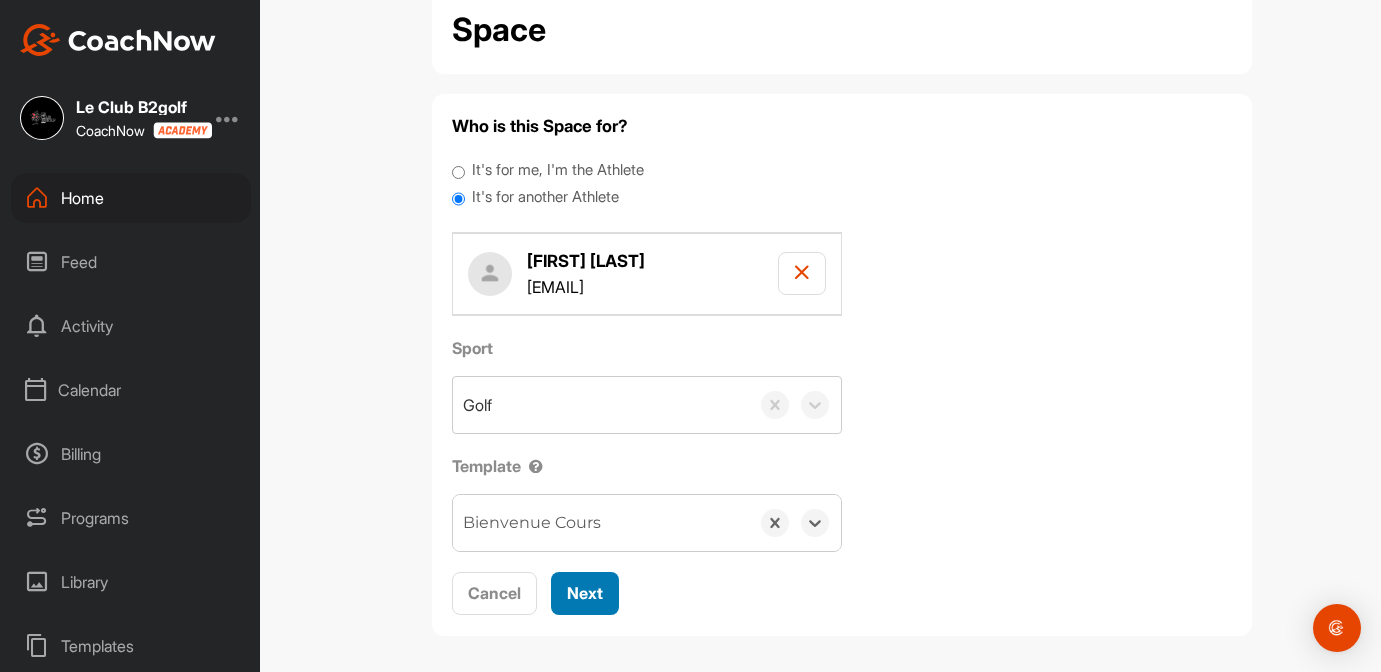 click on "Next" at bounding box center (585, 593) 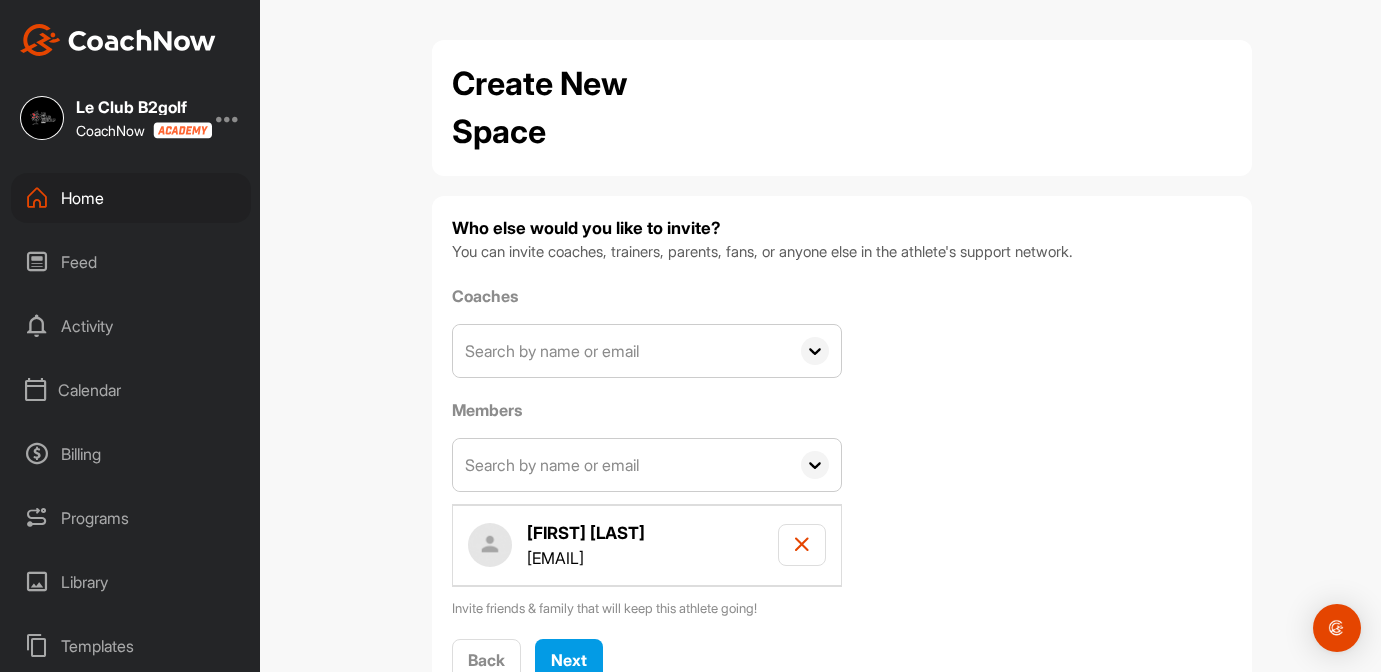 scroll, scrollTop: 76, scrollLeft: 0, axis: vertical 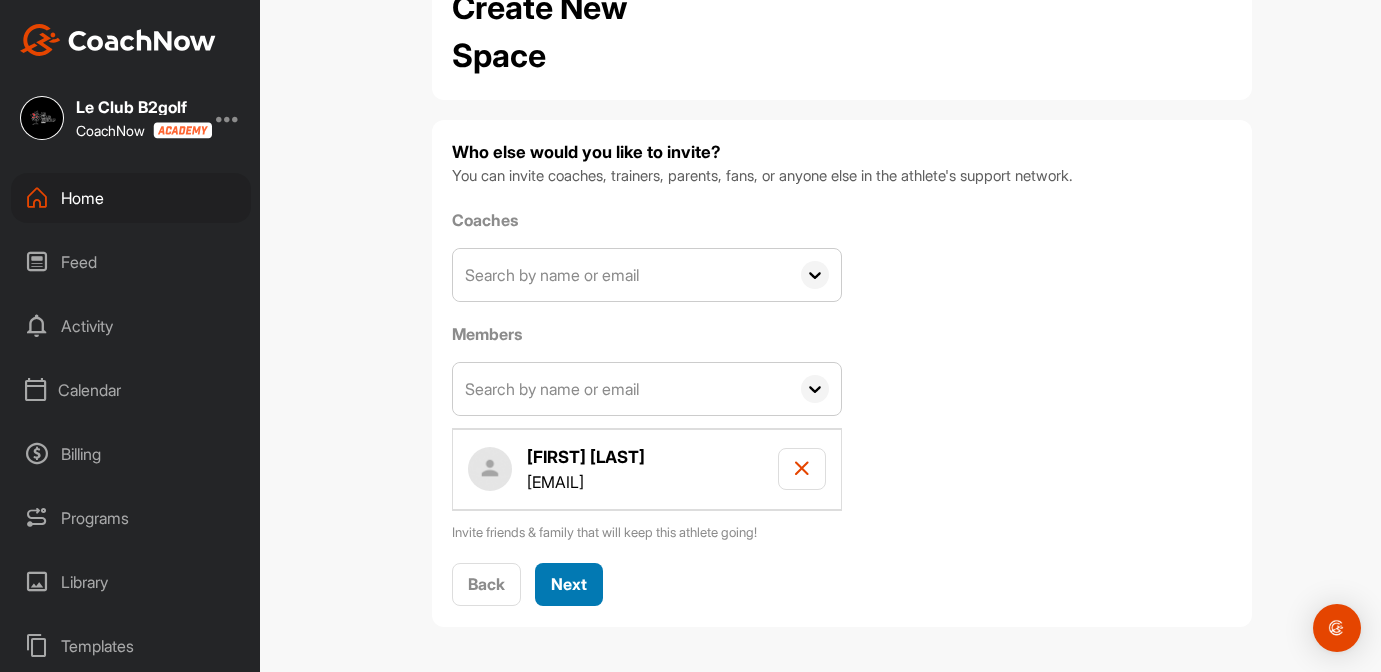click on "Next" at bounding box center (569, 584) 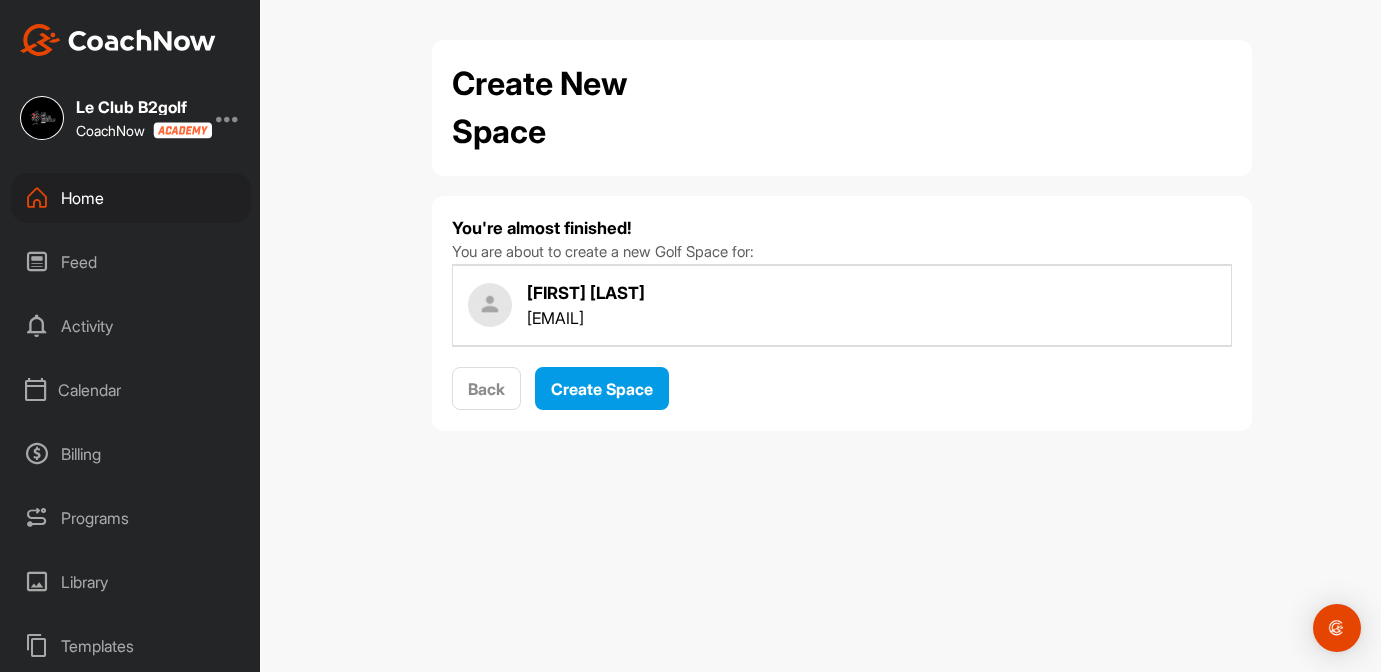 scroll, scrollTop: 0, scrollLeft: 0, axis: both 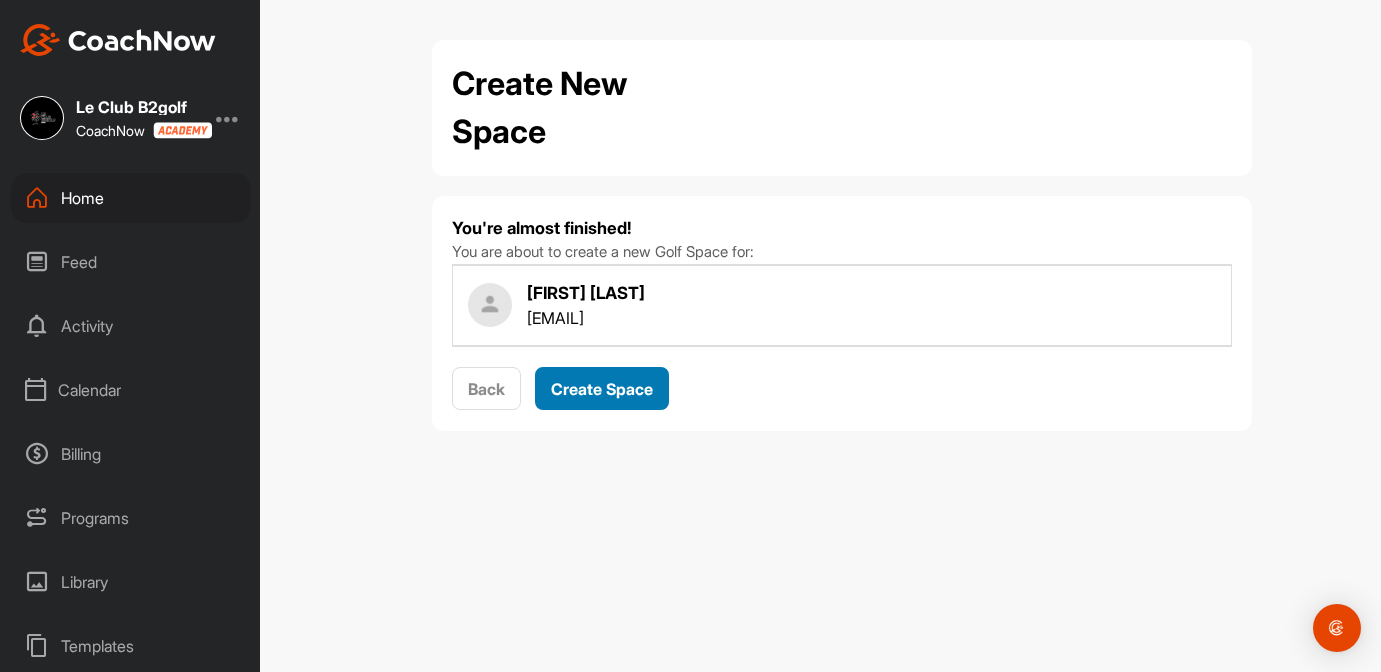 click on "Create Space" at bounding box center [602, 389] 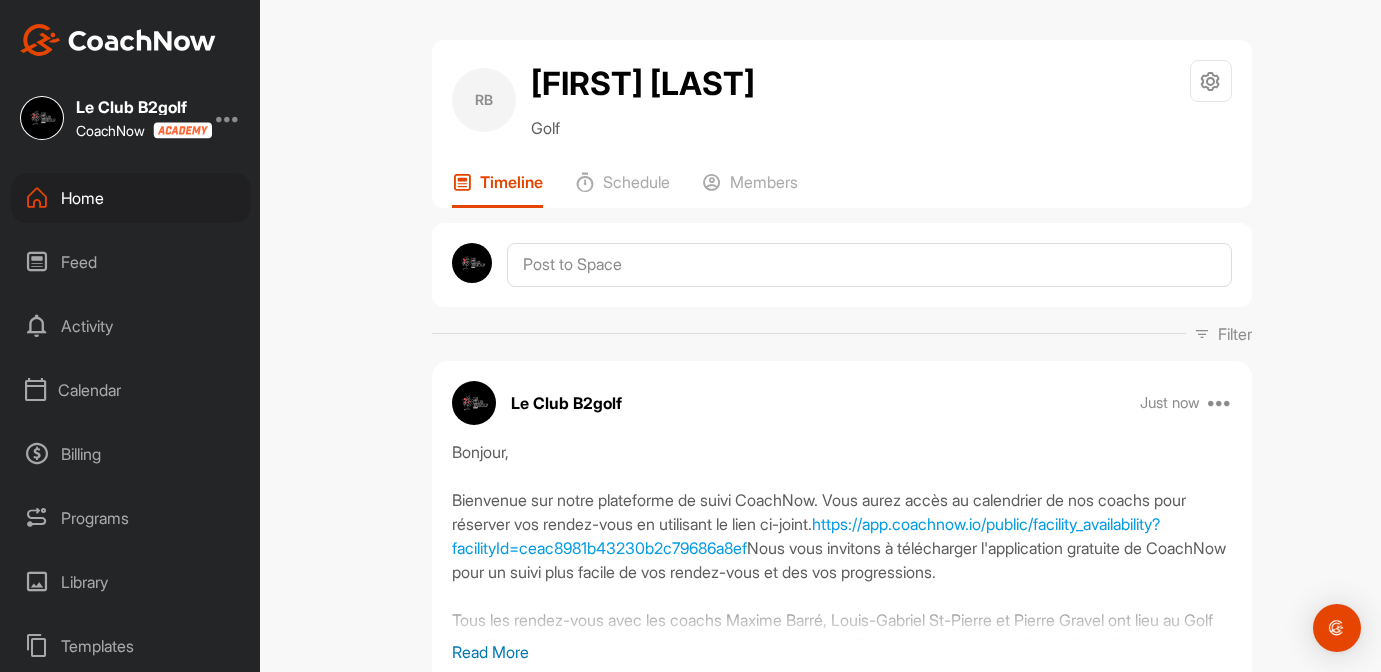 click on "RB [LAST] [LAST] Golf Settings Your Notifications Timeline Schedule Members Filter Media Type Images Videos Notes Audio Documents Author [FIRST] [LAST] [EMAIL] AT [FIRST] [LAST] [EMAIL] AP [FIRST] [LAST] [EMAIL] AV [FIRST] [LAST] [EMAIL] AD [FIRST] [LAST] [EMAIL] AB [FIRST] [LAST] [EMAIL] AC [FIRST] [LAST] [EMAIL] [FIRST] [LAST] [EMAIL] AL [FIRST] [LAST] [EMAIL] AP [FIRST] [LAST] [EMAIL] AC [FIRST] [LAST] [EMAIL] AB [FIRST] [LAST] [EMAIL] AK [FIRST] [PHONE] AC [FIRST] [LAST] [EMAIL] AP [FIRST] [LAST] [EMAIL] AB [FIRST] [LAST] [EMAIL] AM [FIRST] [LAST] [EMAIL] AB [FIRST] [LAST] [EMAIL] AA [FIRST] [LAST] [EMAIL] AG [FIRST] [LAST] [EMAIL] AG [FIRST] [LAST] [EMAIL] AV [FIRST] [LAST]" at bounding box center [841, 336] 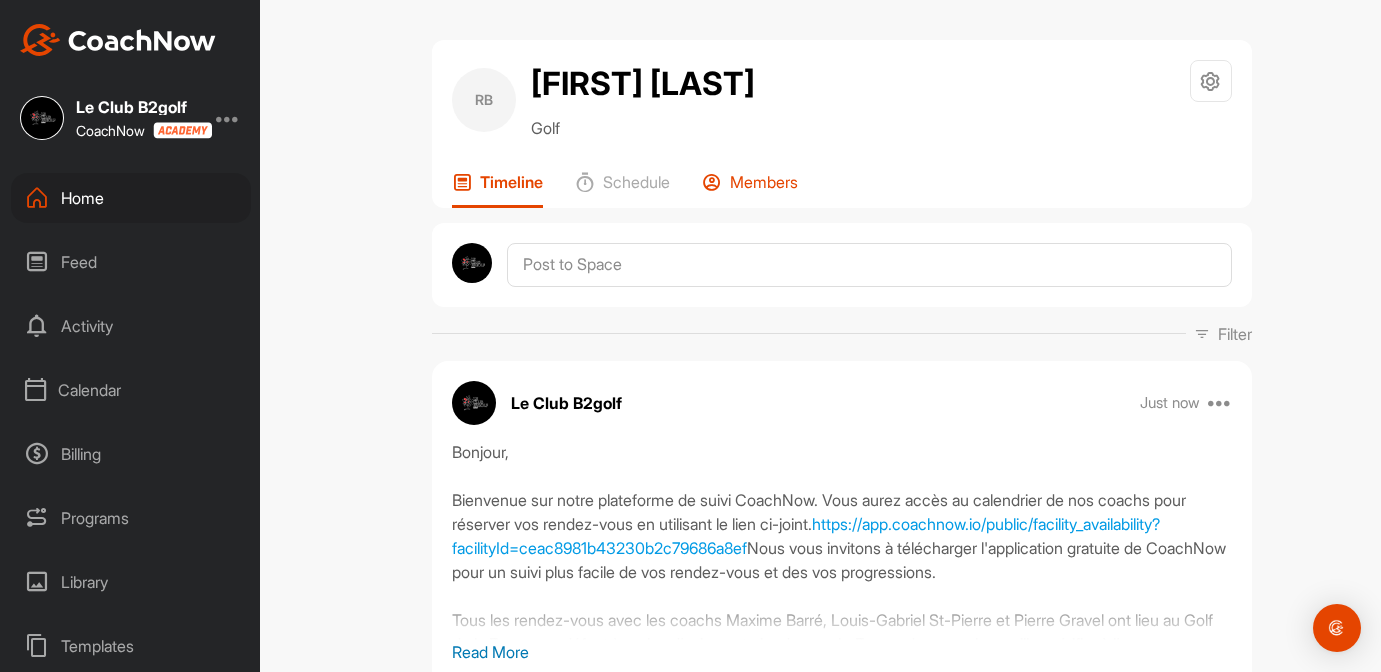 click on "Members" at bounding box center [764, 182] 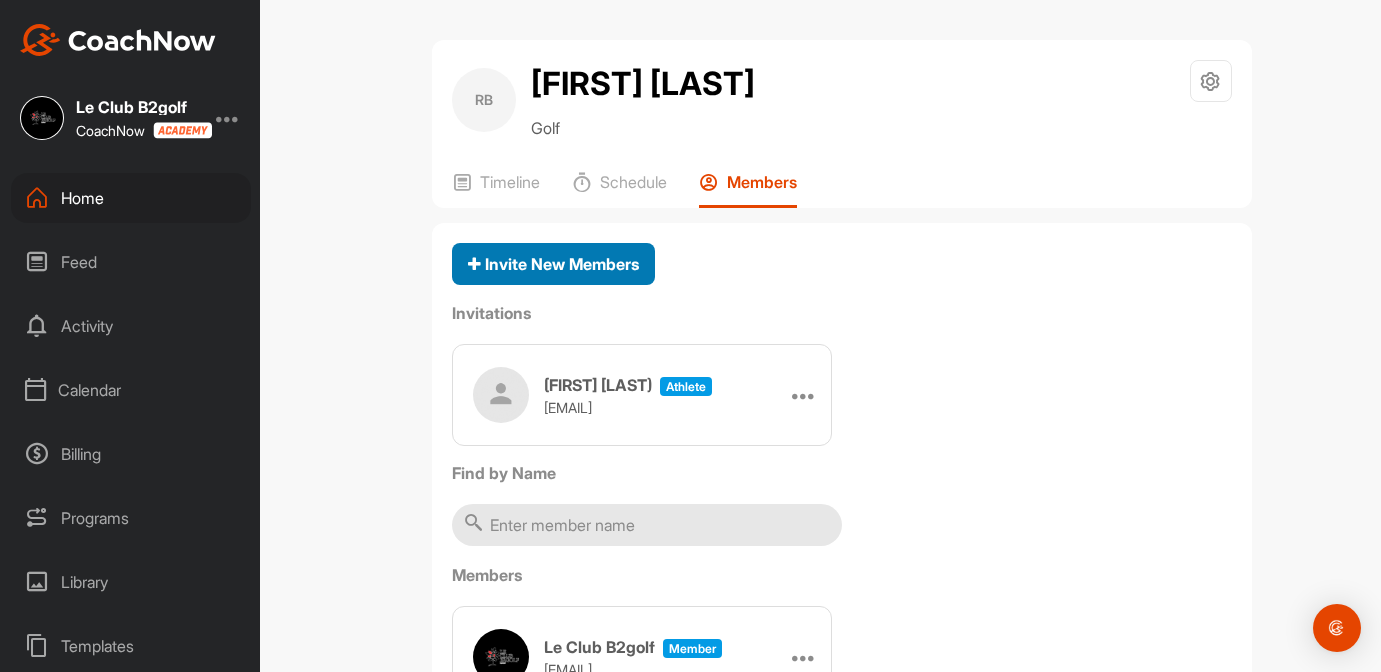 click on "Invite New Members" at bounding box center (553, 264) 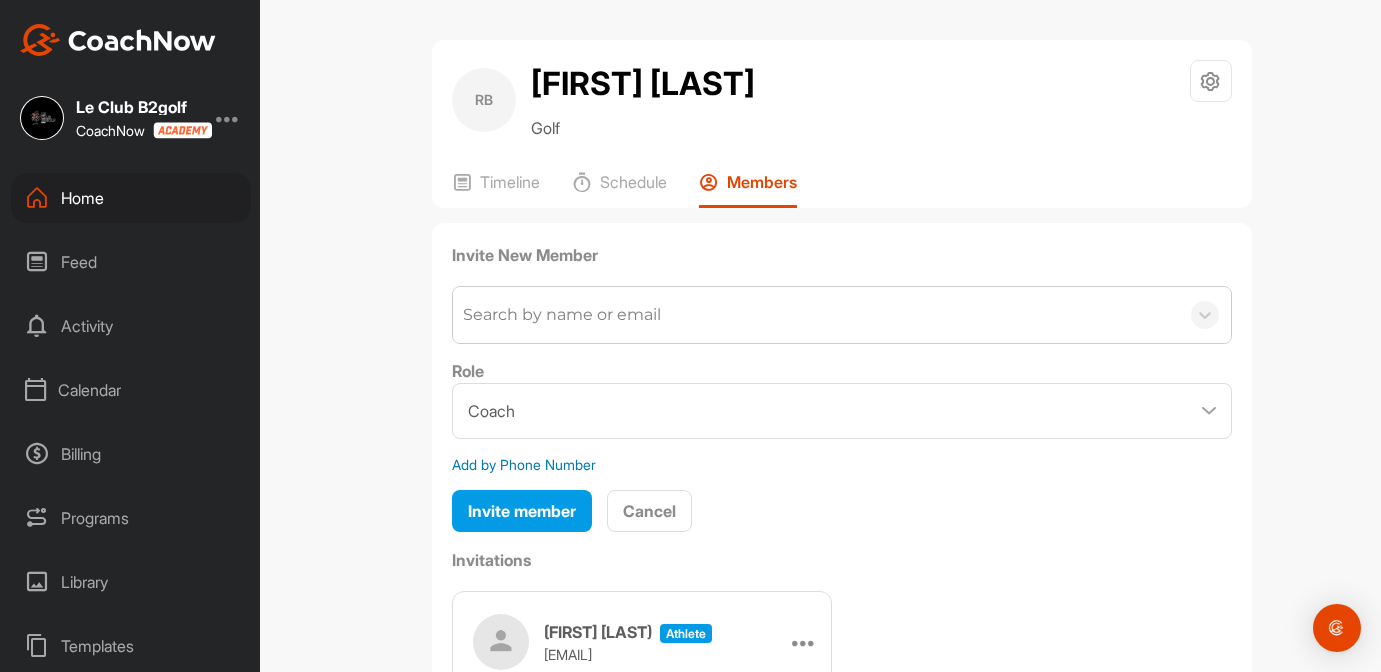 click on "Search by name or email" at bounding box center (562, 315) 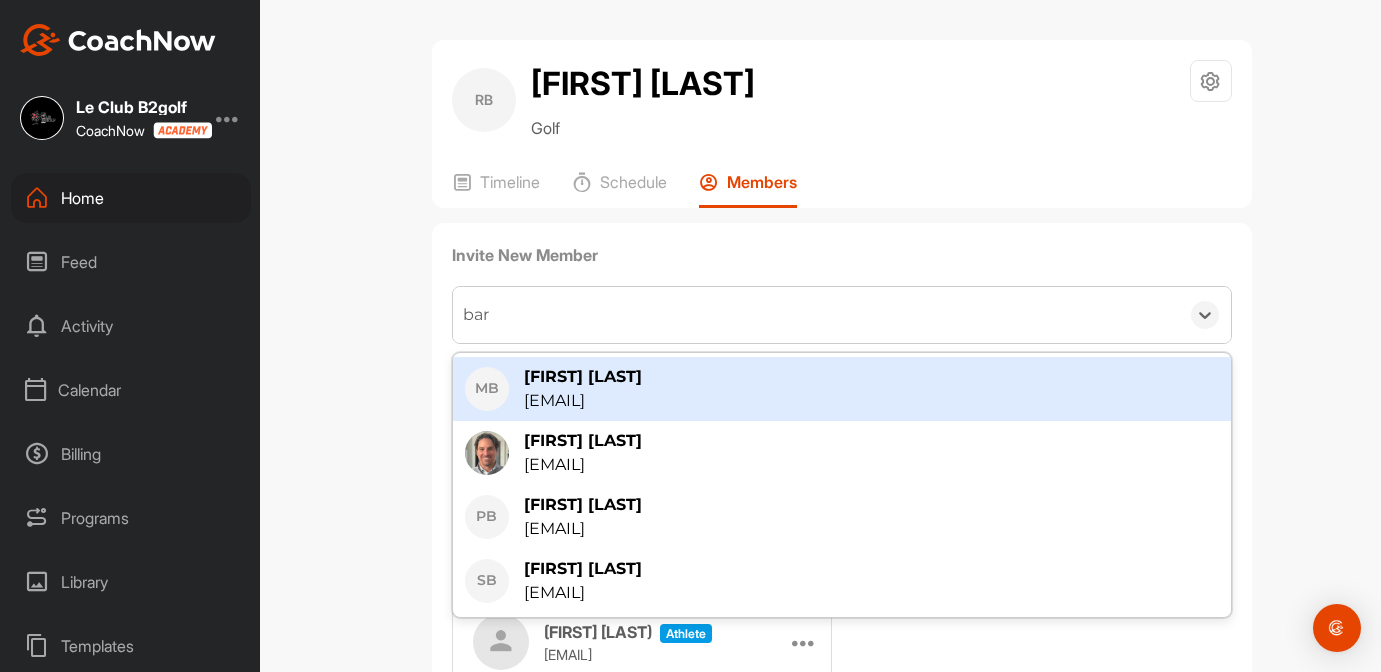 type on "barr" 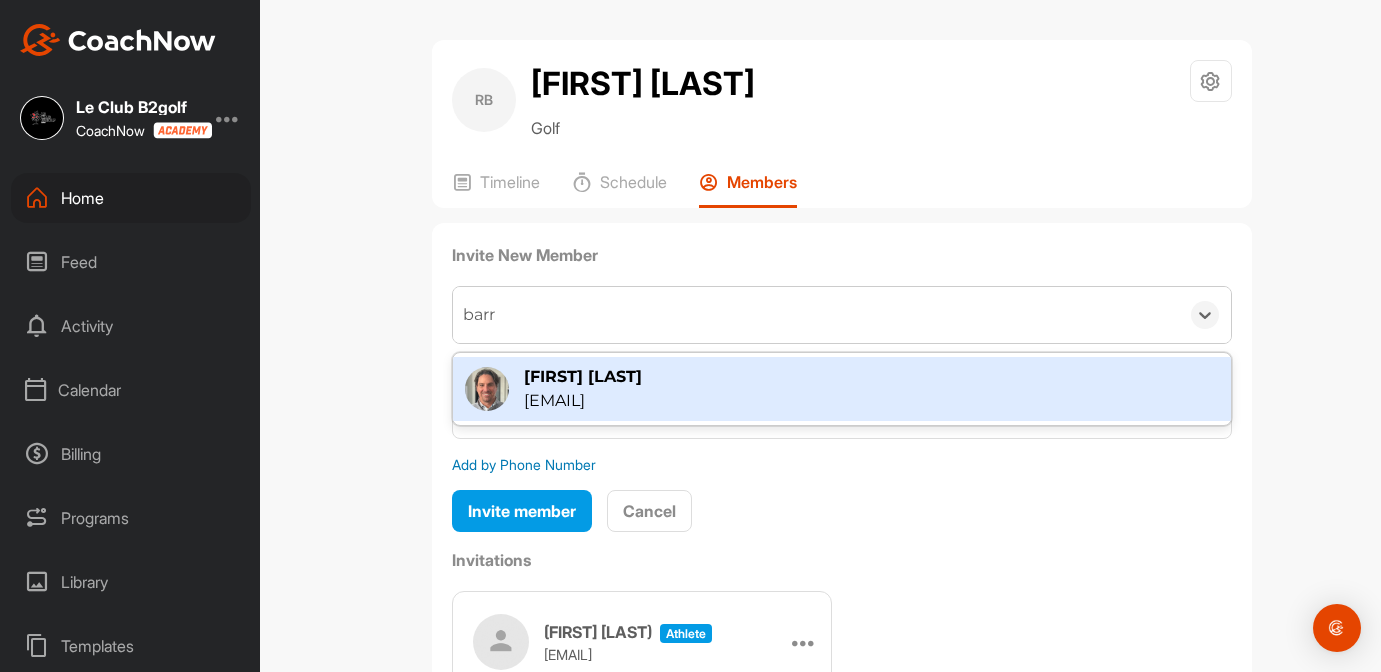 click on "[FIRST] [LAST]" at bounding box center [583, 377] 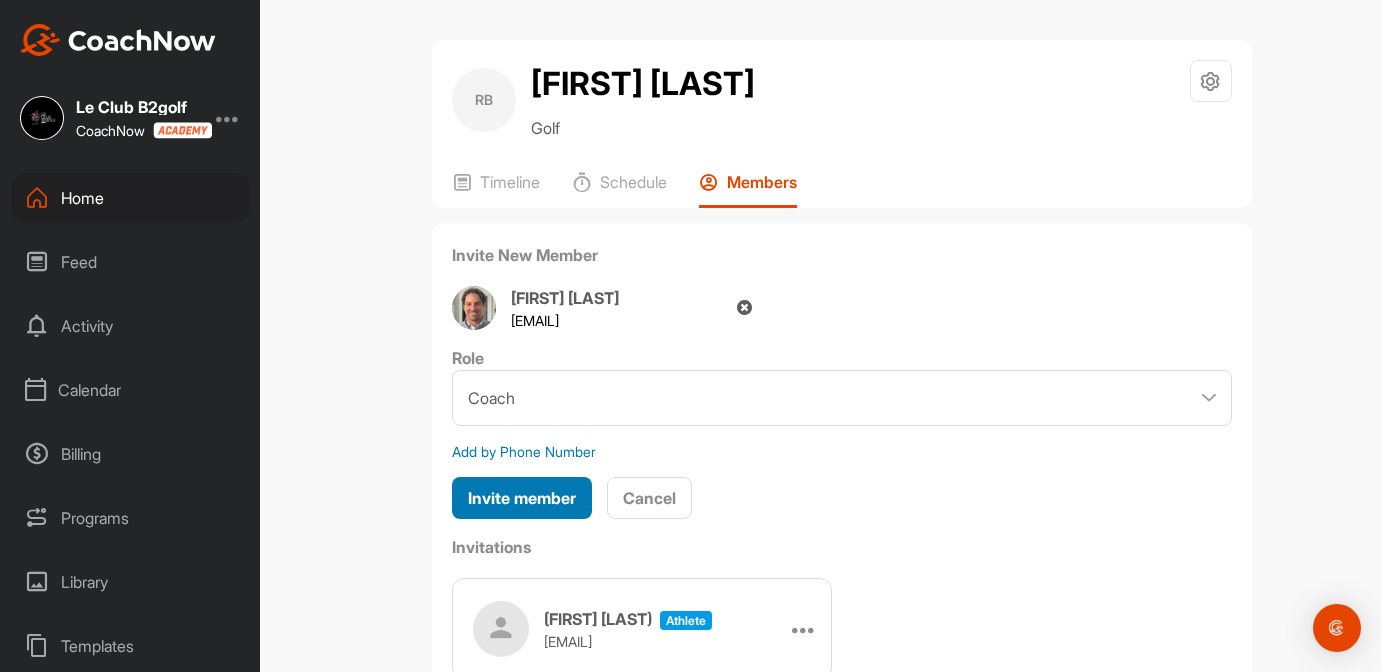 click on "Invite member" at bounding box center [522, 498] 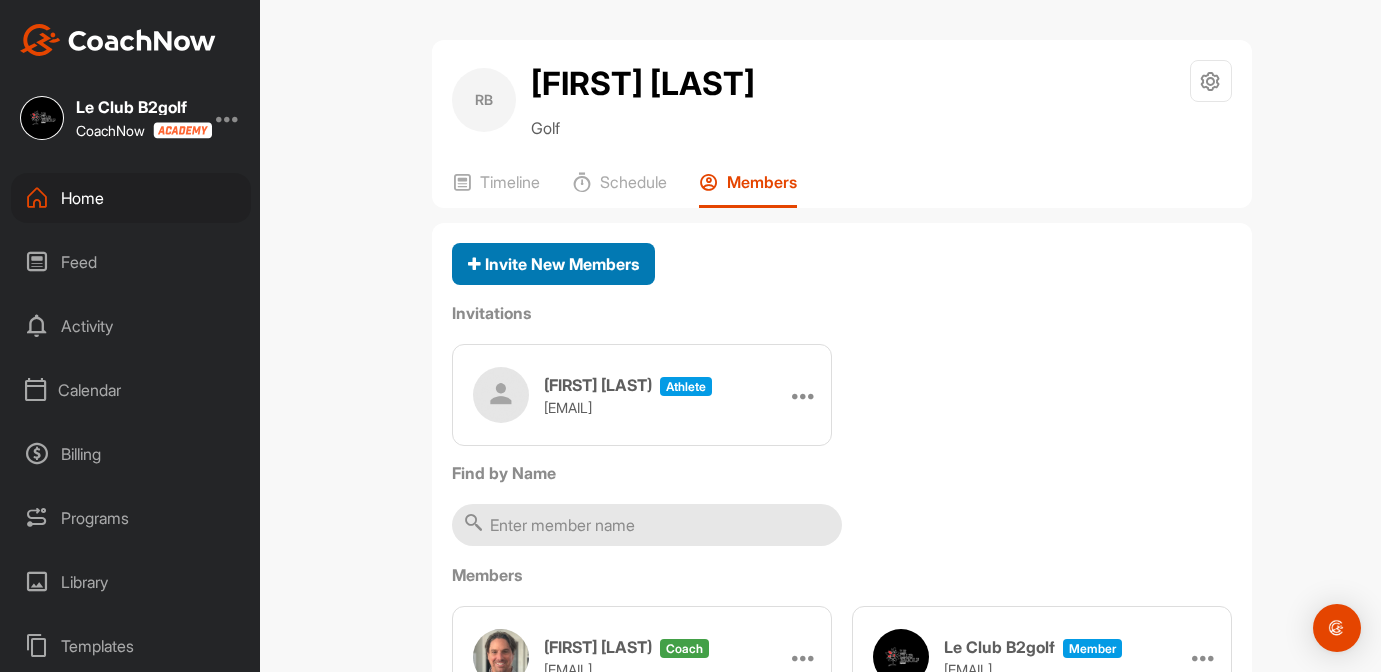 click on "Invite New Members" at bounding box center (553, 264) 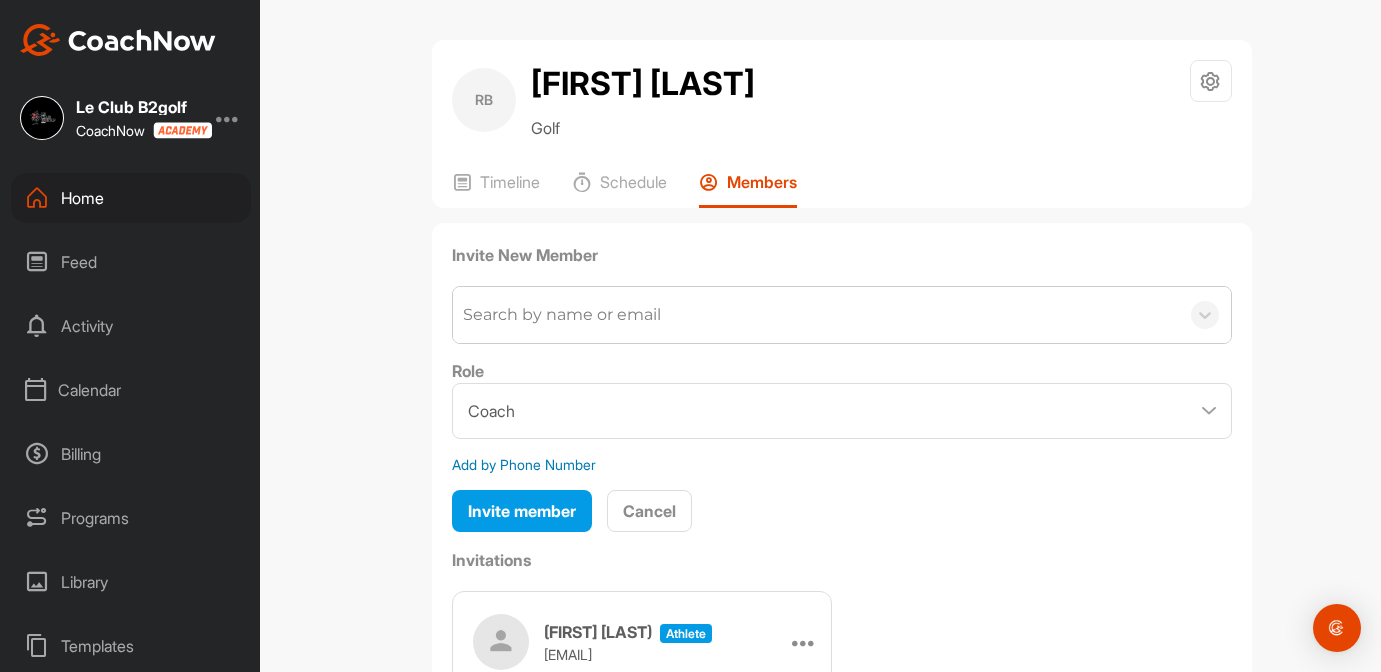 click on "Search by name or email" at bounding box center (562, 315) 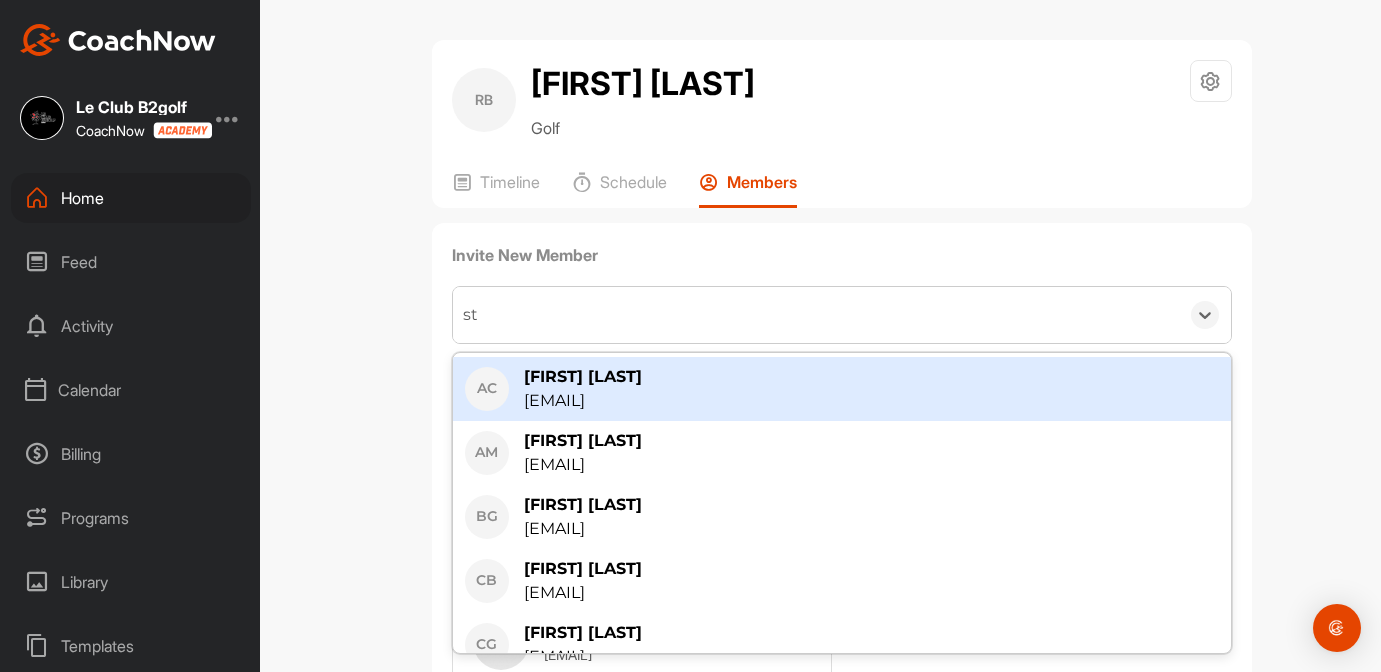 type on "stp" 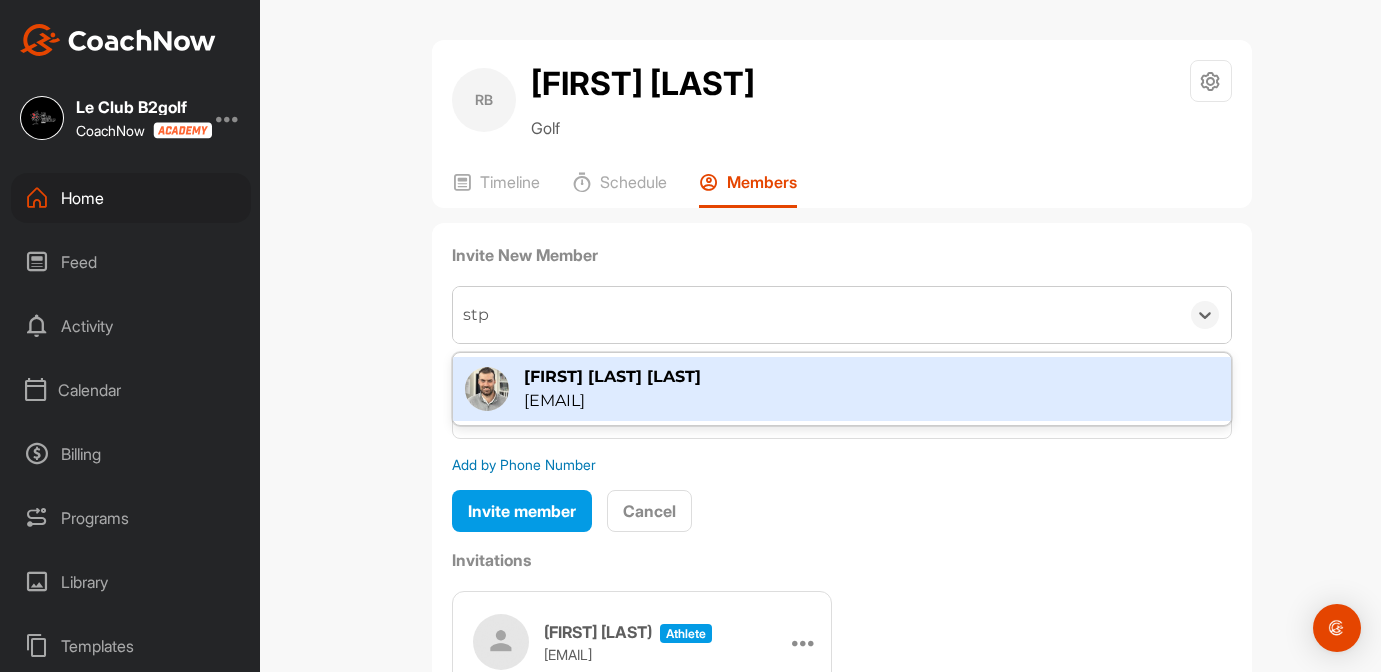 click on "[EMAIL]" at bounding box center (612, 401) 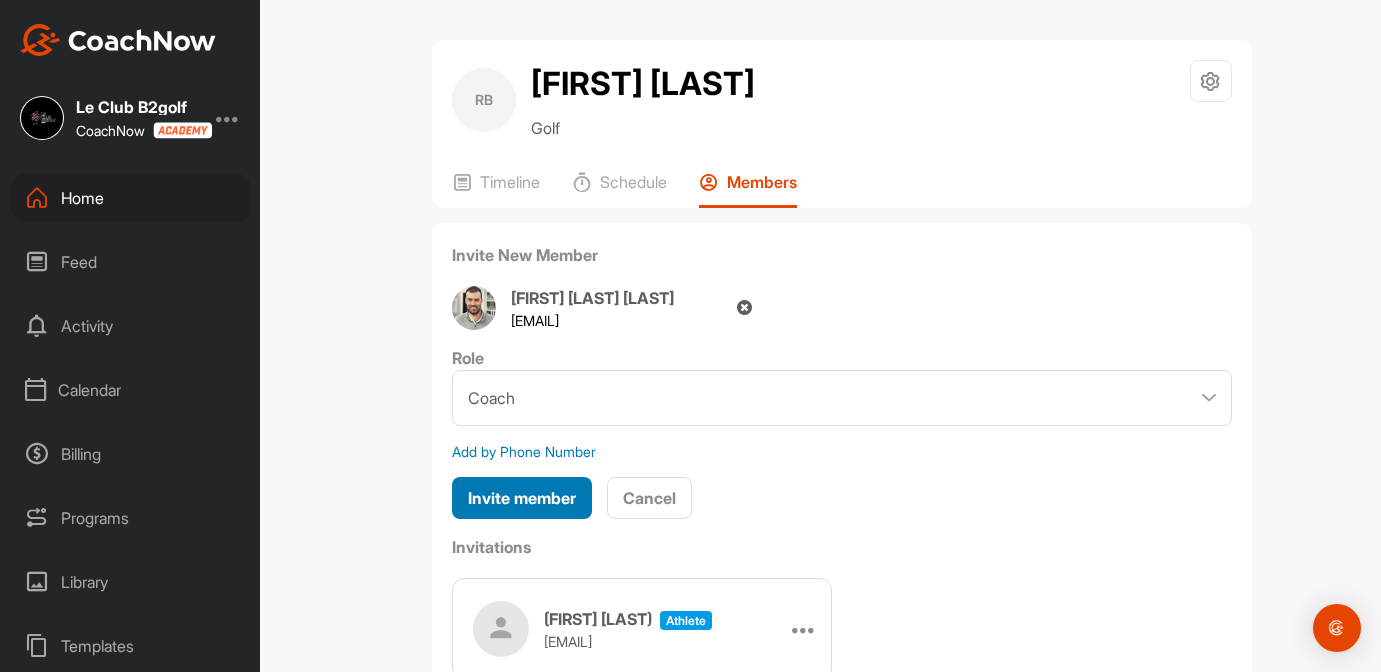 click on "Invite member" at bounding box center [522, 498] 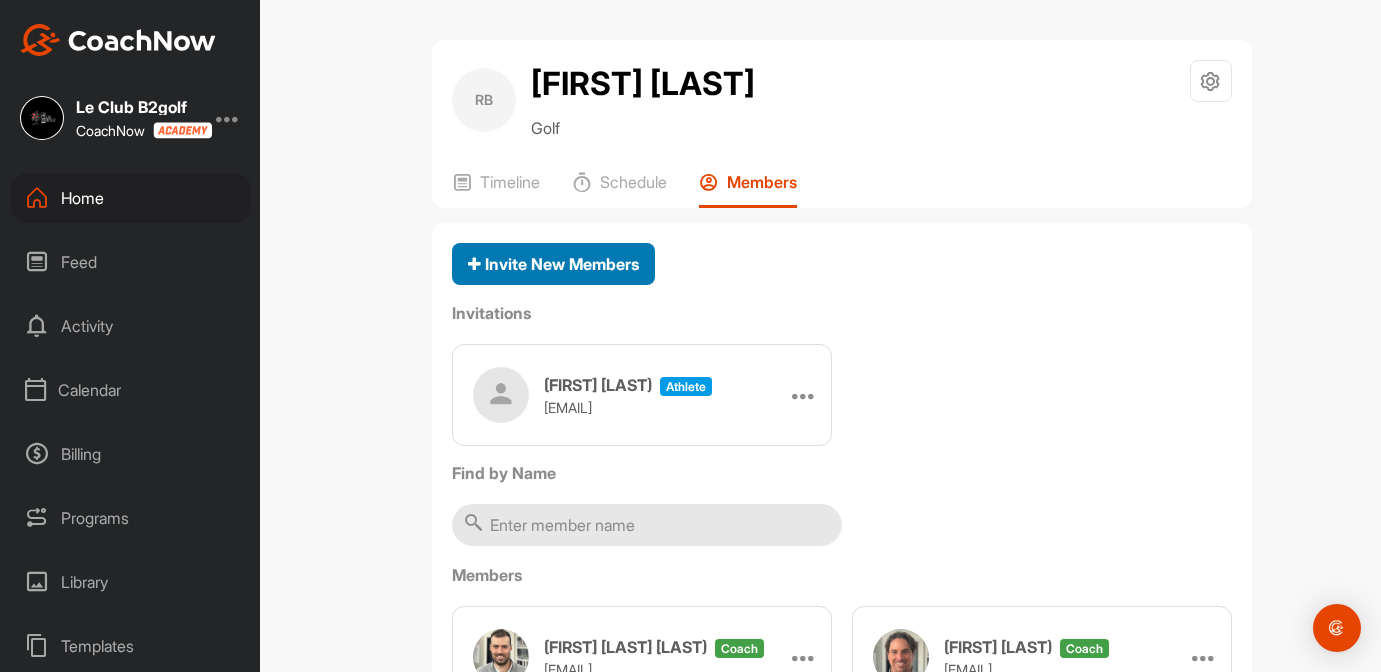 click on "Invite New Members" at bounding box center [553, 264] 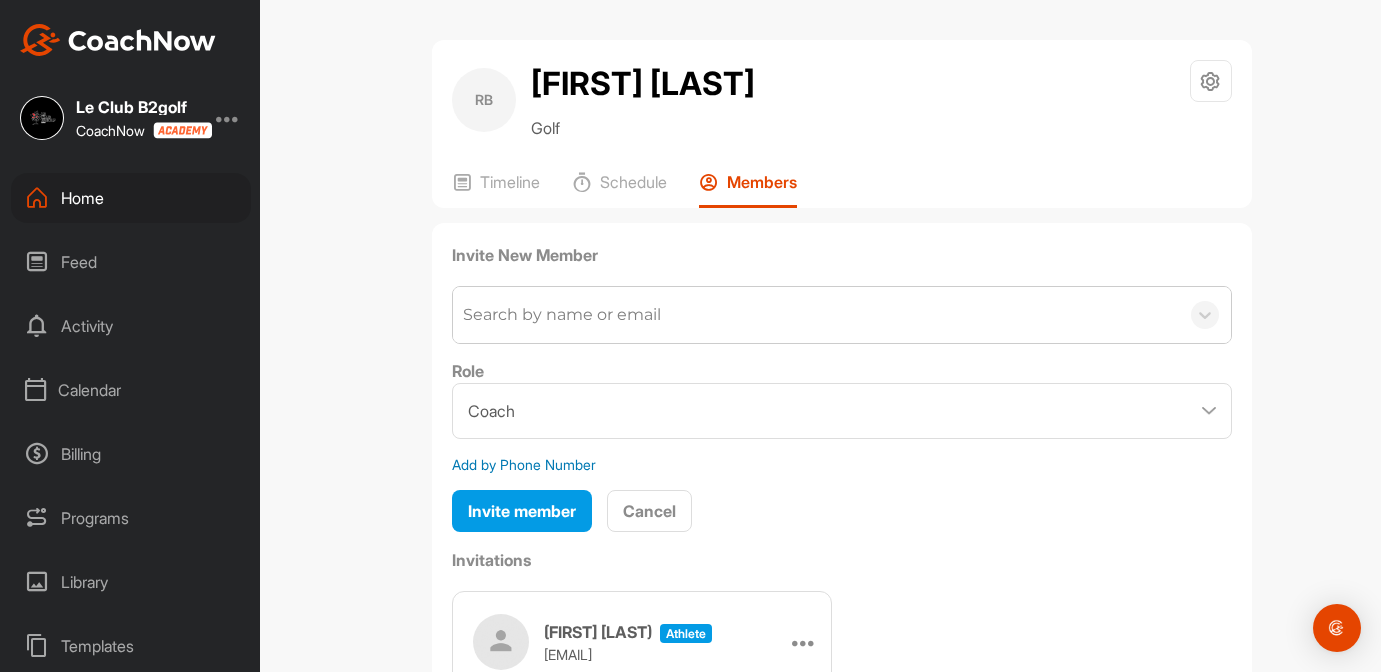 click on "Search by name or email" at bounding box center (562, 315) 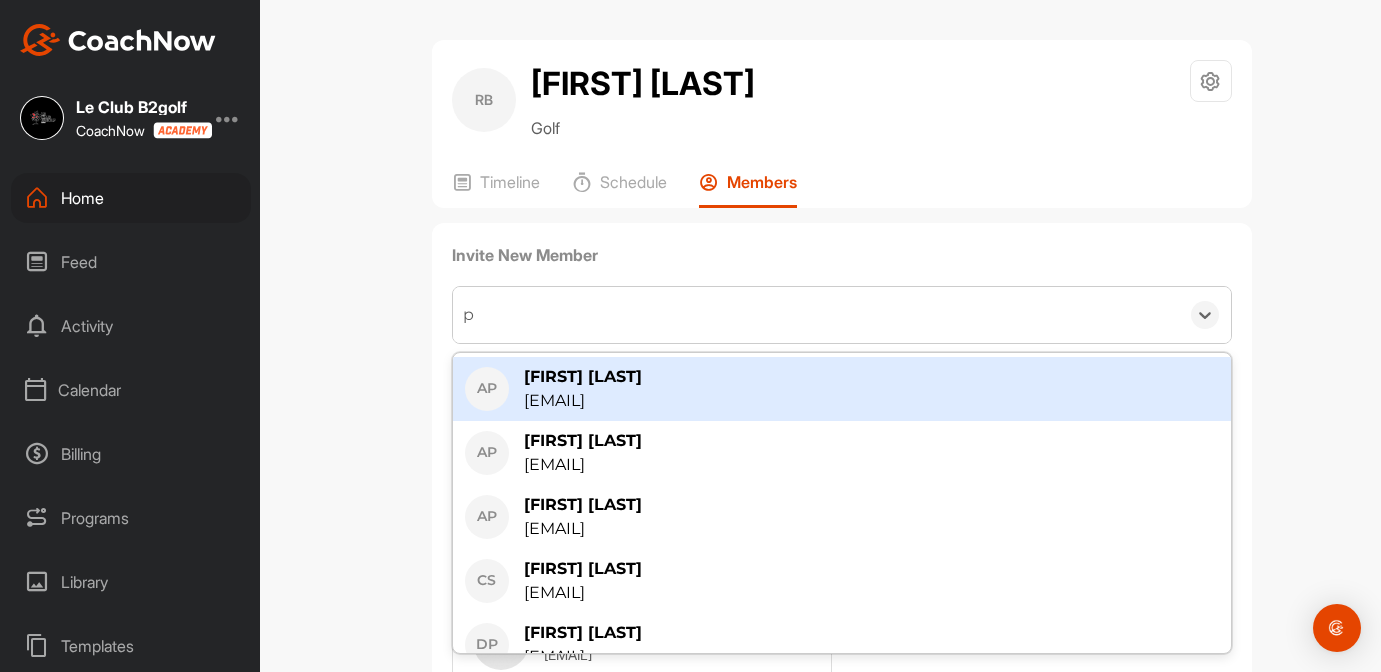 type on "pg" 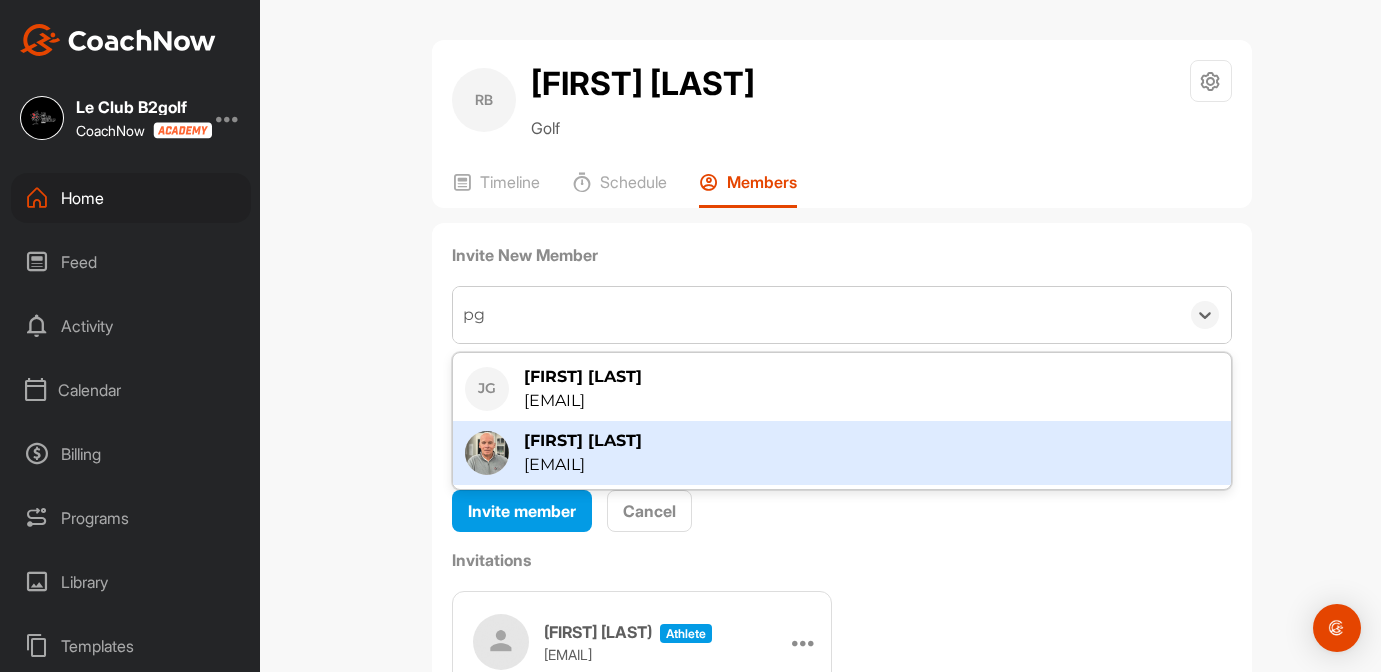 click on "[FIRST] [LAST] [EMAIL]" at bounding box center [842, 453] 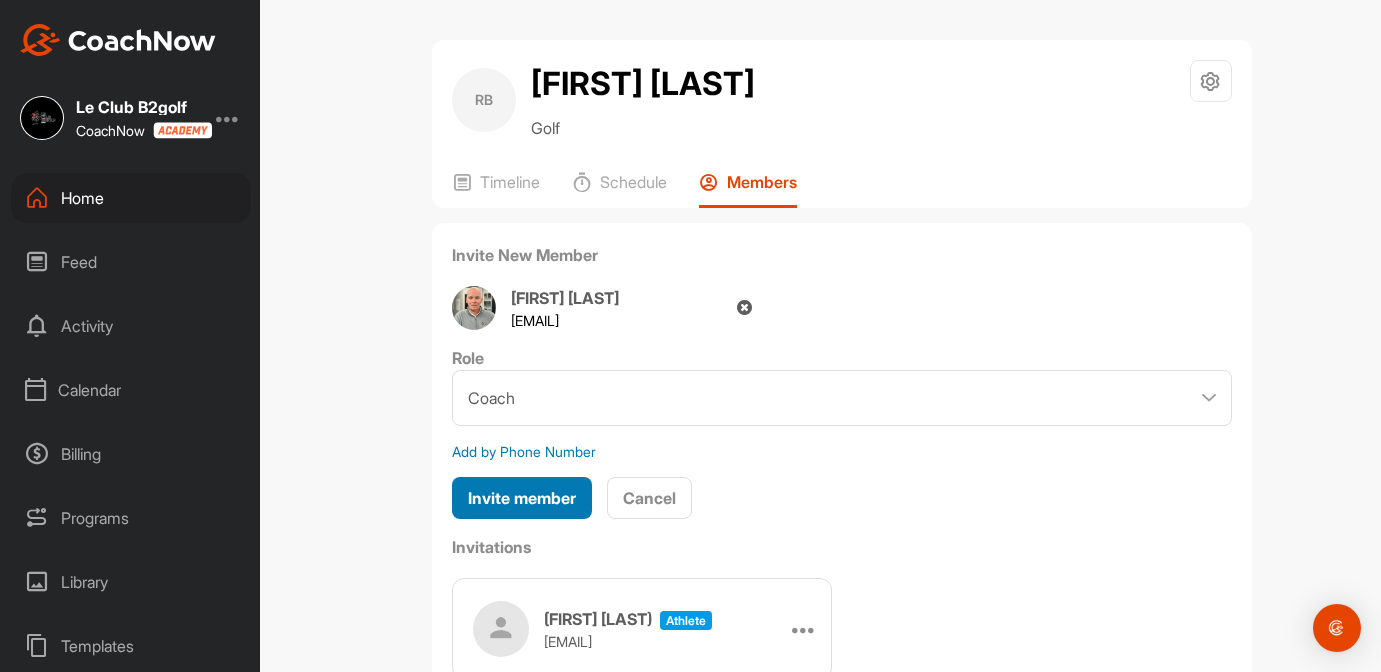 click on "Invite member" at bounding box center [522, 498] 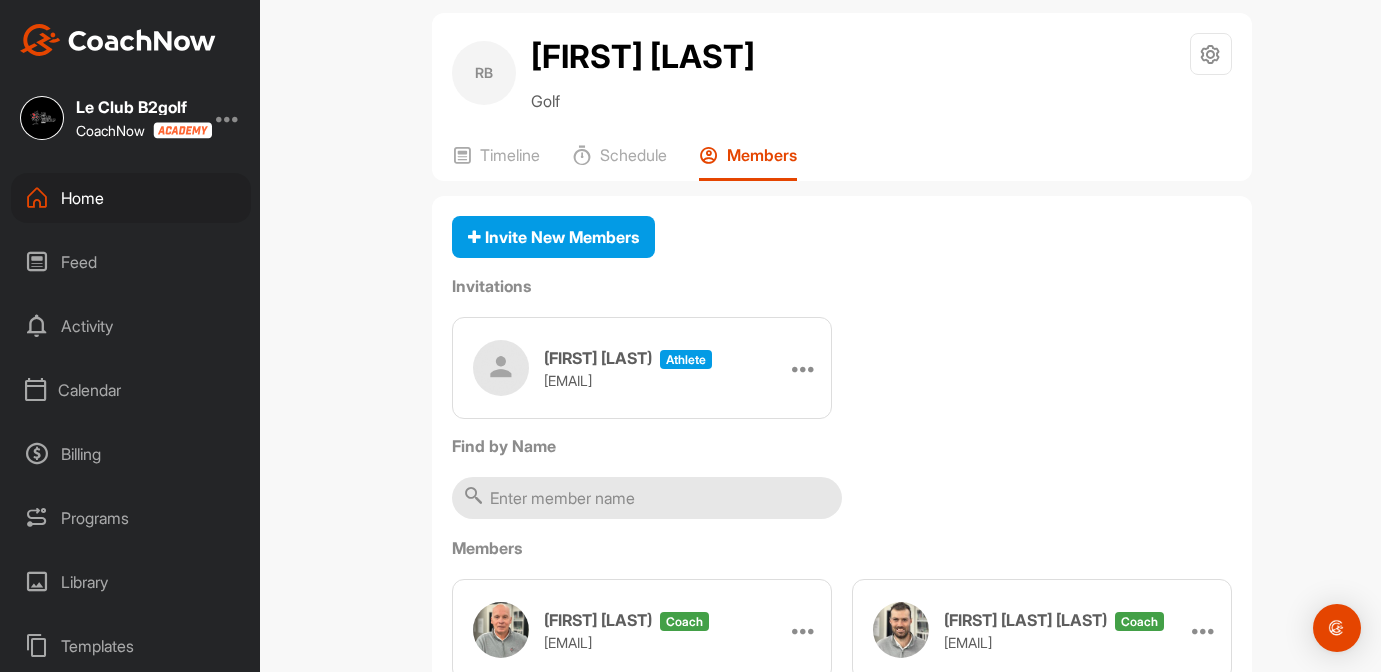 scroll, scrollTop: 0, scrollLeft: 0, axis: both 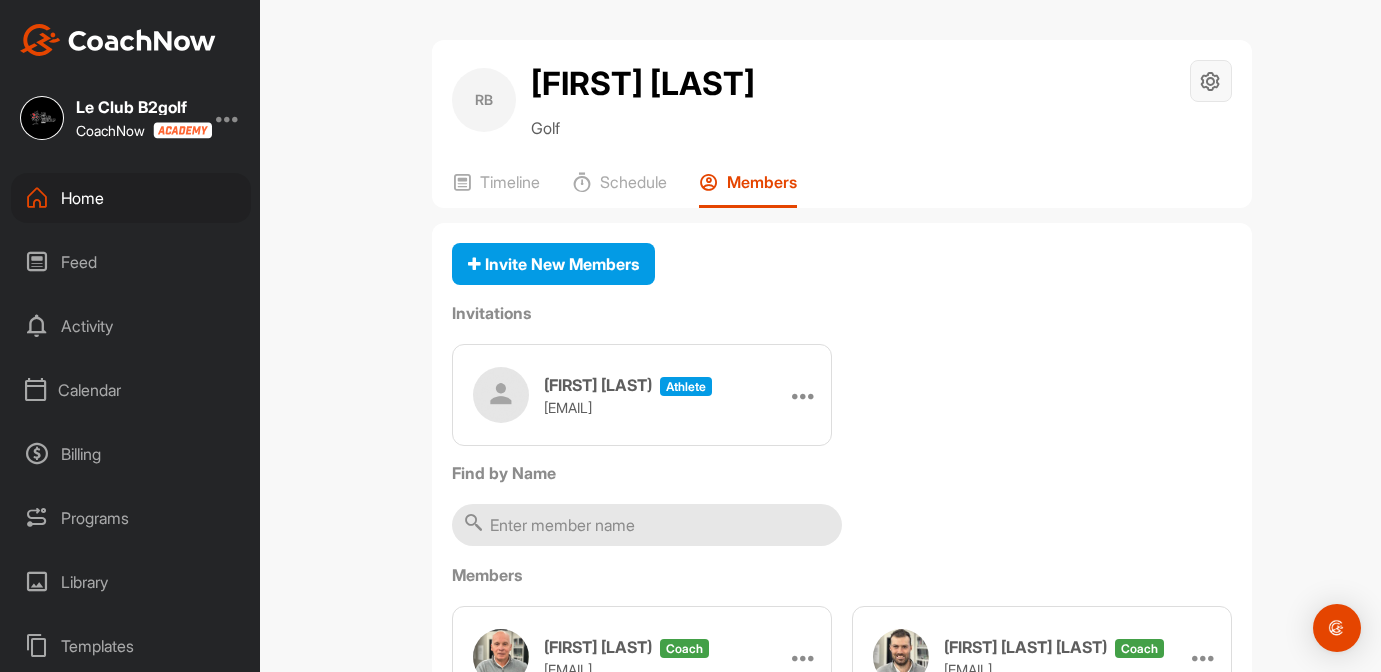 click at bounding box center [1211, 81] 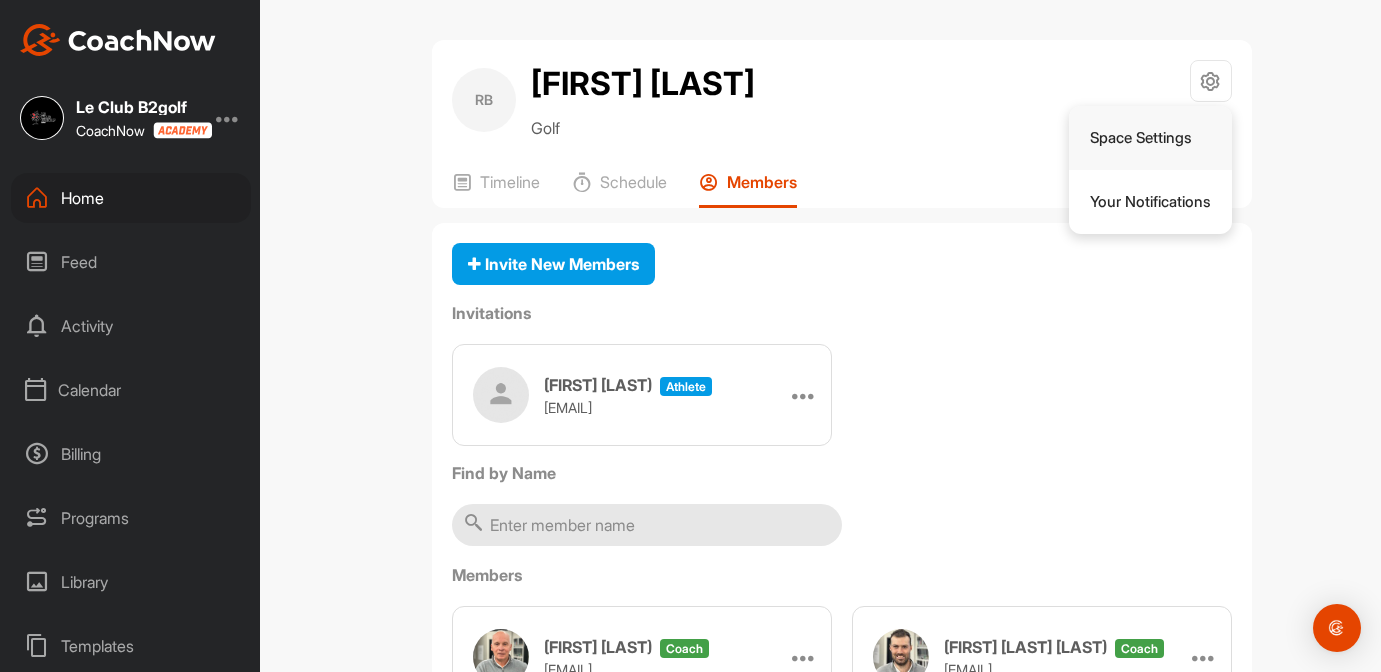 click on "Space Settings" at bounding box center (1150, 138) 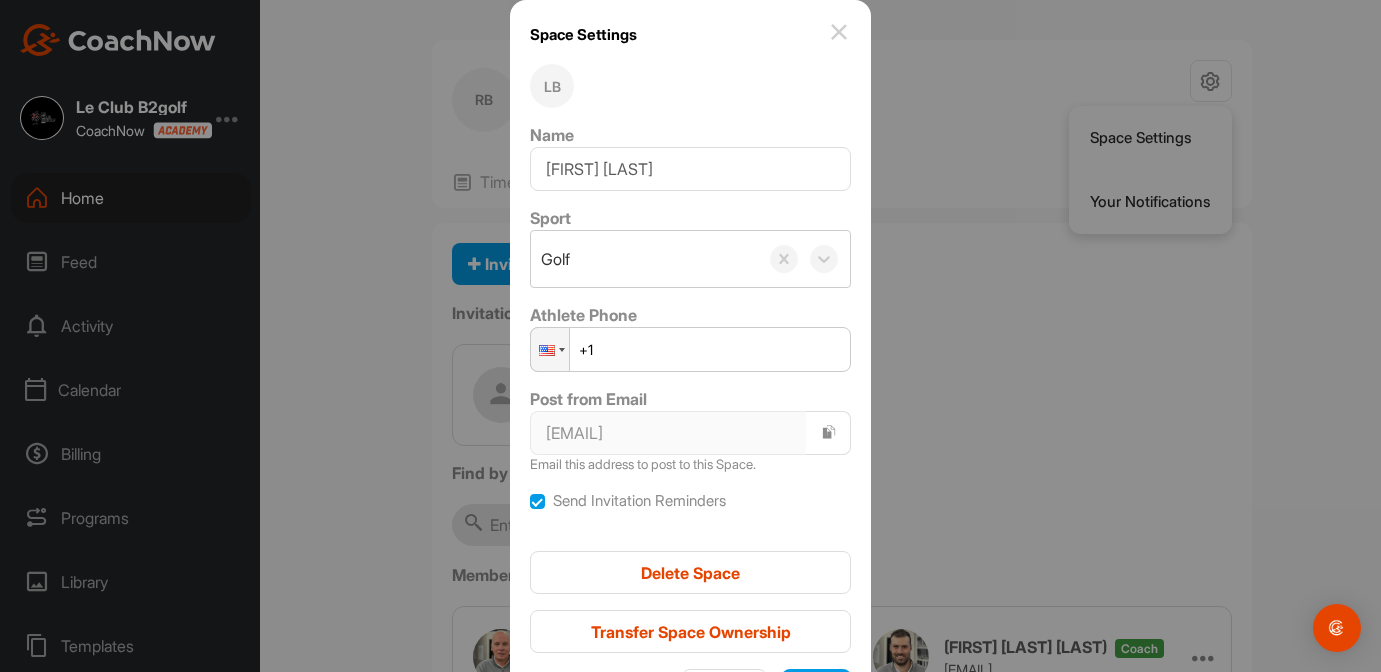 click on "+1" at bounding box center [690, 349] 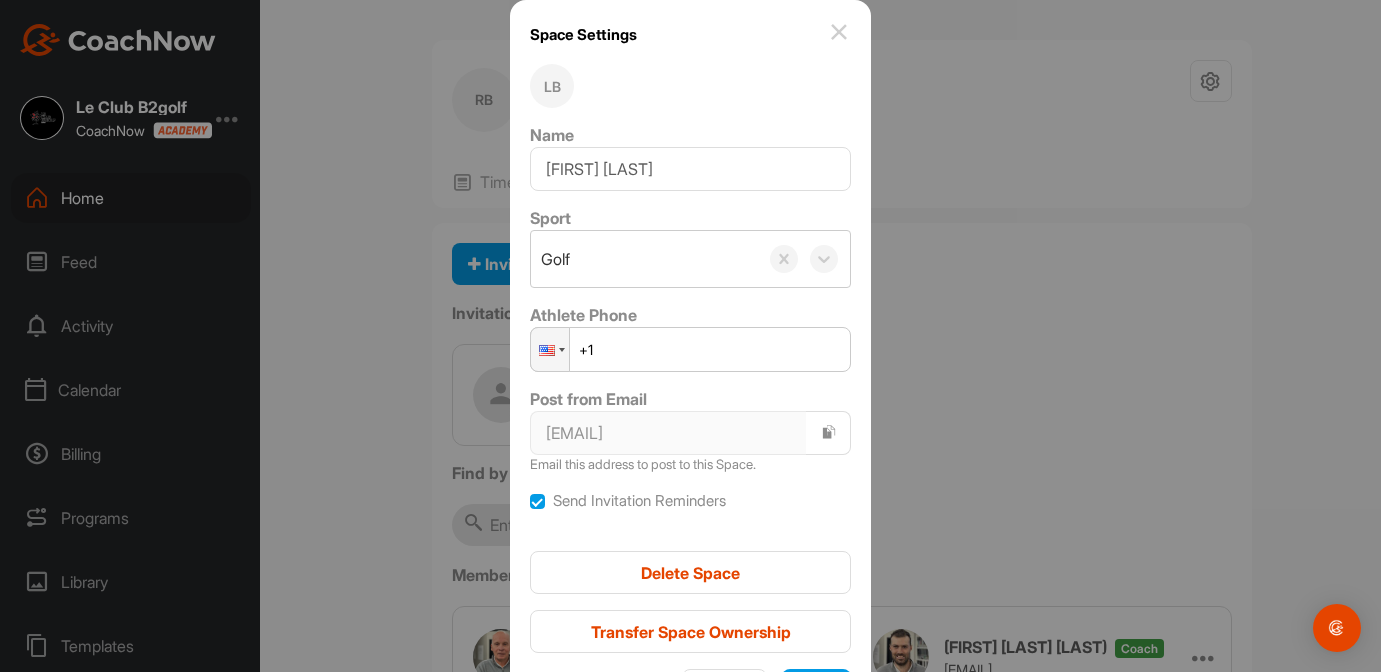 paste on "[PHONE]" 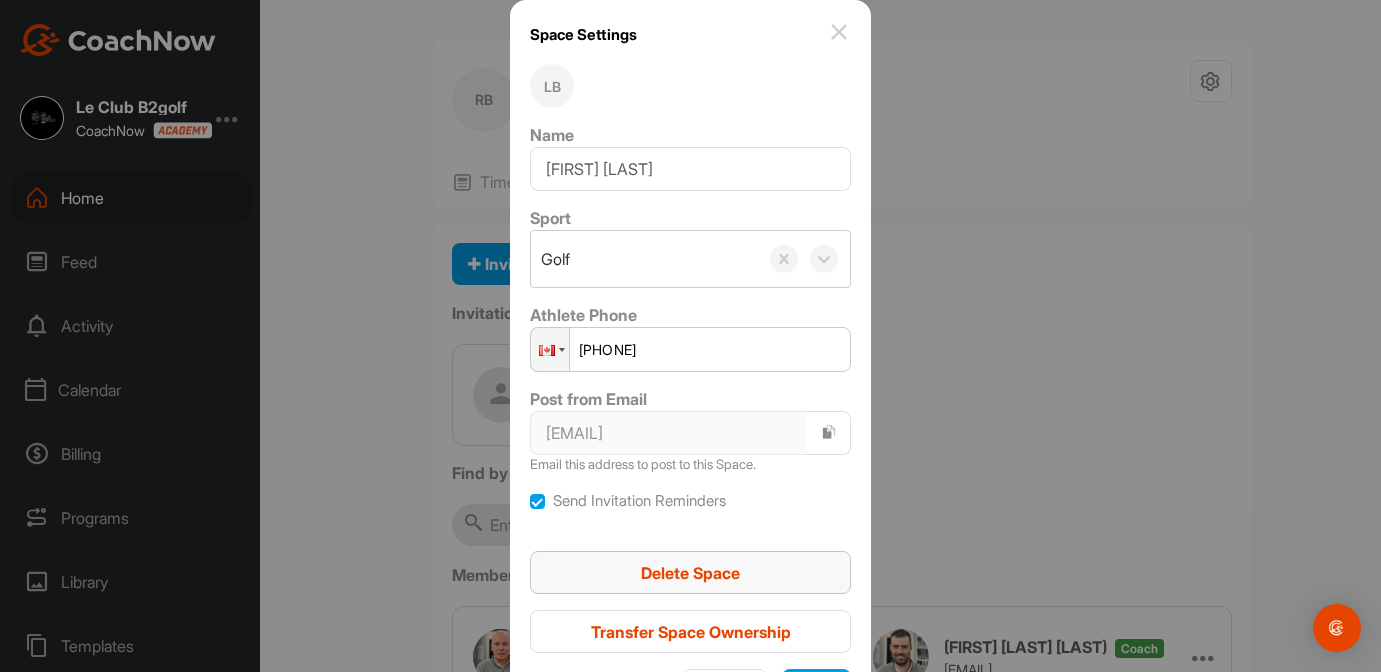 scroll, scrollTop: 61, scrollLeft: 0, axis: vertical 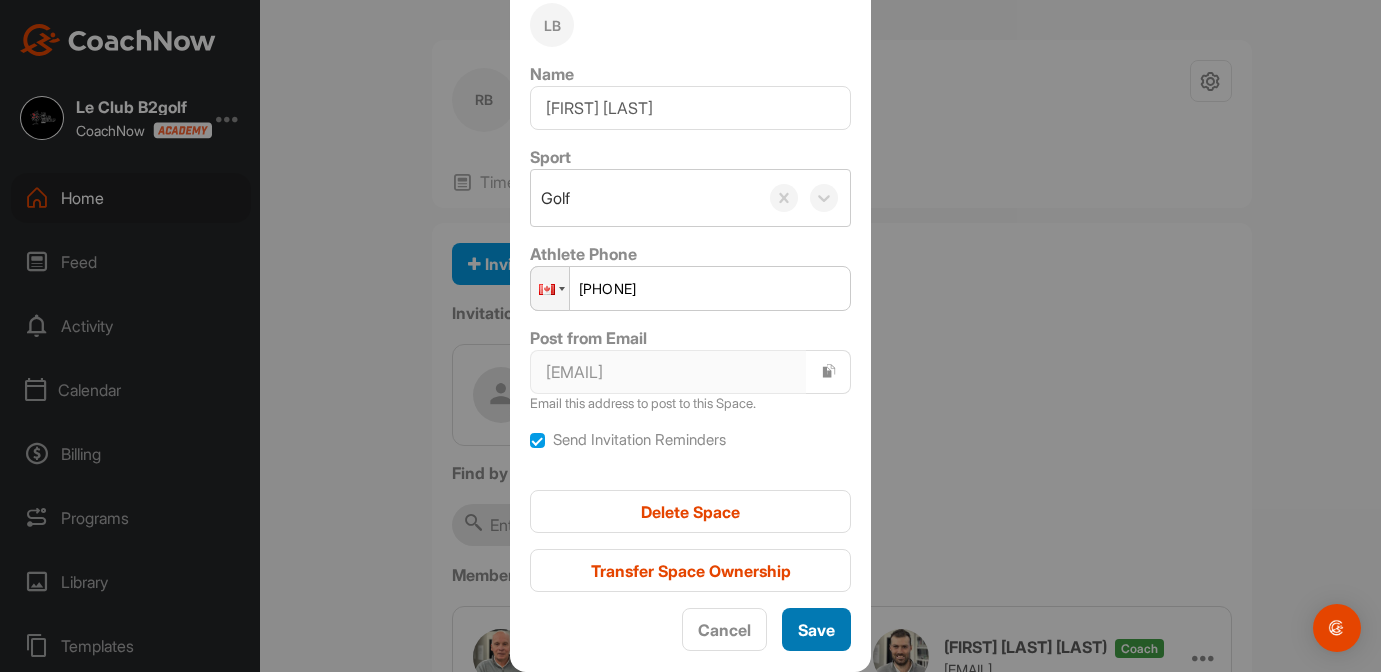 type on "[PHONE]" 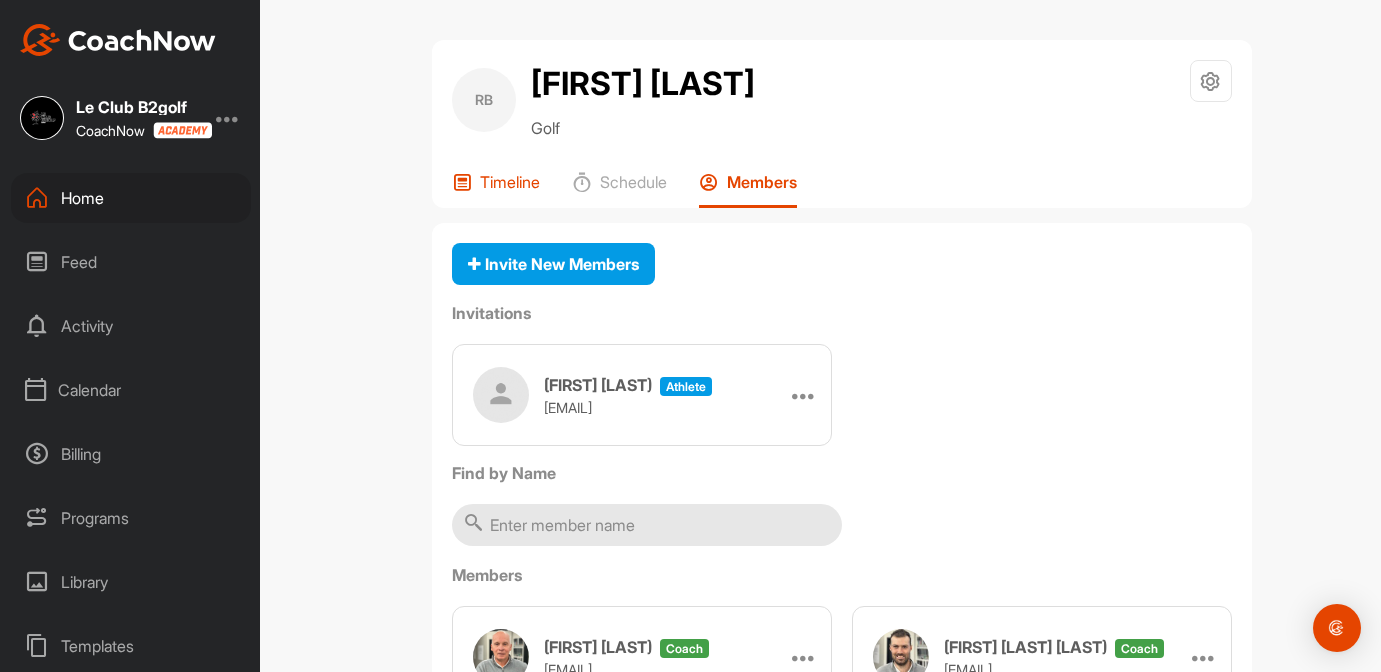 click on "Timeline" at bounding box center (510, 182) 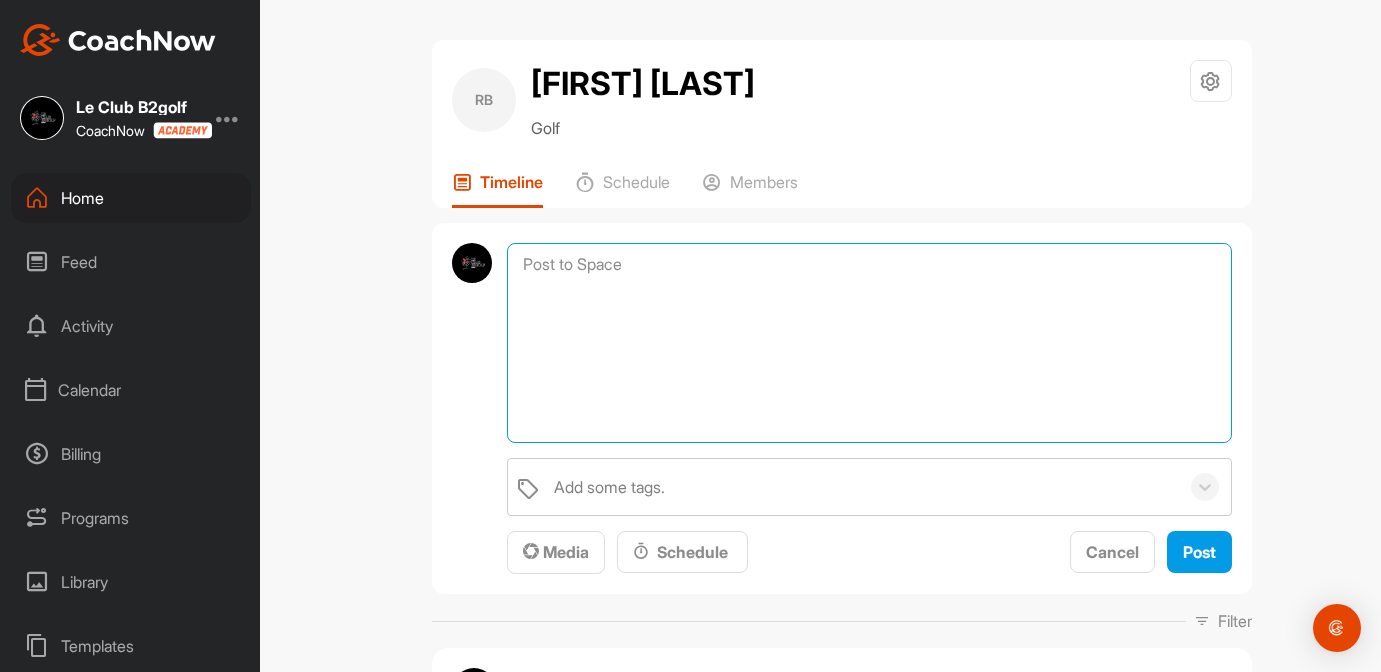 click at bounding box center [869, 343] 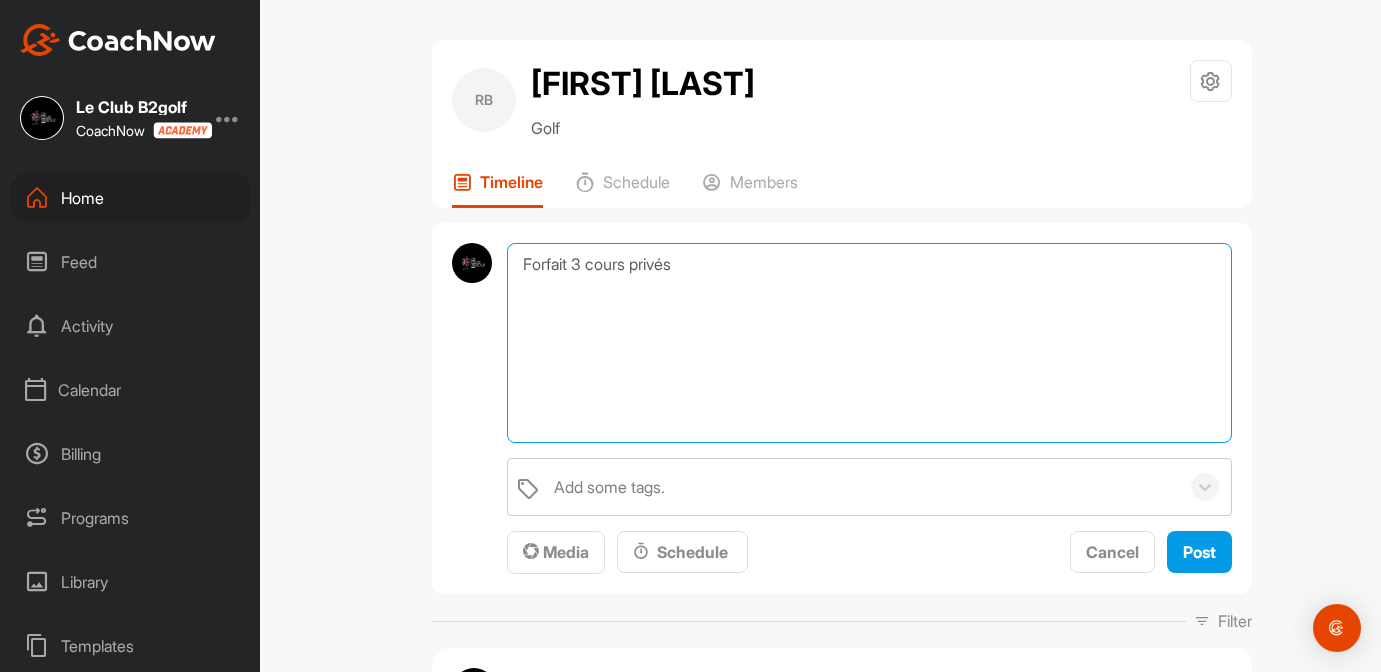 paste on "Commande  #[CODE]" 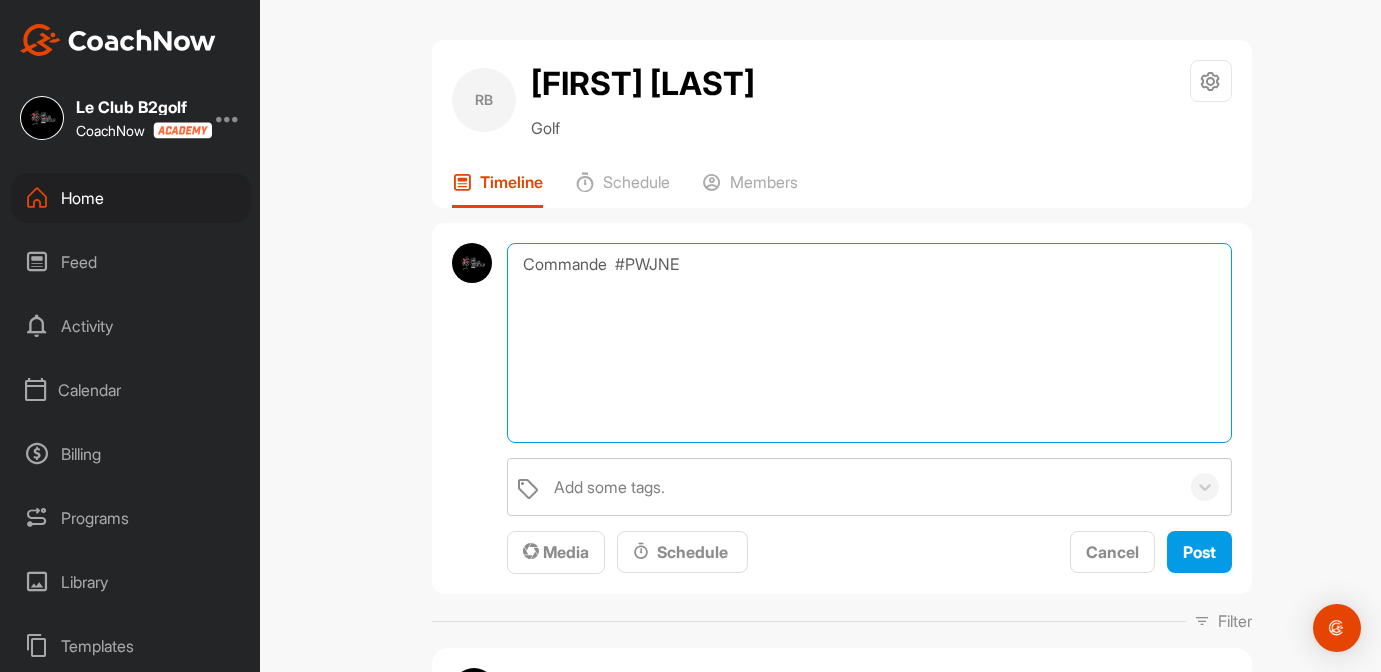 type on "Commande  #PWJNE" 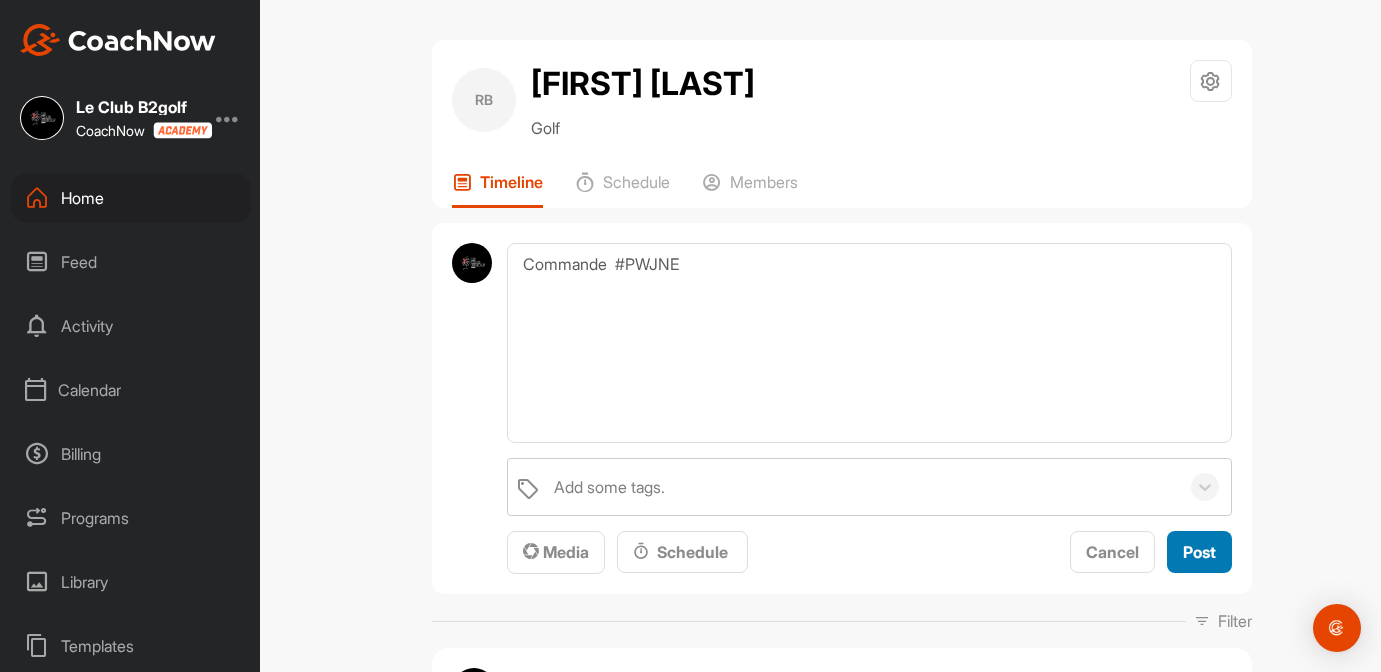 click on "Post" at bounding box center (1199, 552) 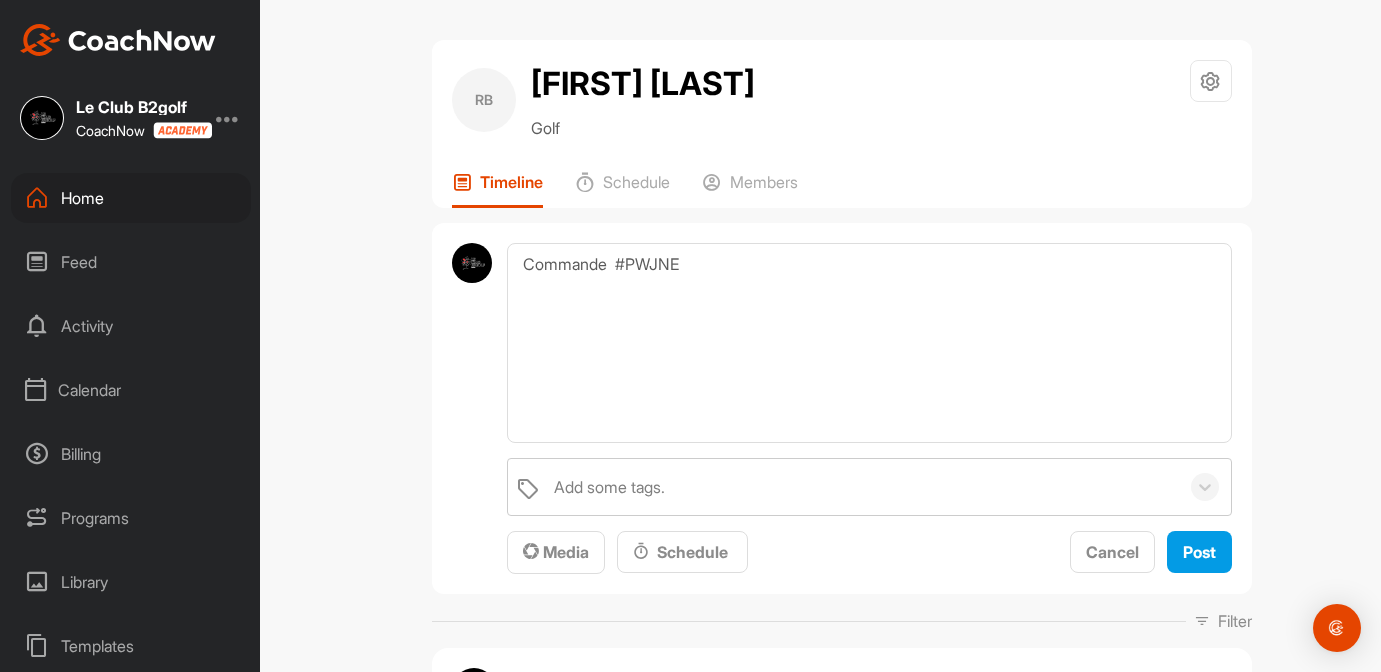 type 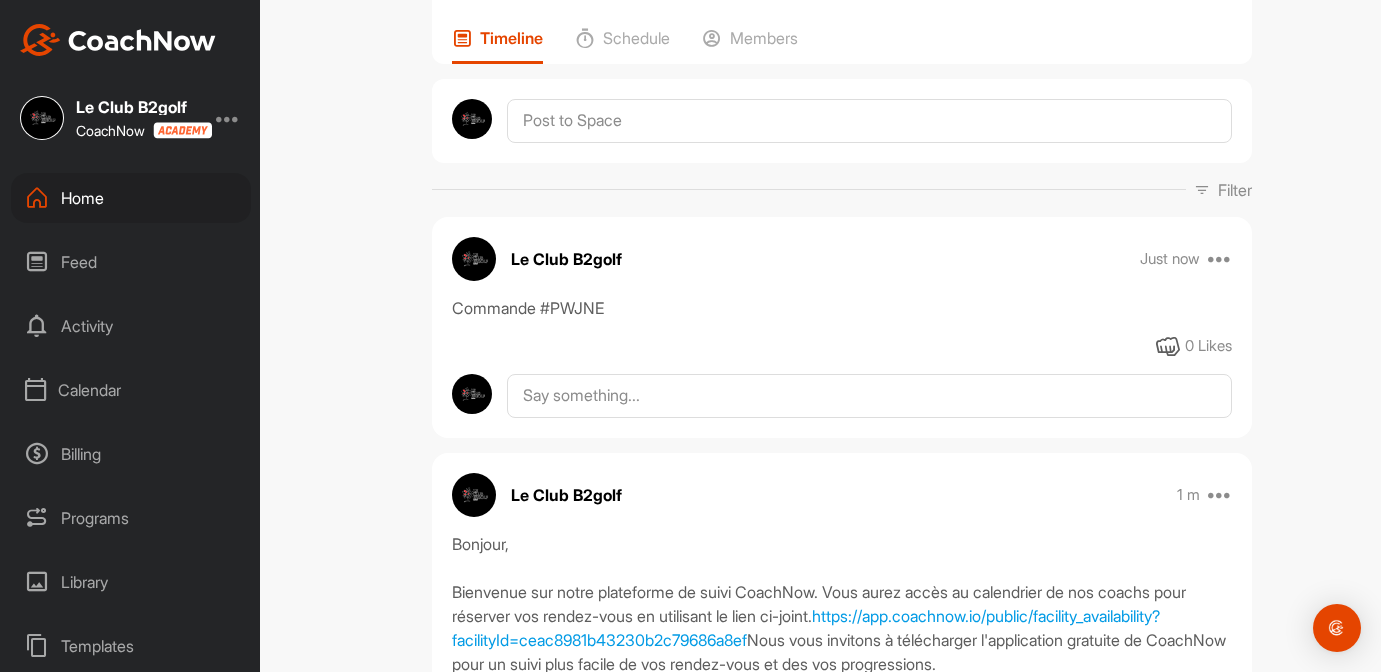 scroll, scrollTop: 0, scrollLeft: 0, axis: both 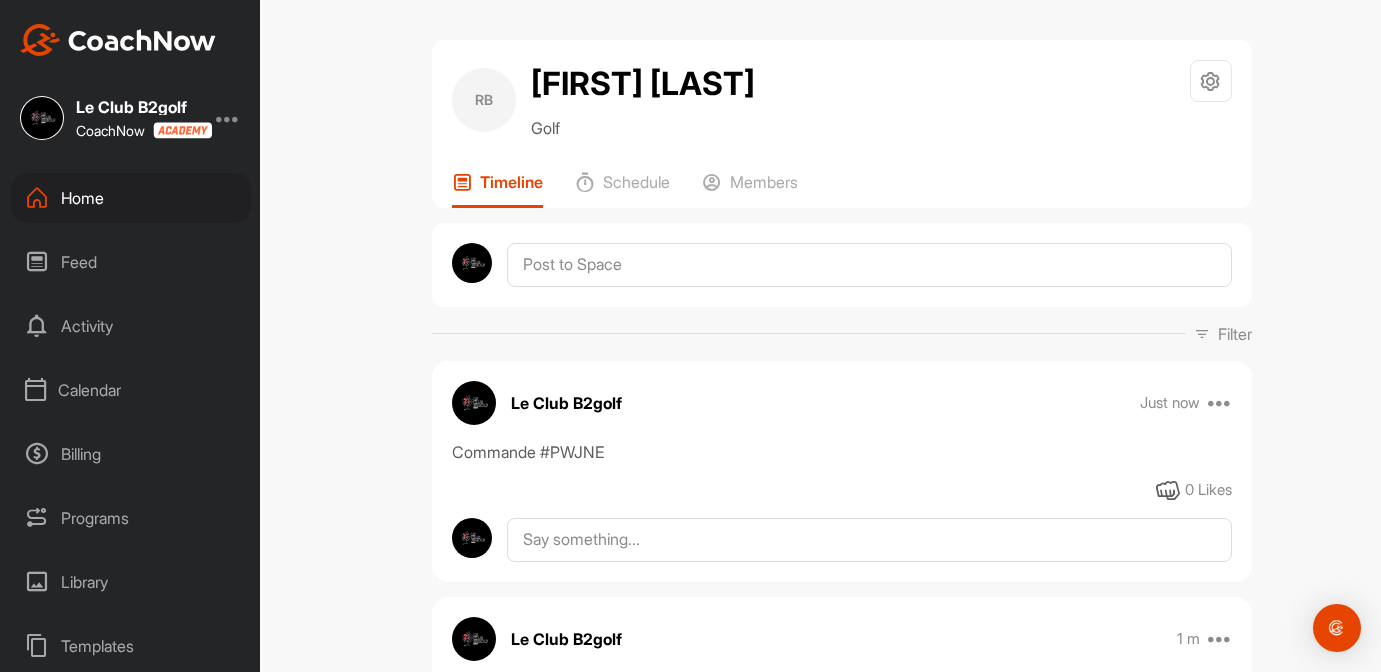 click on "Home" at bounding box center [131, 198] 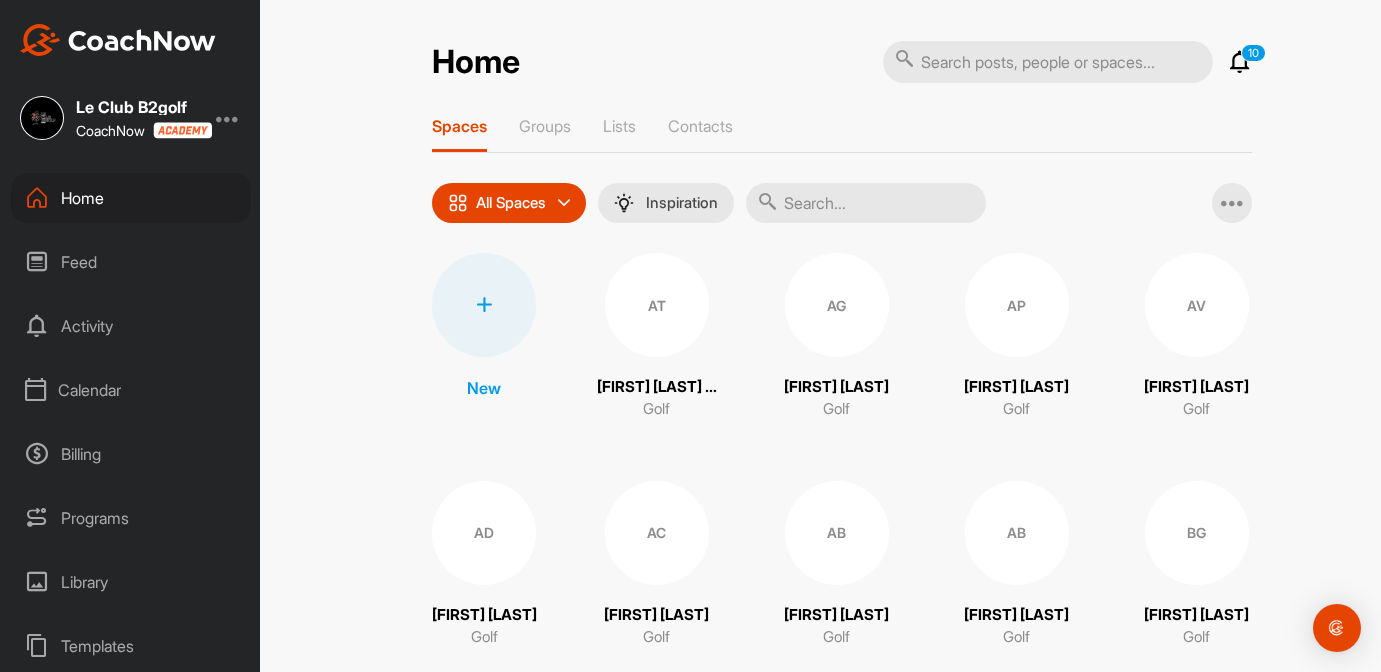 click at bounding box center [866, 203] 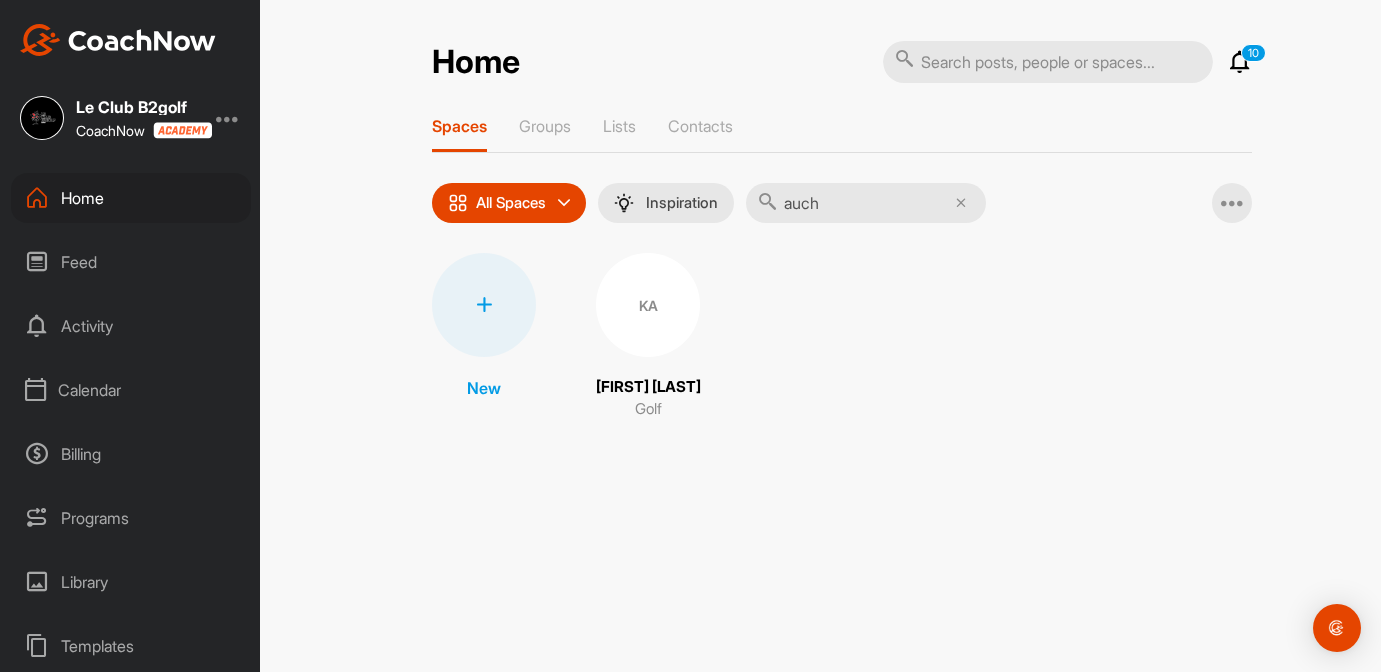 type on "auch" 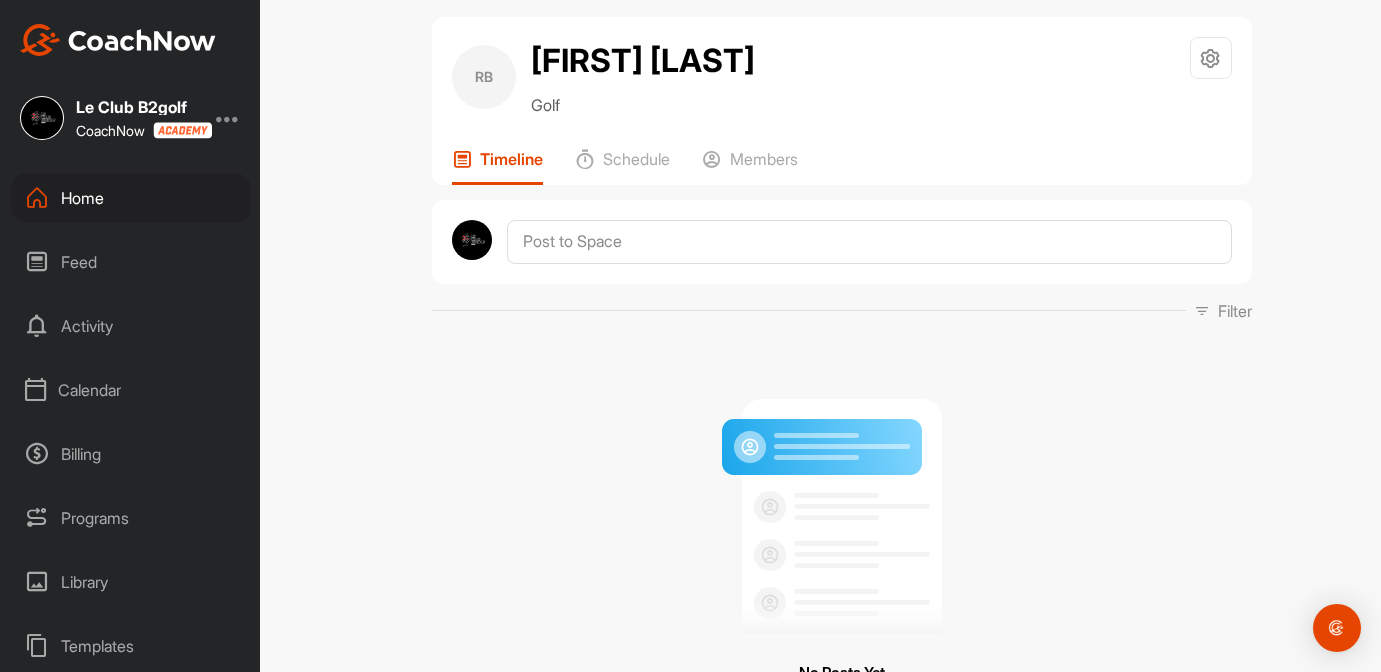 scroll, scrollTop: 3, scrollLeft: 0, axis: vertical 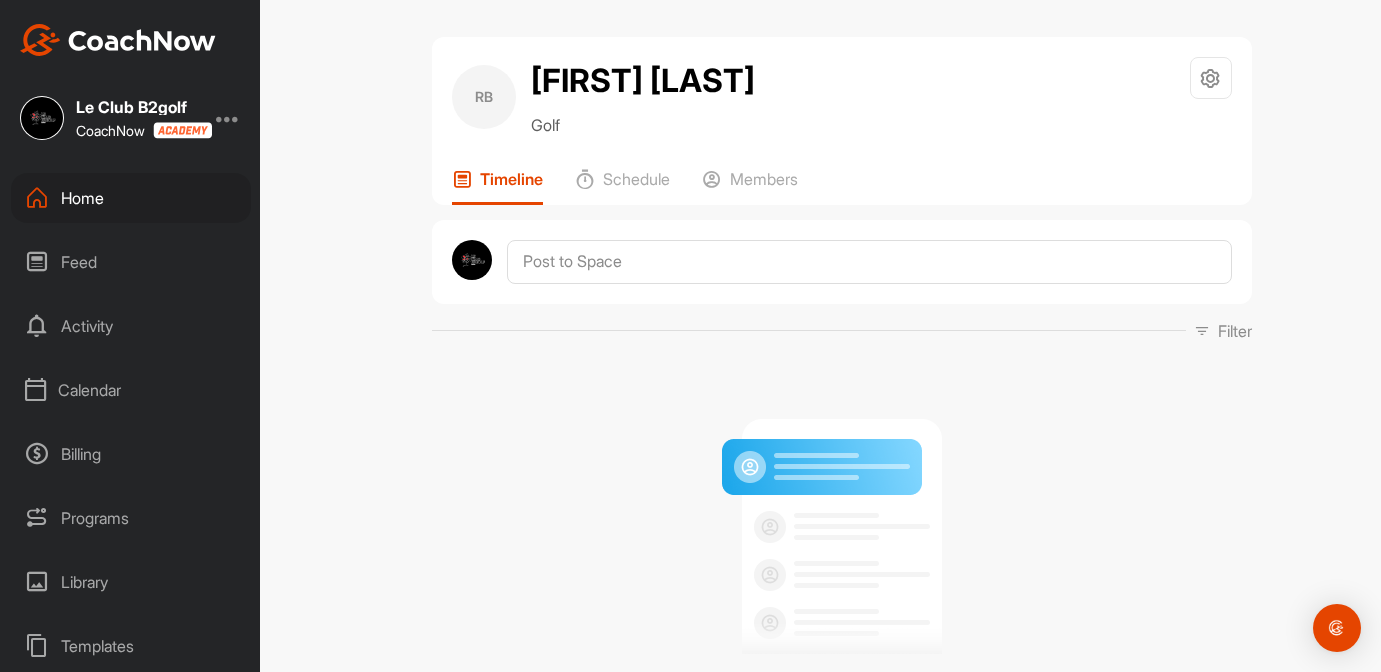 click on "RB [LAST] [LAST] Golf Settings Your Notifications Timeline Schedule Members Filter Media Type Images Videos Notes Audio Documents Author [FIRST] [LAST] [EMAIL] AT [FIRST] [LAST] [EMAIL] AP [FIRST] [LAST] [EMAIL] AV [FIRST] [LAST] [EMAIL] AD [FIRST] [LAST] [EMAIL] AB [FIRST] [LAST] [EMAIL] AC [FIRST] [LAST] [EMAIL] [FIRST] [LAST] [EMAIL] AL [FIRST] [LAST] [EMAIL] AP [FIRST] [LAST] [EMAIL] AC [FIRST] [LAST] [EMAIL] AB [FIRST] [LAST] [EMAIL] AK [FIRST] [PHONE] AC [FIRST] [LAST] [EMAIL] AP [FIRST] [LAST] [EMAIL] AB [FIRST] [LAST] [EMAIL] AM [FIRST] [LAST] [EMAIL] AB [FIRST] [LAST] [EMAIL] AA [FIRST] [LAST] [EMAIL] AG [FIRST] [LAST] [EMAIL] AG [FIRST] [LAST] [EMAIL] AV [FIRST] [LAST]" at bounding box center [841, 336] 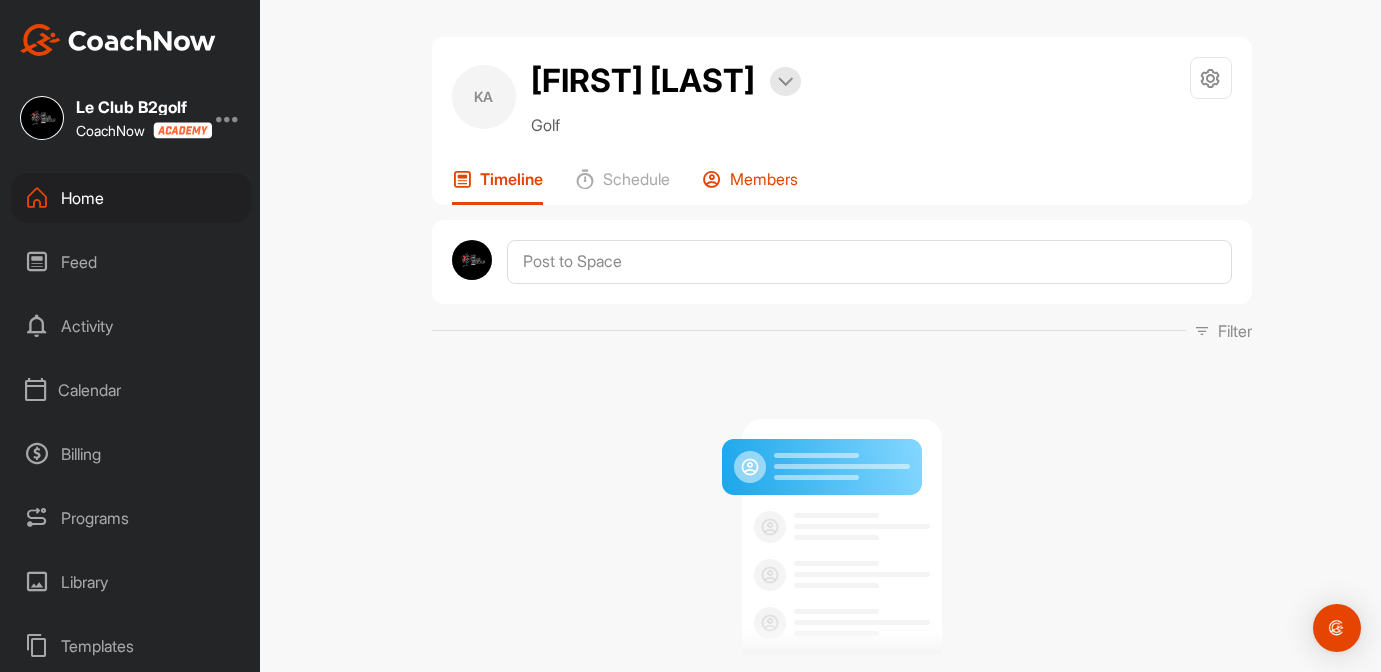 click on "Members" at bounding box center [764, 179] 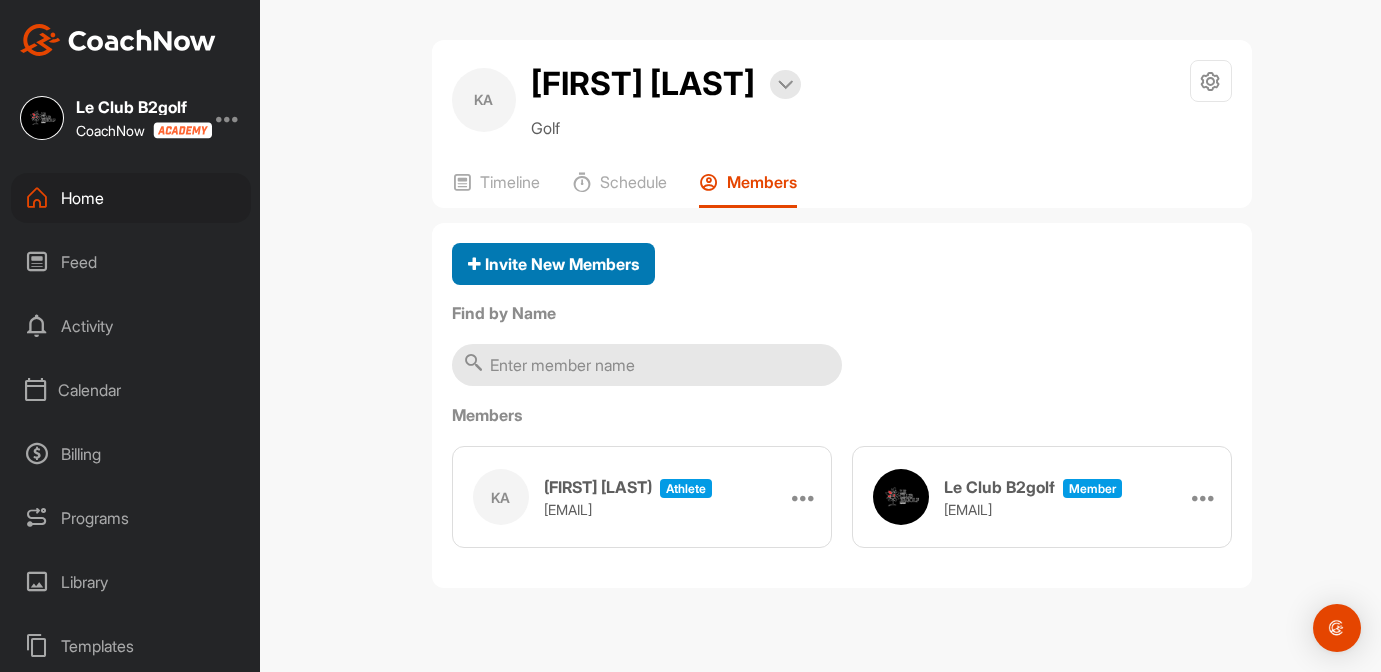 click on "Invite New Members" at bounding box center (553, 264) 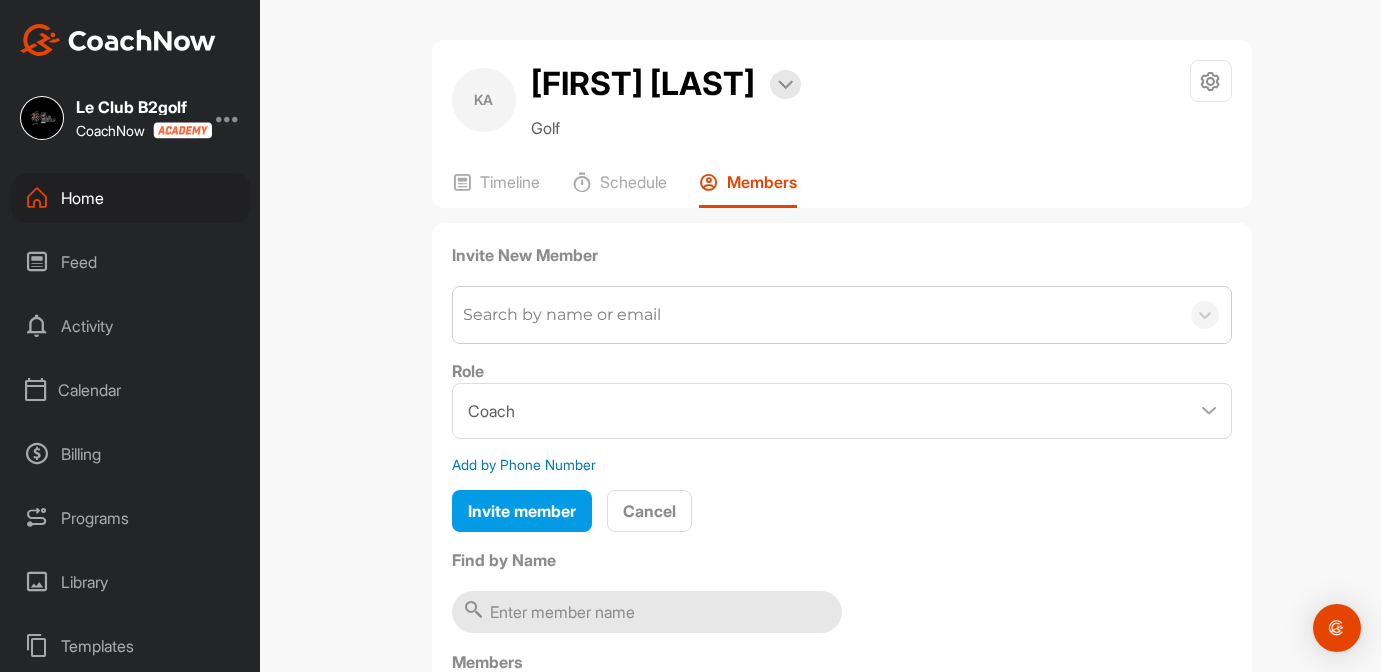 click on "Search by name or email" at bounding box center [816, 315] 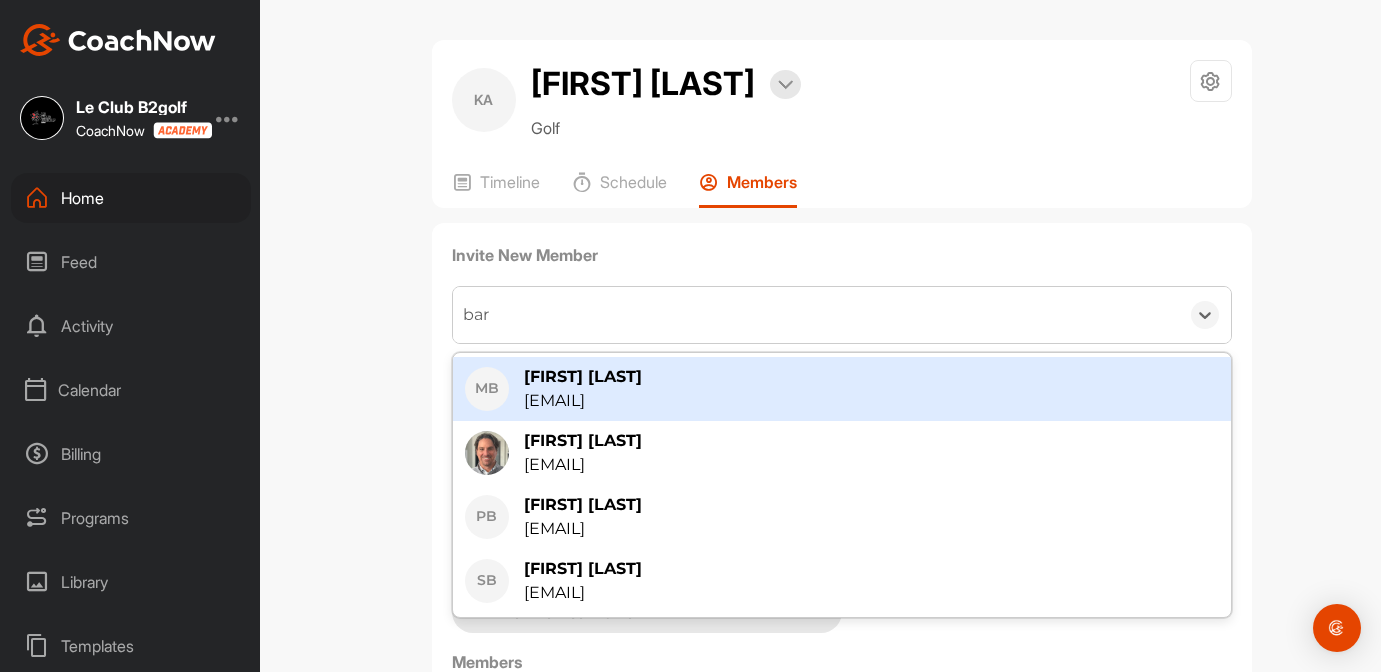 type on "barr" 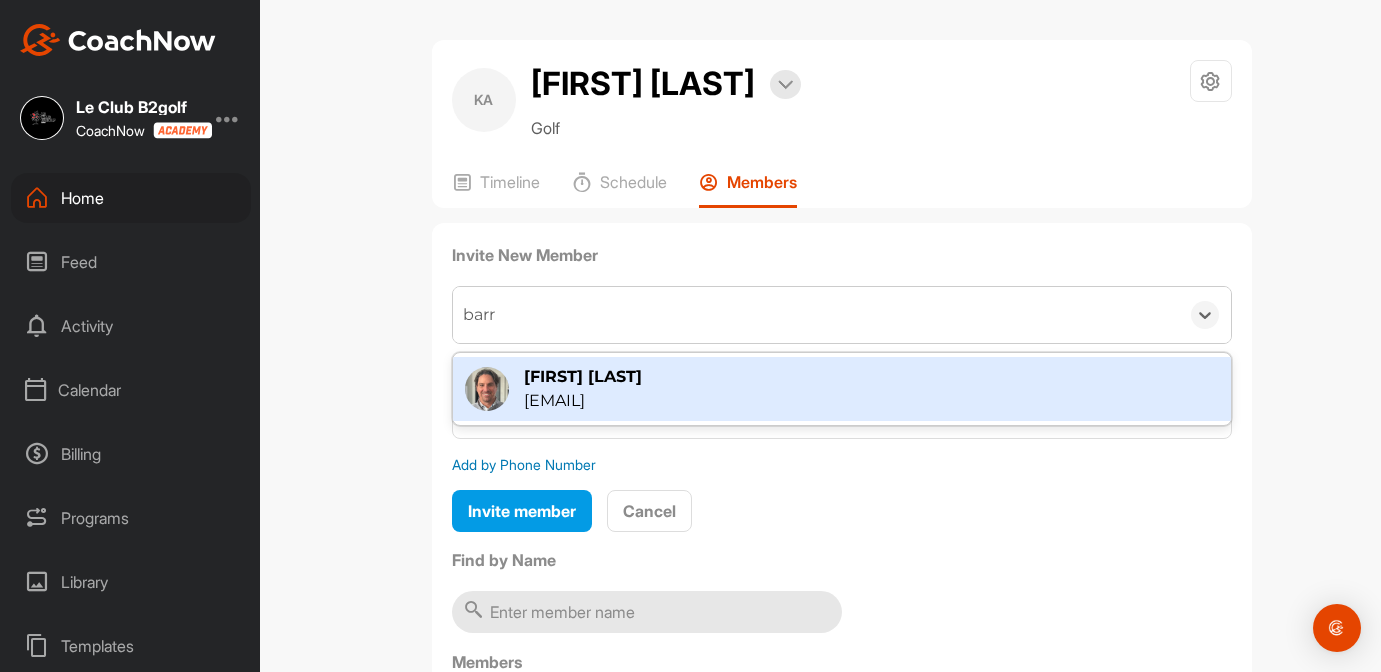 click on "[EMAIL]" at bounding box center (583, 401) 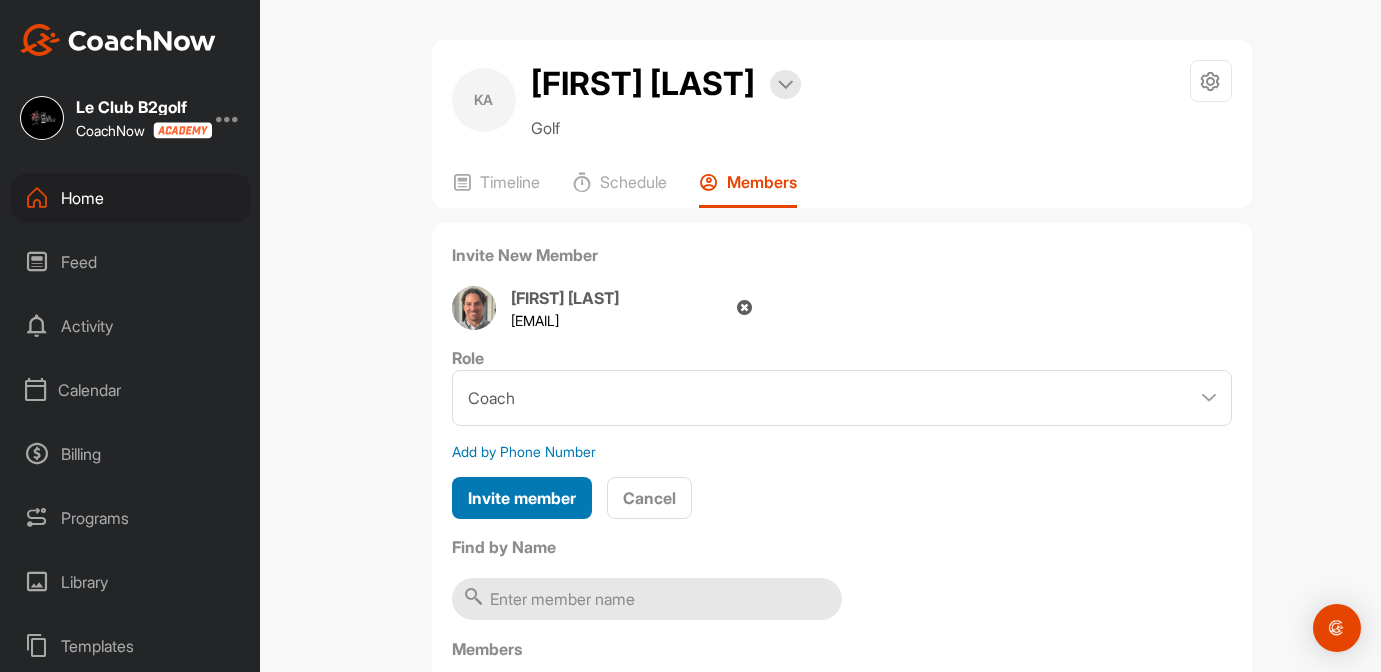 click on "Invite member" at bounding box center (522, 498) 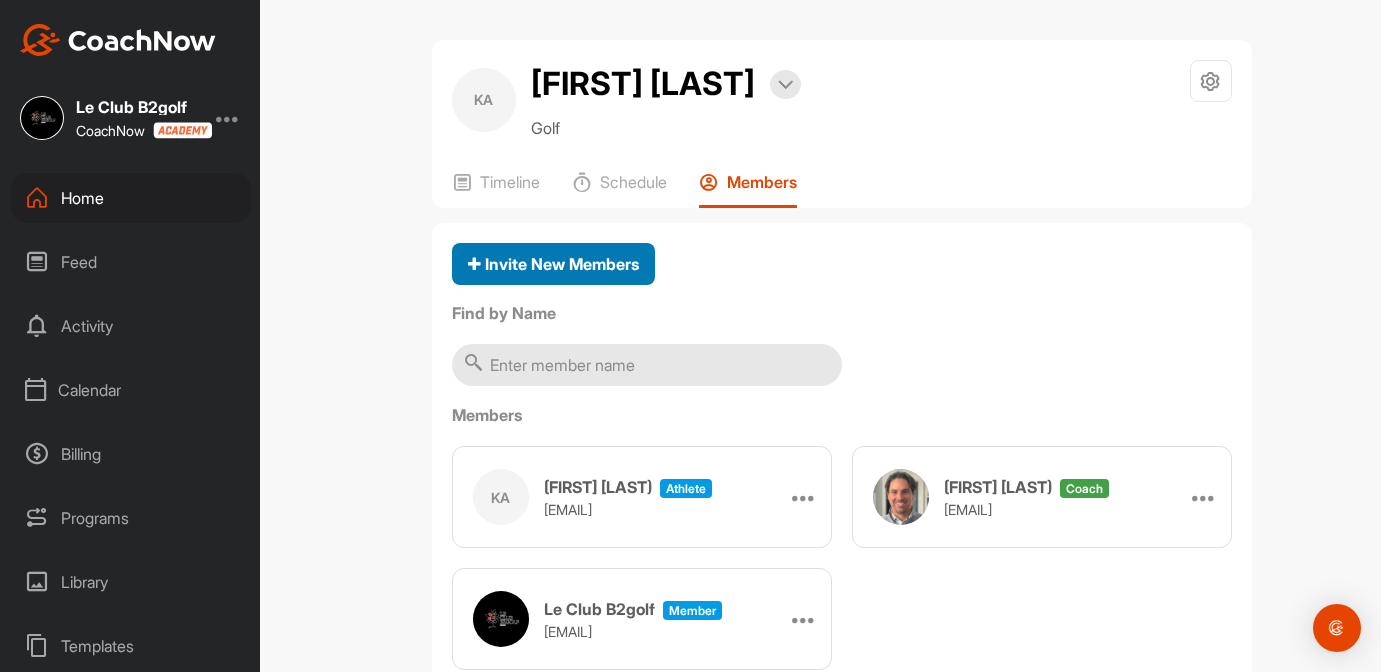 click on "Invite New Members" at bounding box center (553, 264) 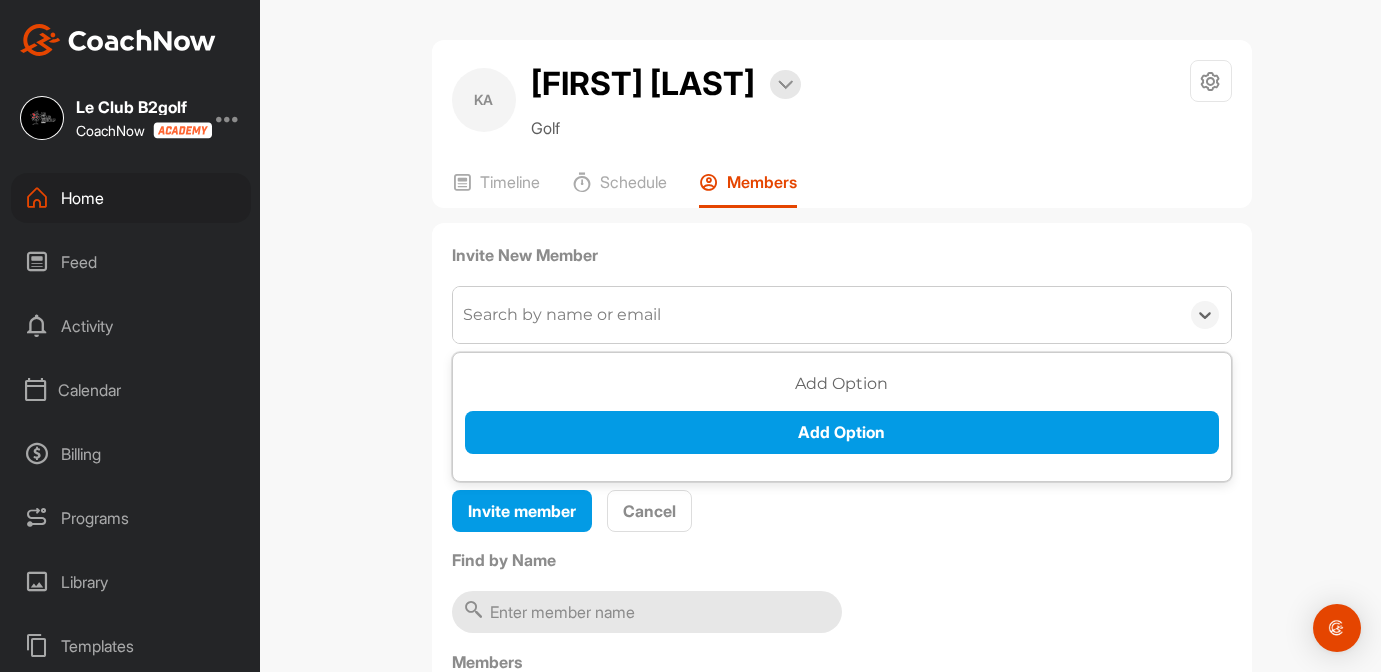 click on "Search by name or email" at bounding box center [562, 315] 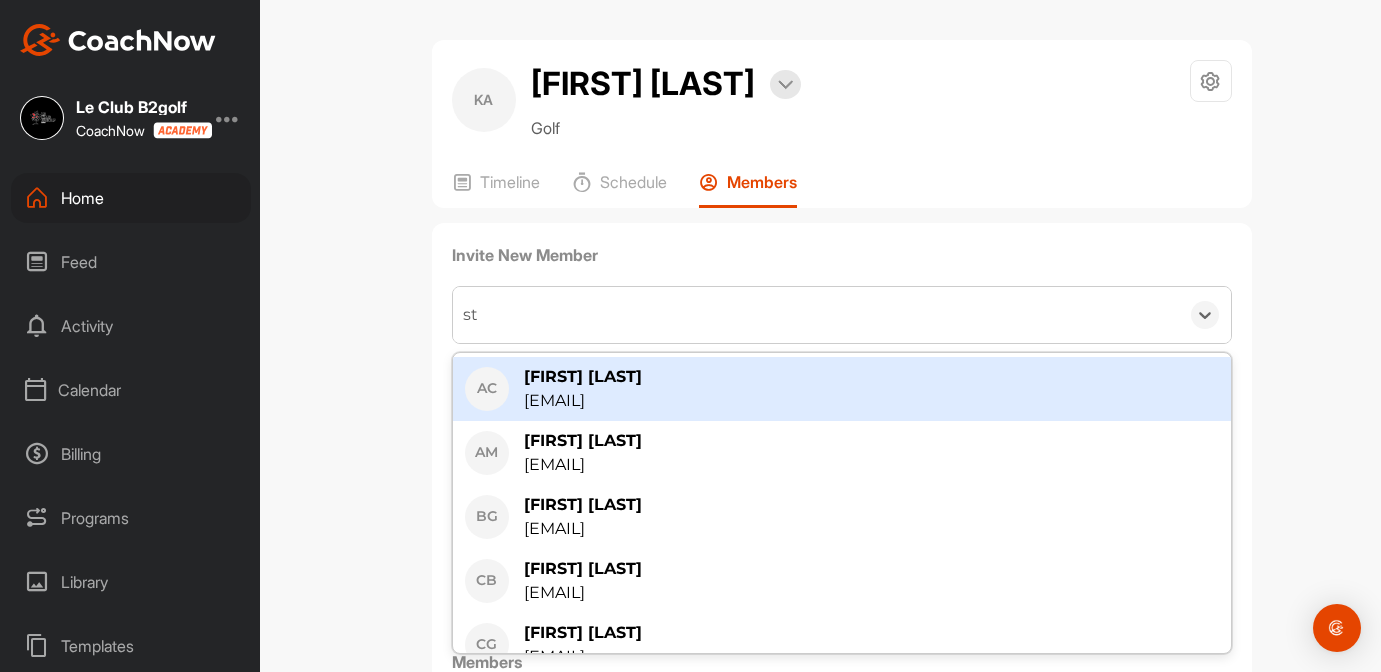 type on "stp" 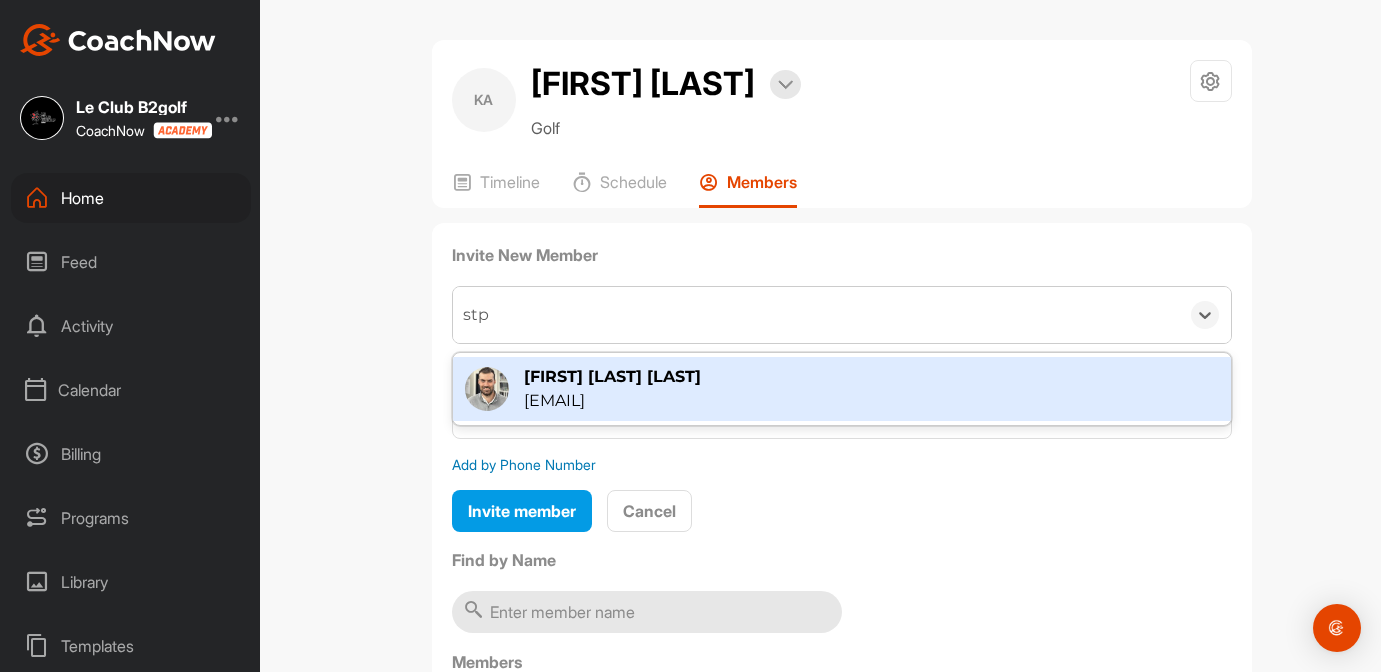 click on "[EMAIL]" at bounding box center (612, 401) 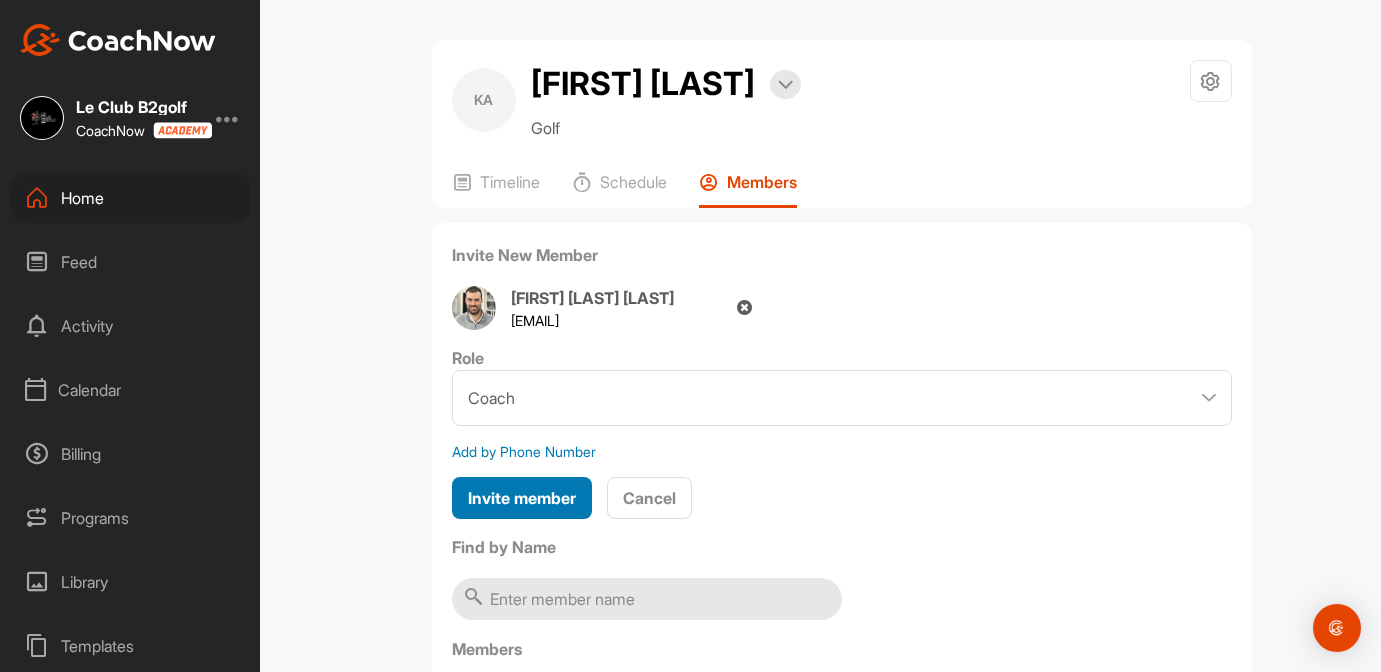 click on "Invite member" at bounding box center [522, 498] 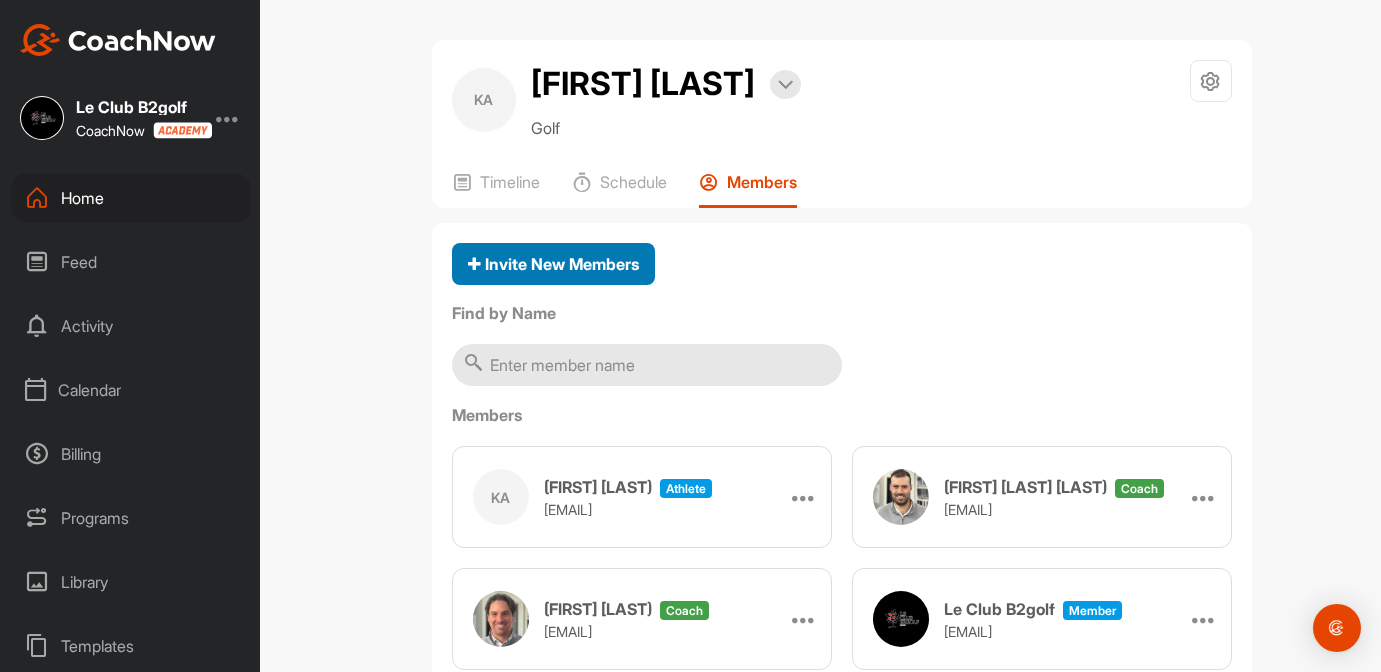 click on "Invite New Members" at bounding box center [553, 264] 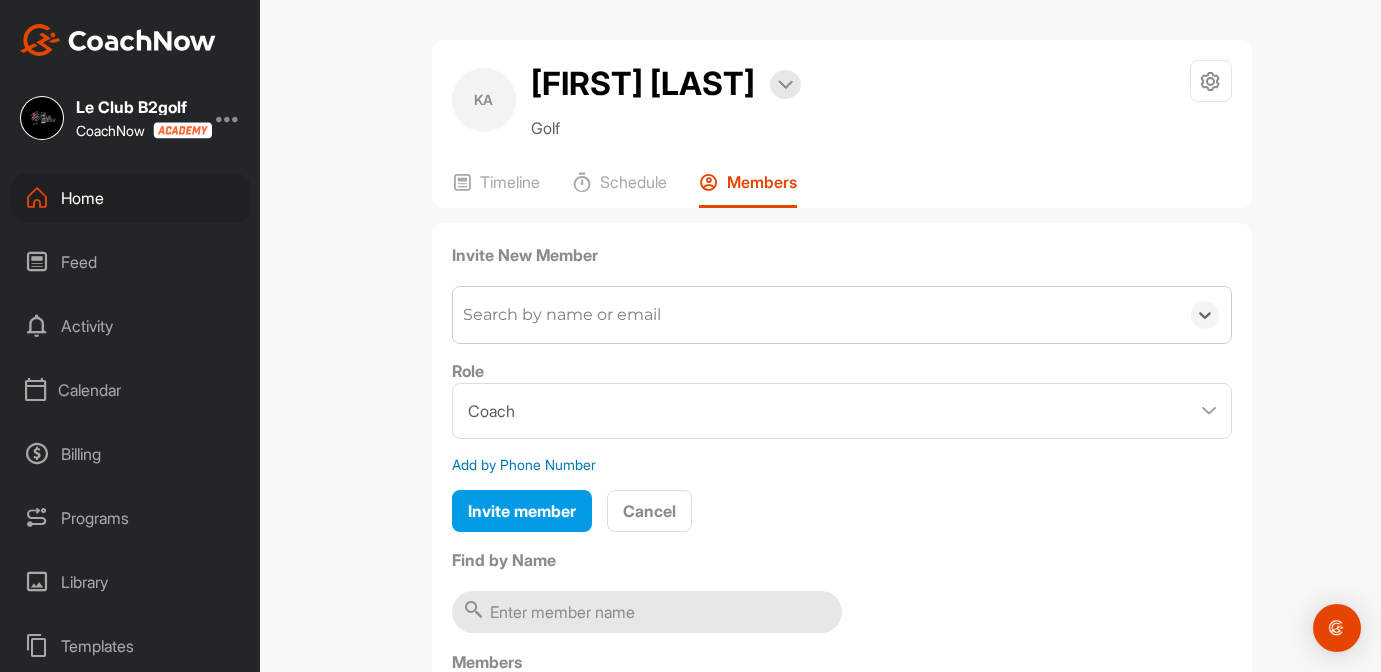 click on "Search by name or email" at bounding box center (562, 315) 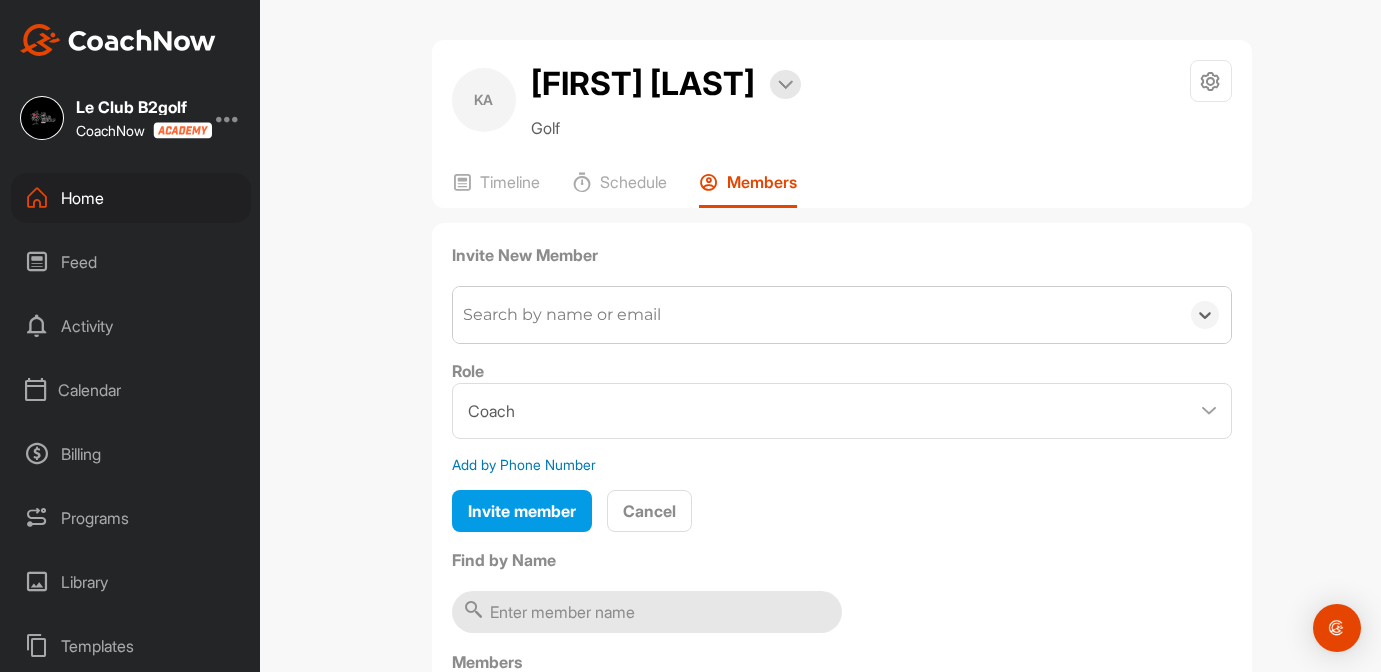 click on "Search by name or email" at bounding box center [816, 315] 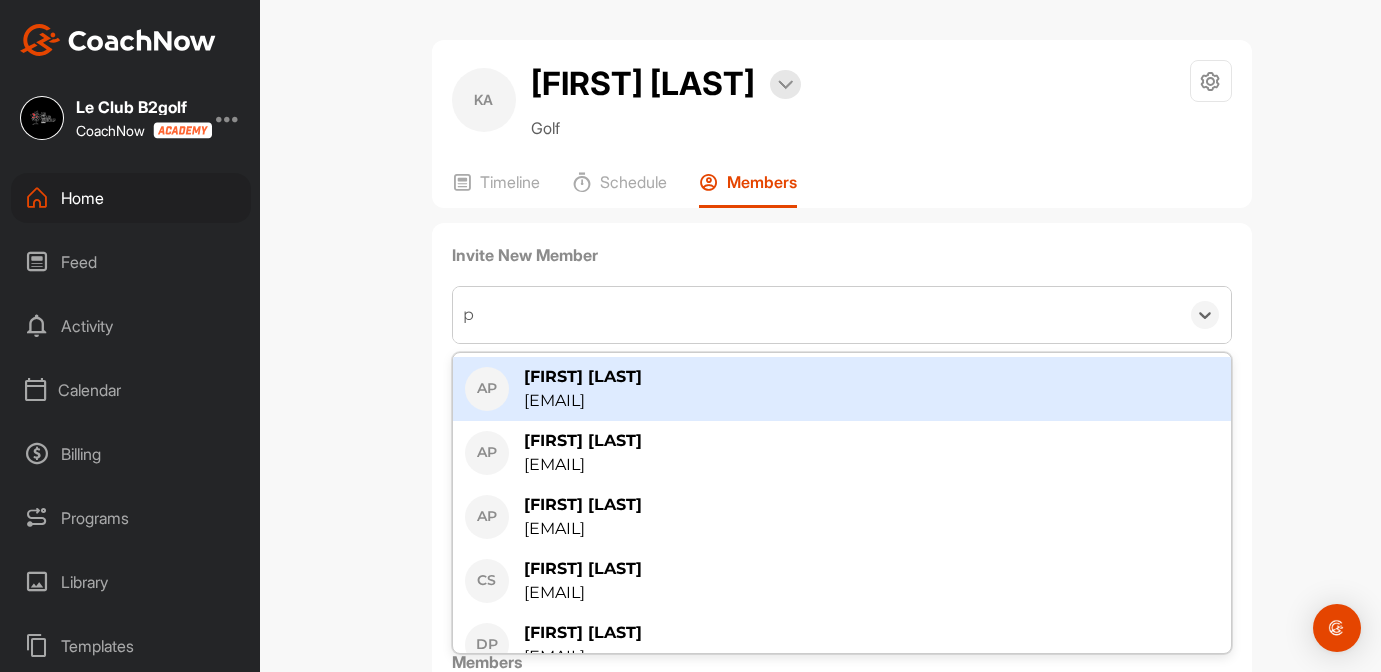 type on "pg" 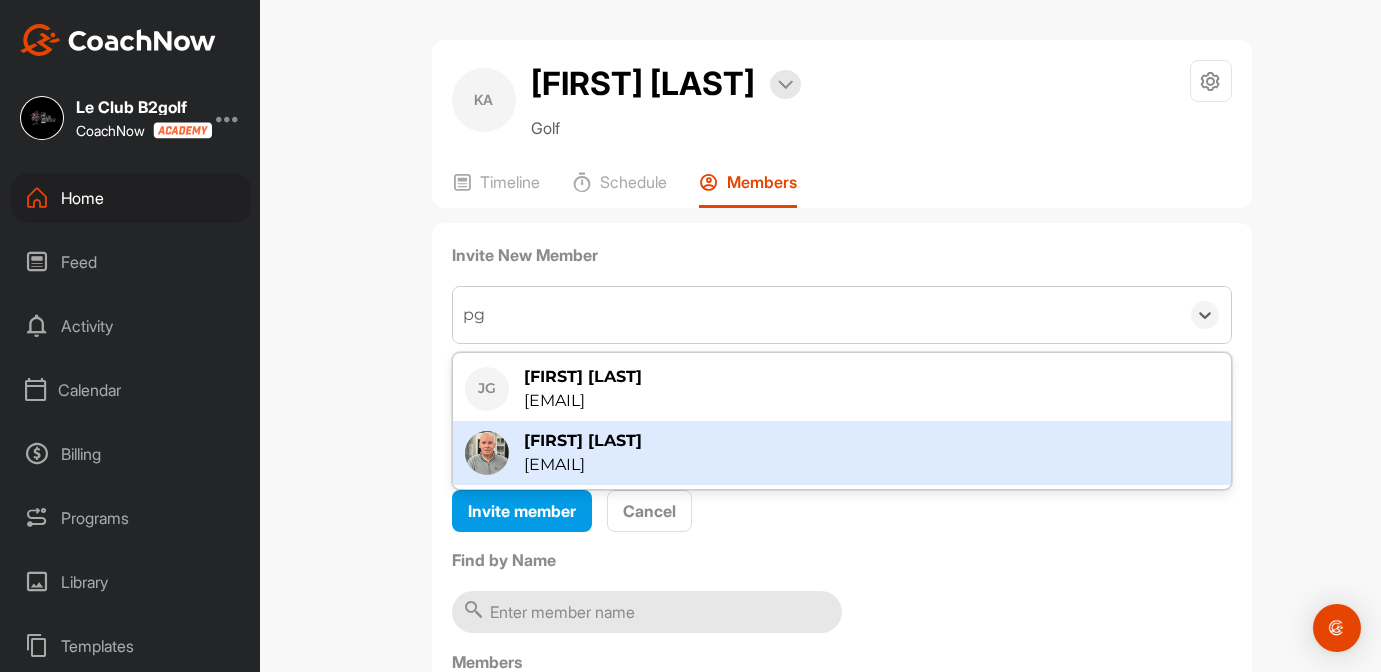 click on "[EMAIL]" at bounding box center (583, 465) 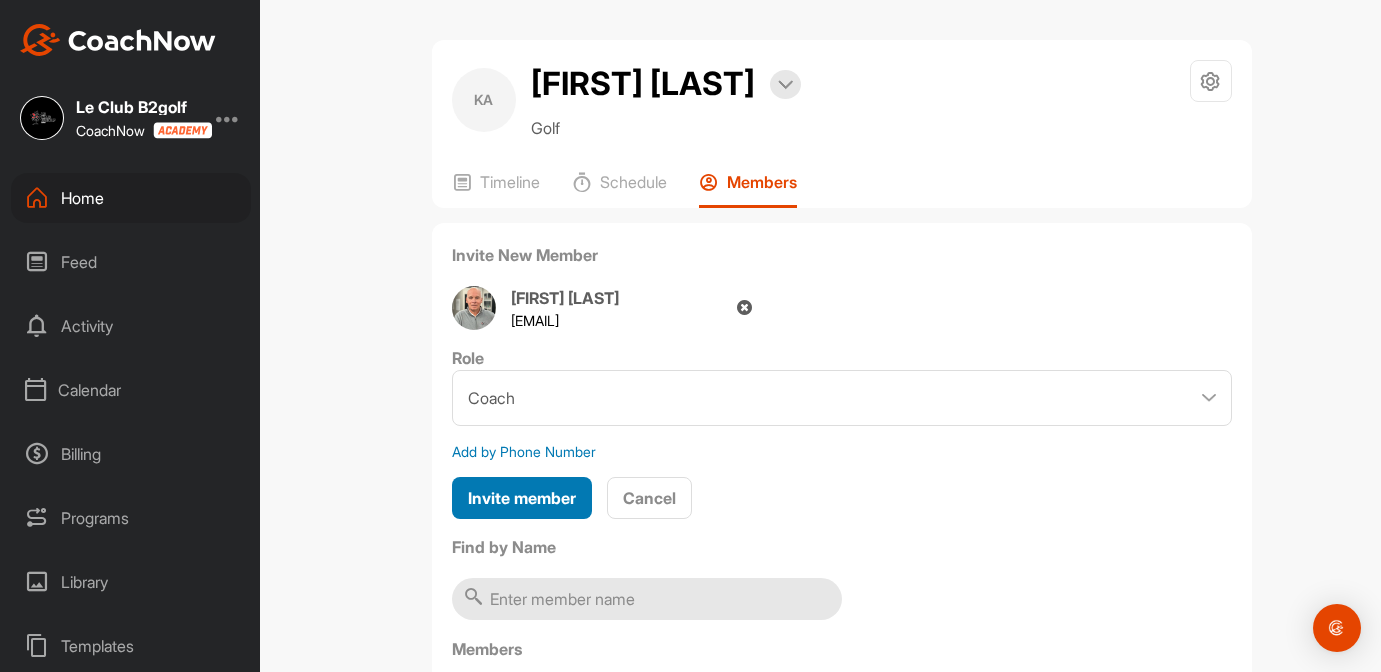 click on "Invite member" at bounding box center (522, 498) 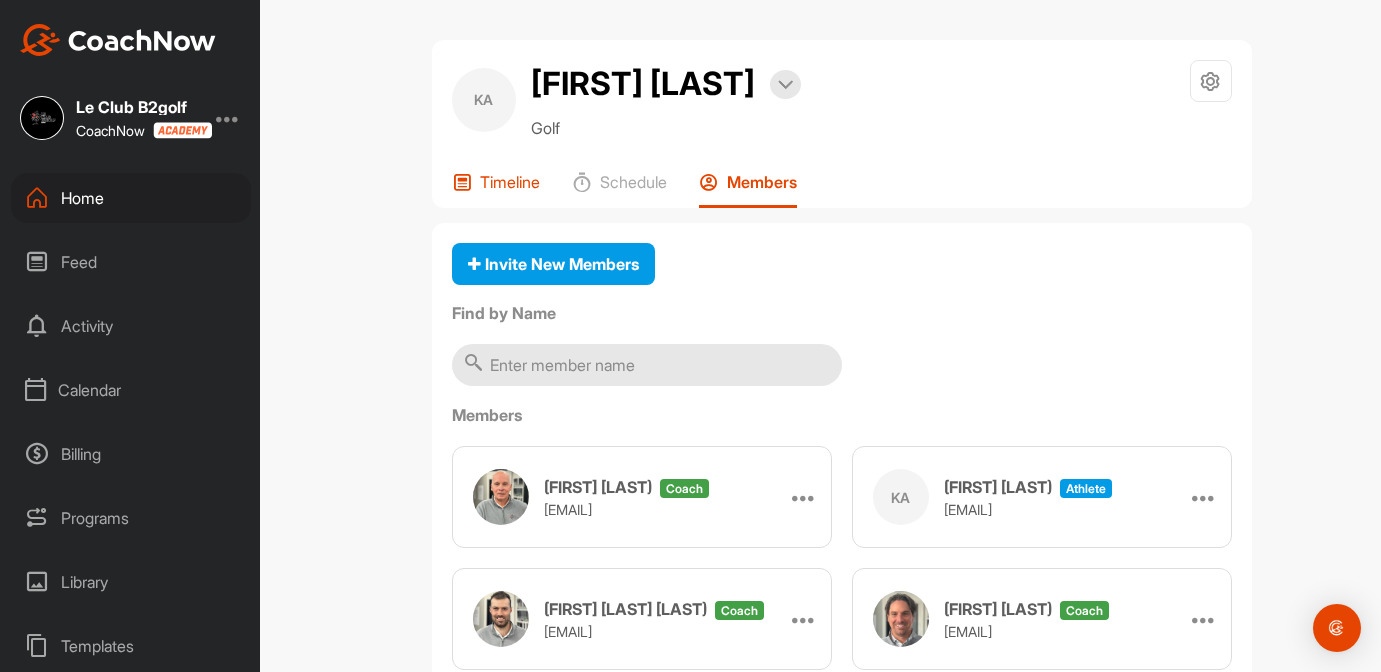 click on "Timeline" at bounding box center [510, 182] 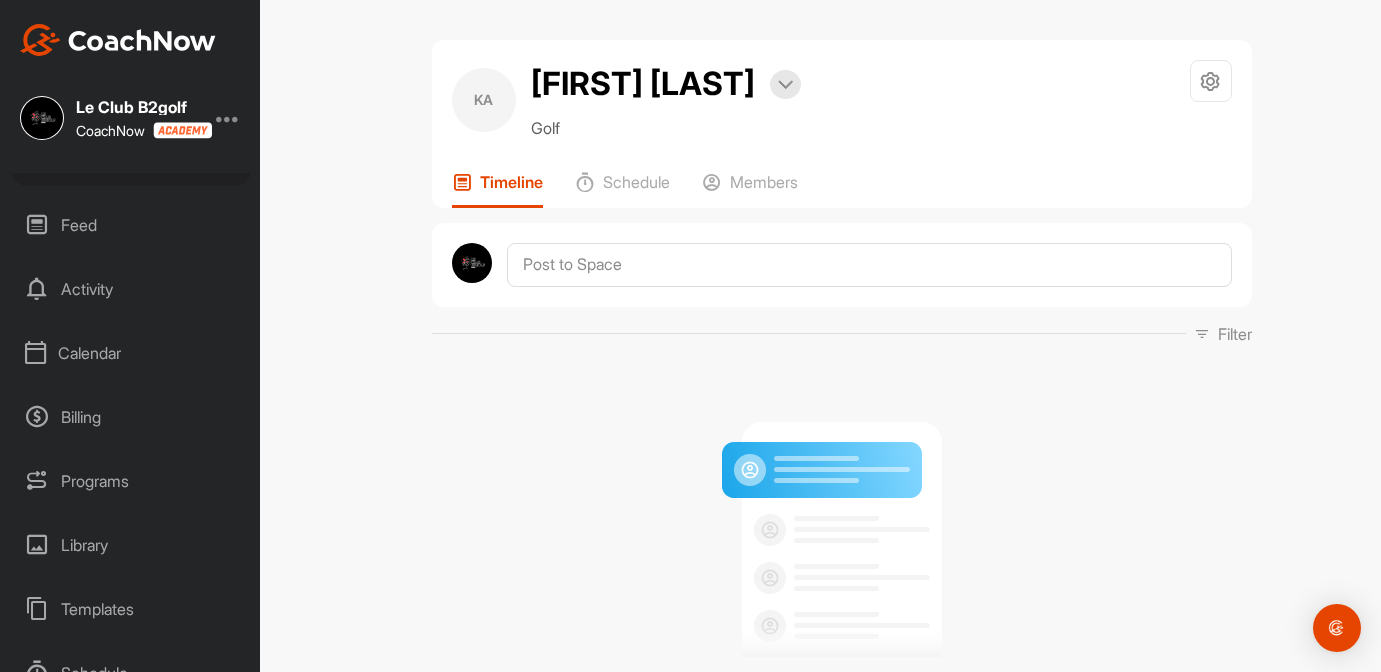 scroll, scrollTop: 40, scrollLeft: 0, axis: vertical 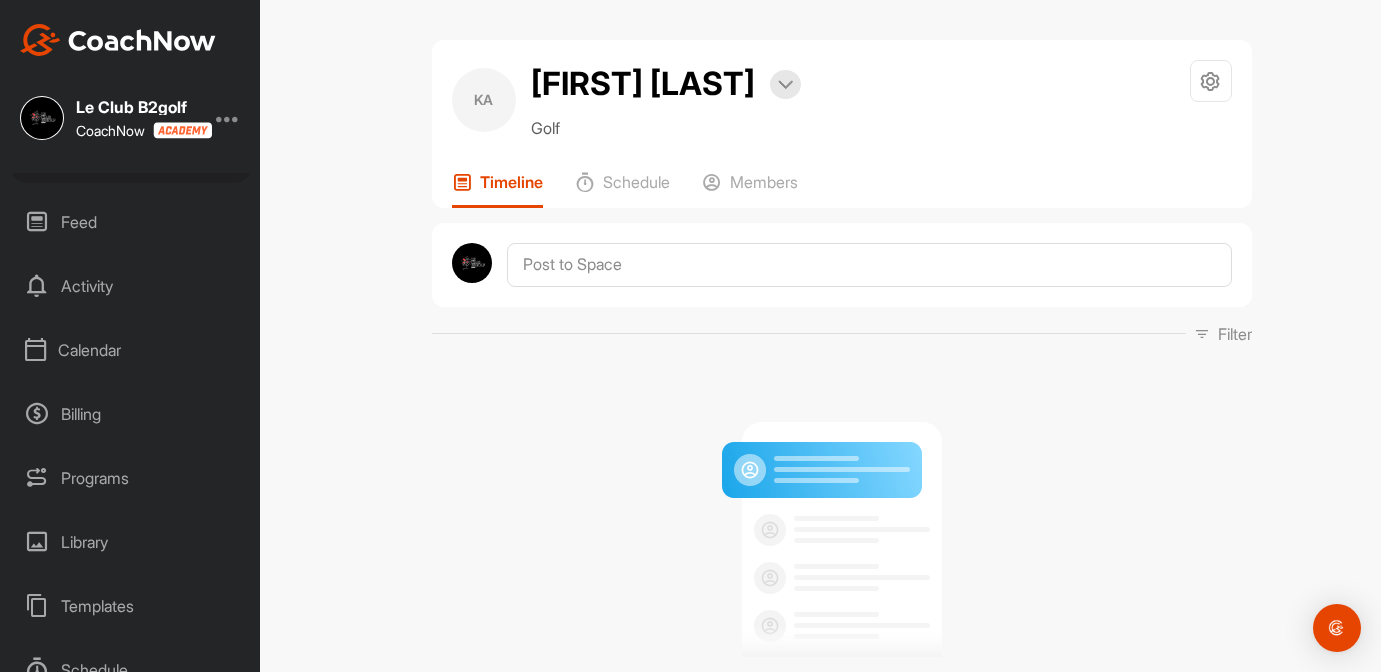 click on "Templates" at bounding box center (131, 606) 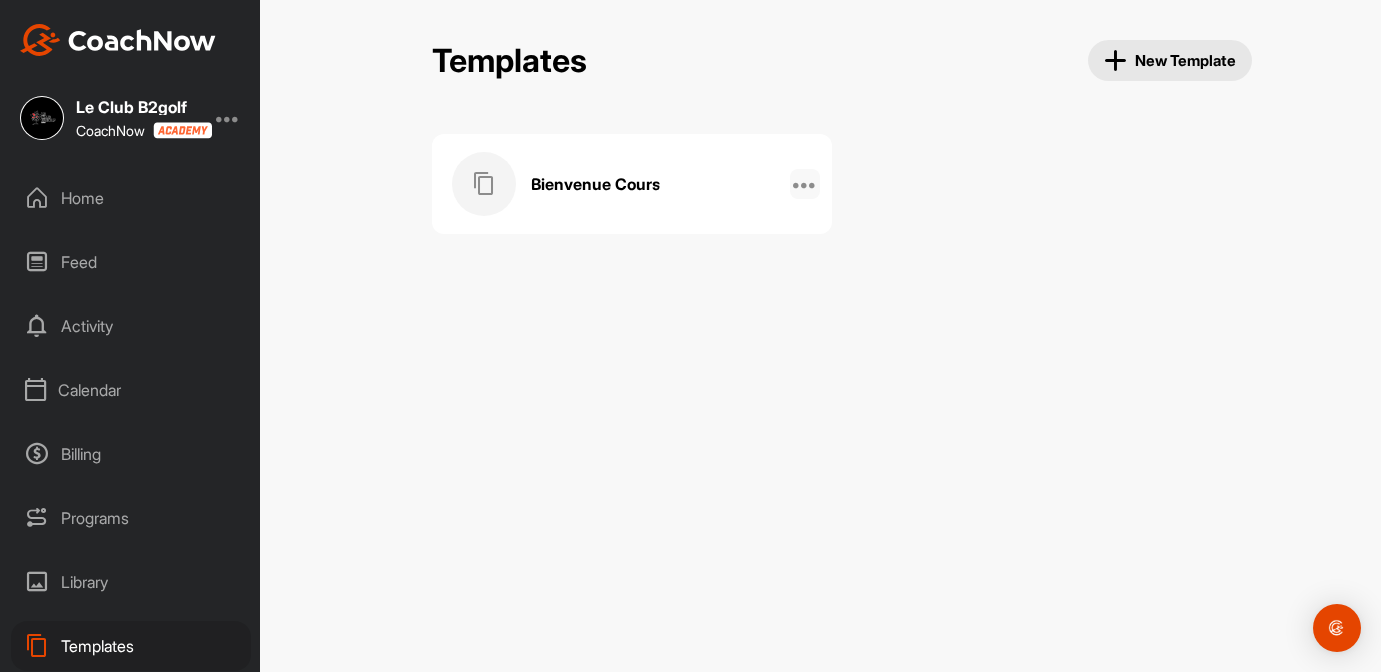 click at bounding box center (805, 184) 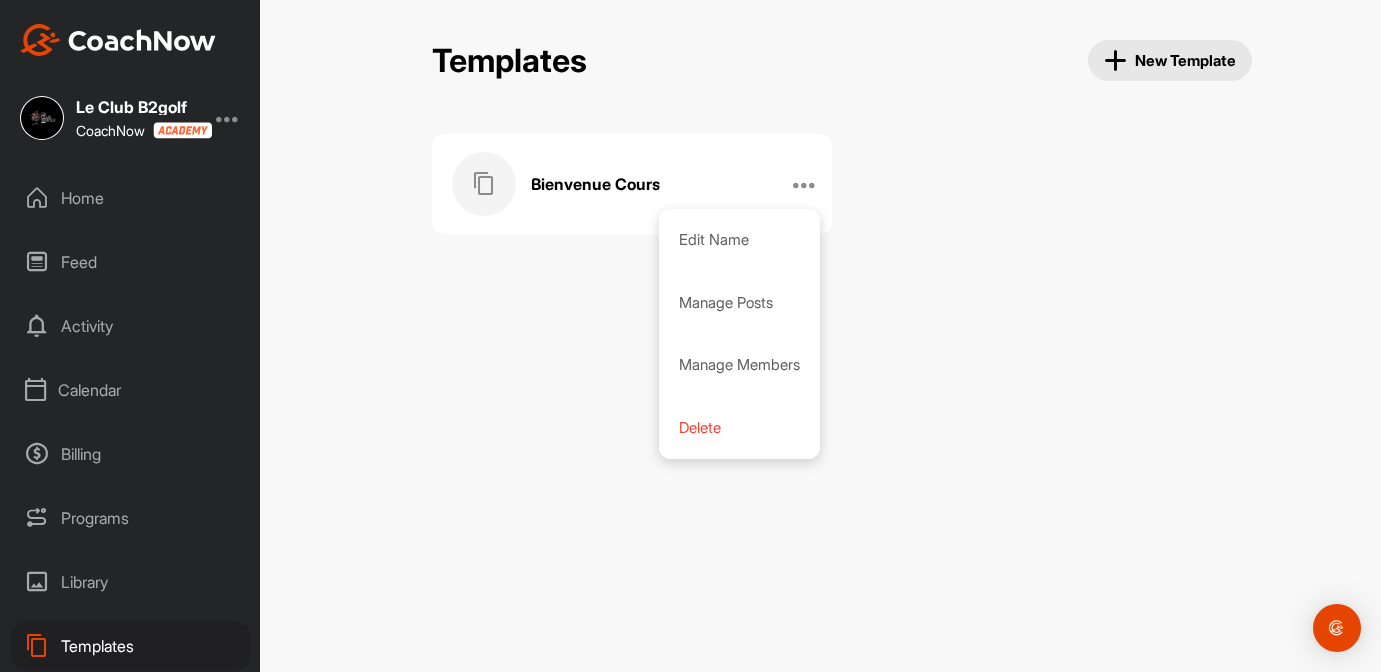 click on "Bienvenue Cours" at bounding box center [611, 184] 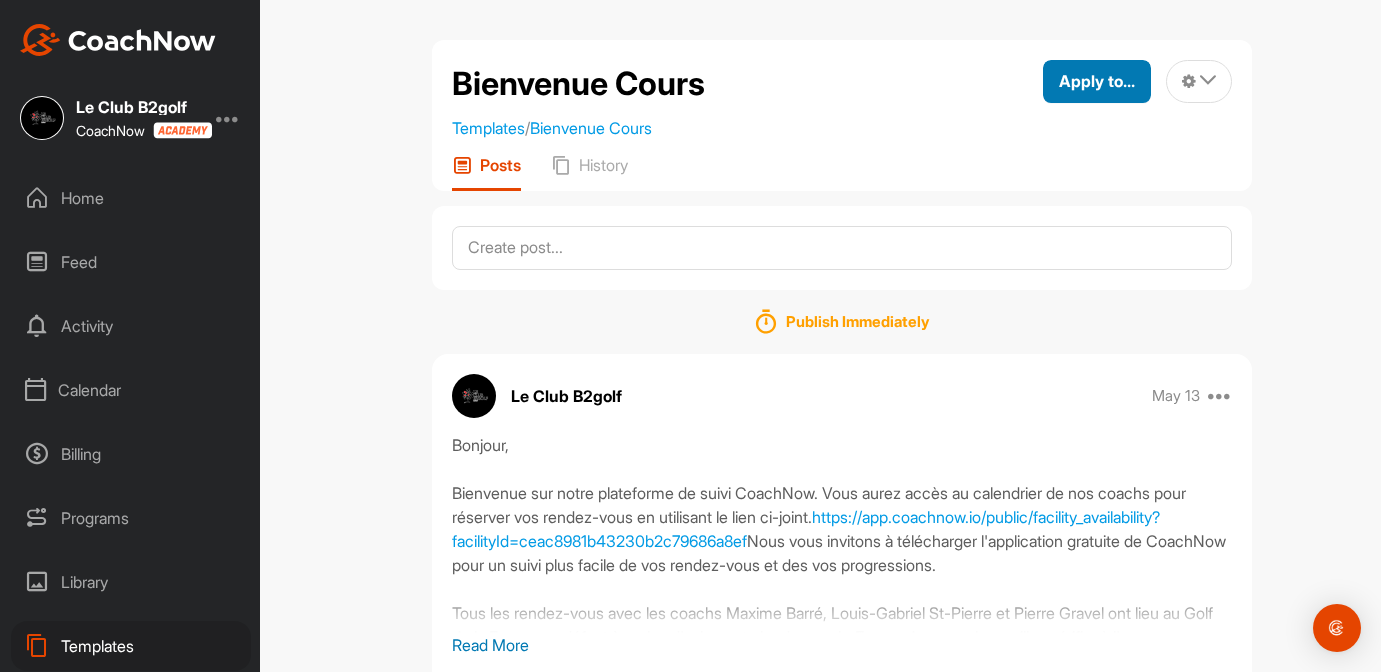 click on "Apply to..." at bounding box center (1097, 81) 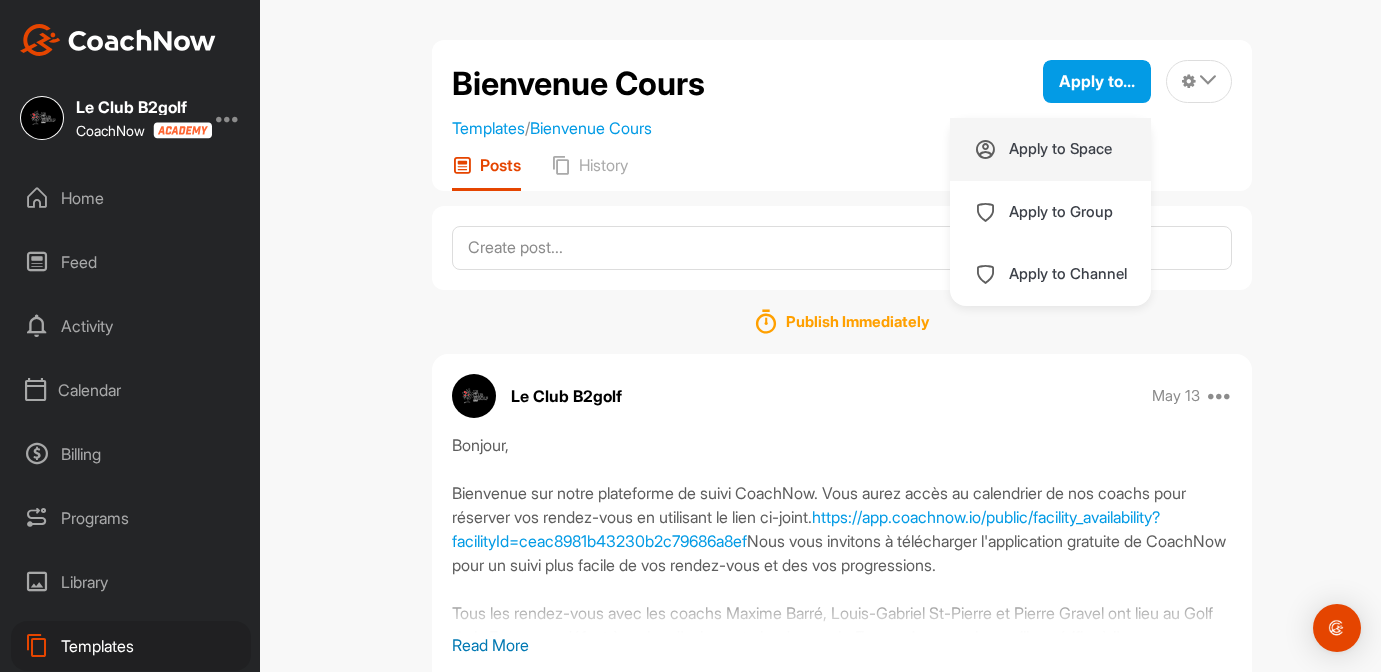 click on "Apply to Space" at bounding box center (1060, 149) 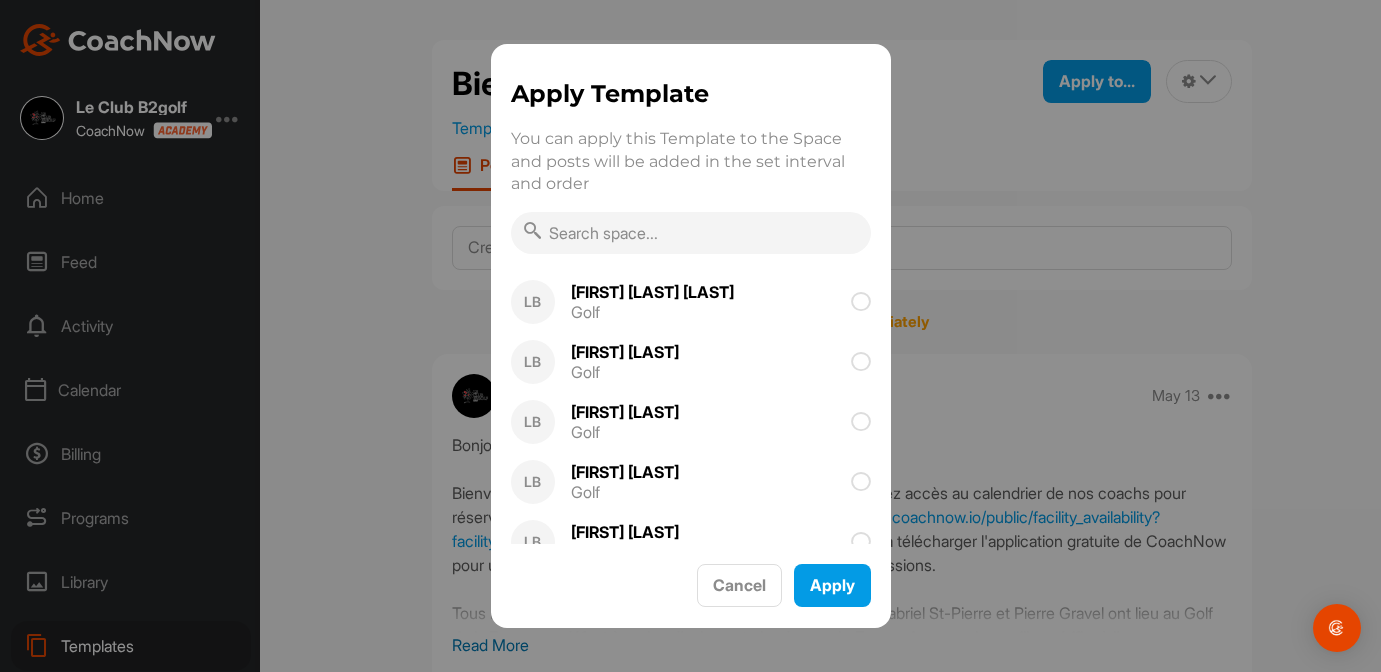 click at bounding box center (691, 233) 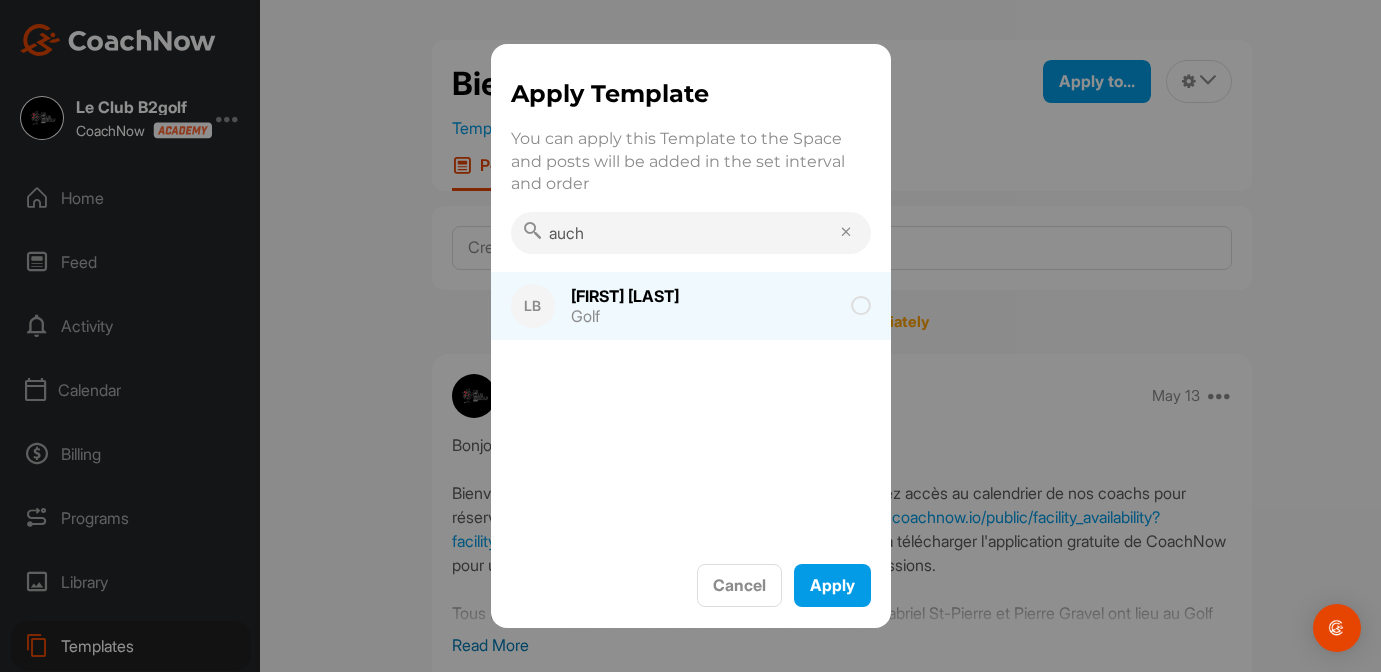 type on "auch" 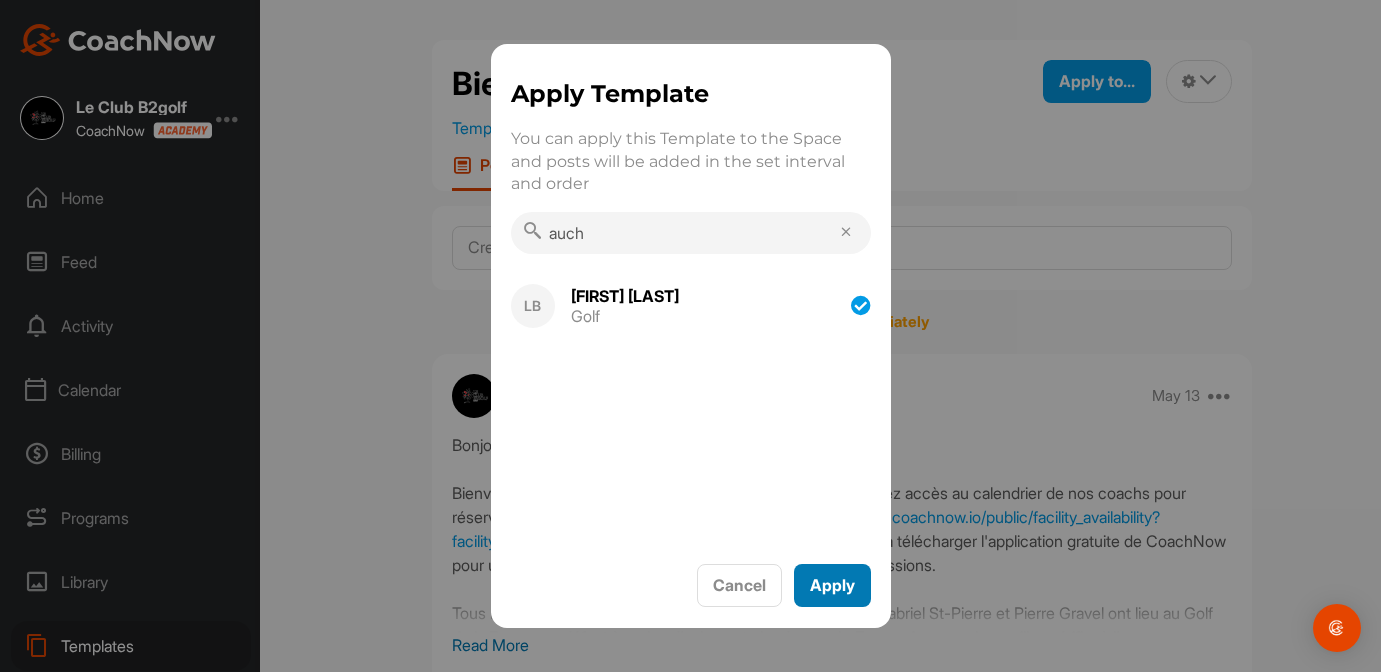 click on "Apply" at bounding box center [832, 585] 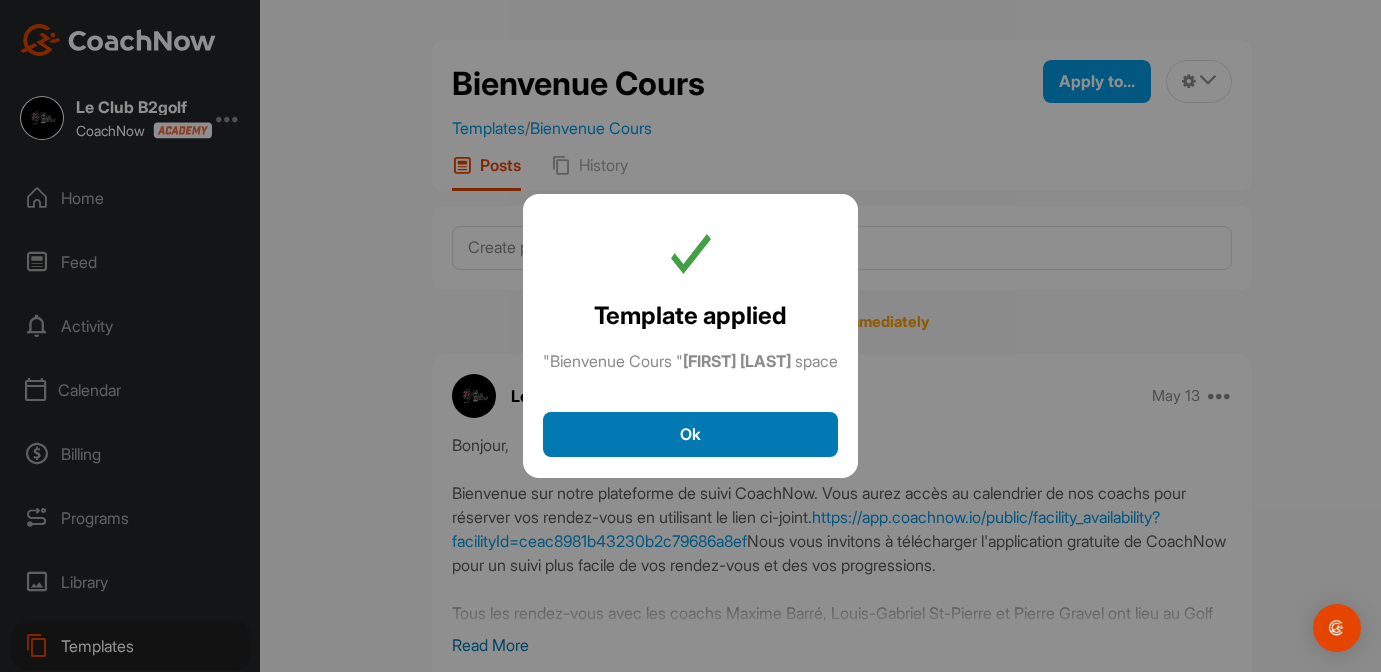 click on "Ok" at bounding box center (690, 434) 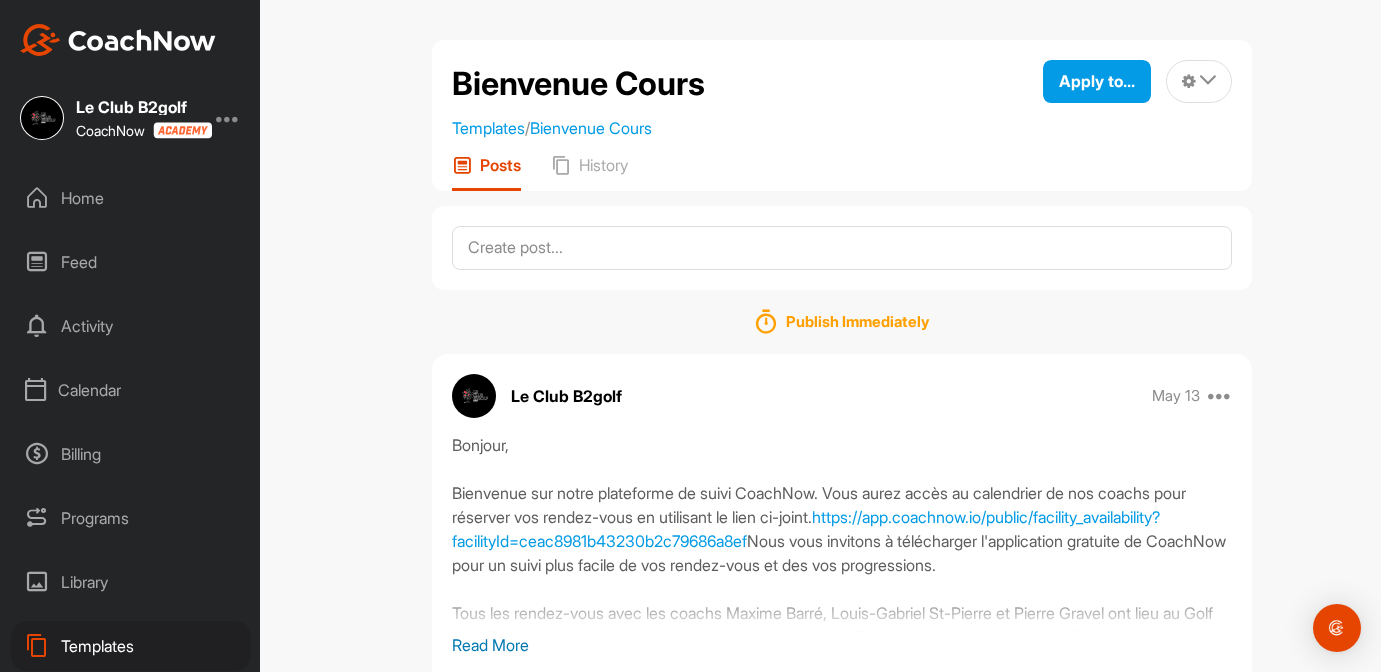 click on "Home" at bounding box center (131, 198) 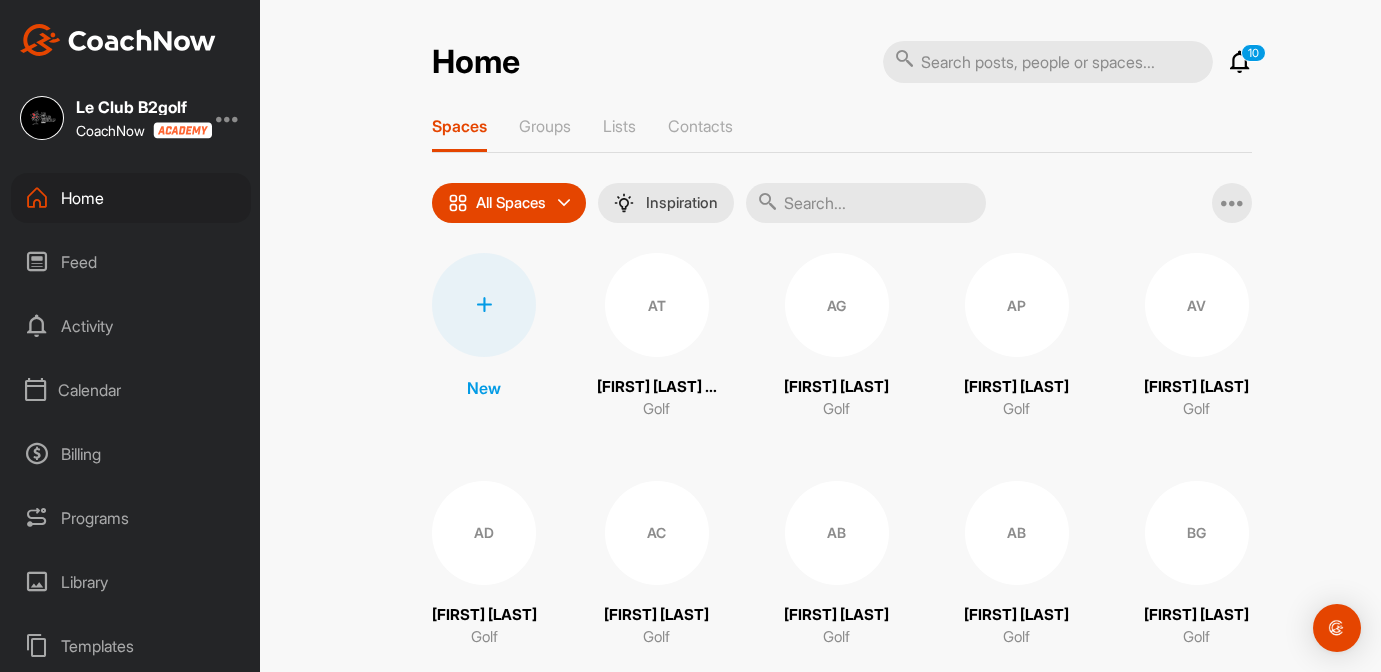 click at bounding box center (866, 203) 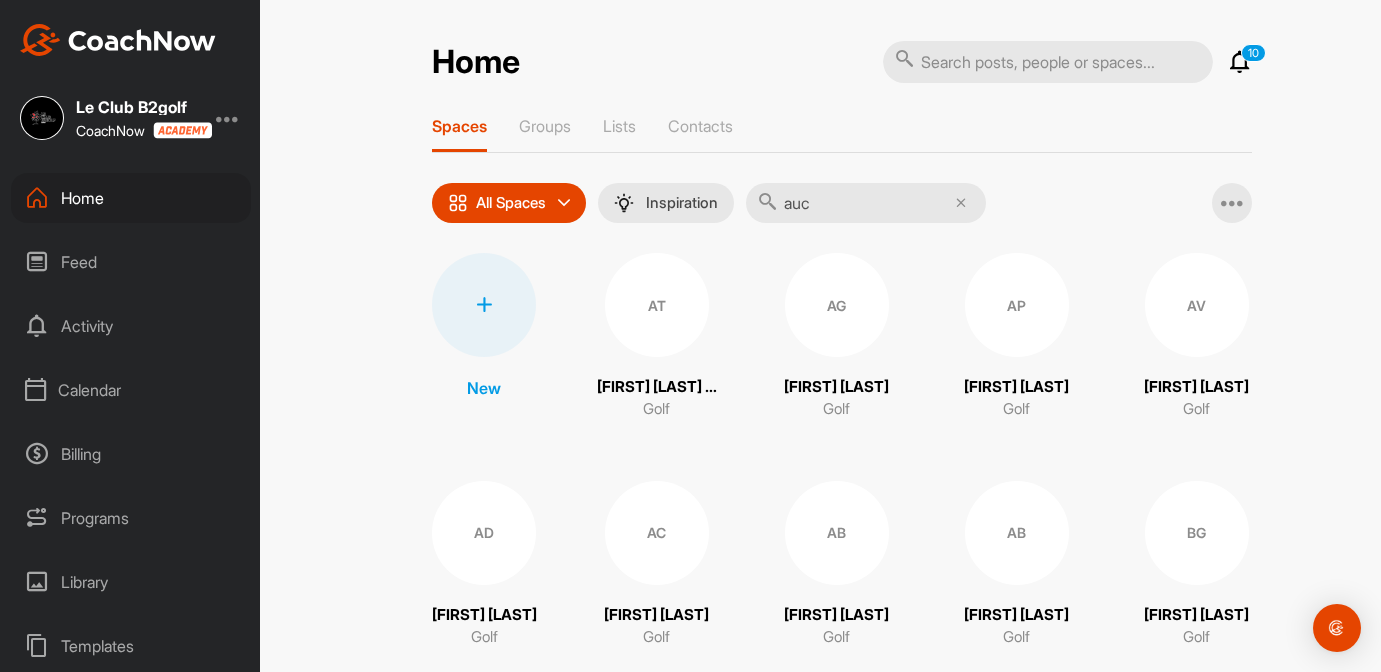 type on "auch" 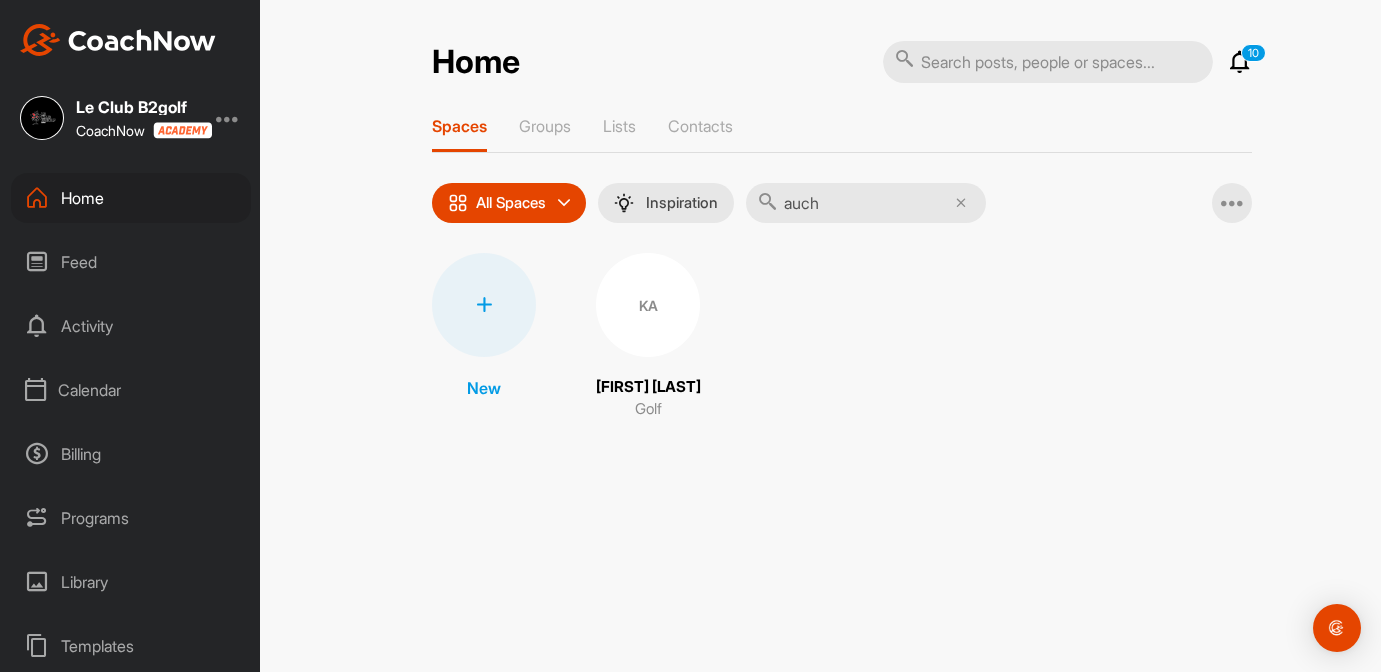 click on "KA" at bounding box center (648, 305) 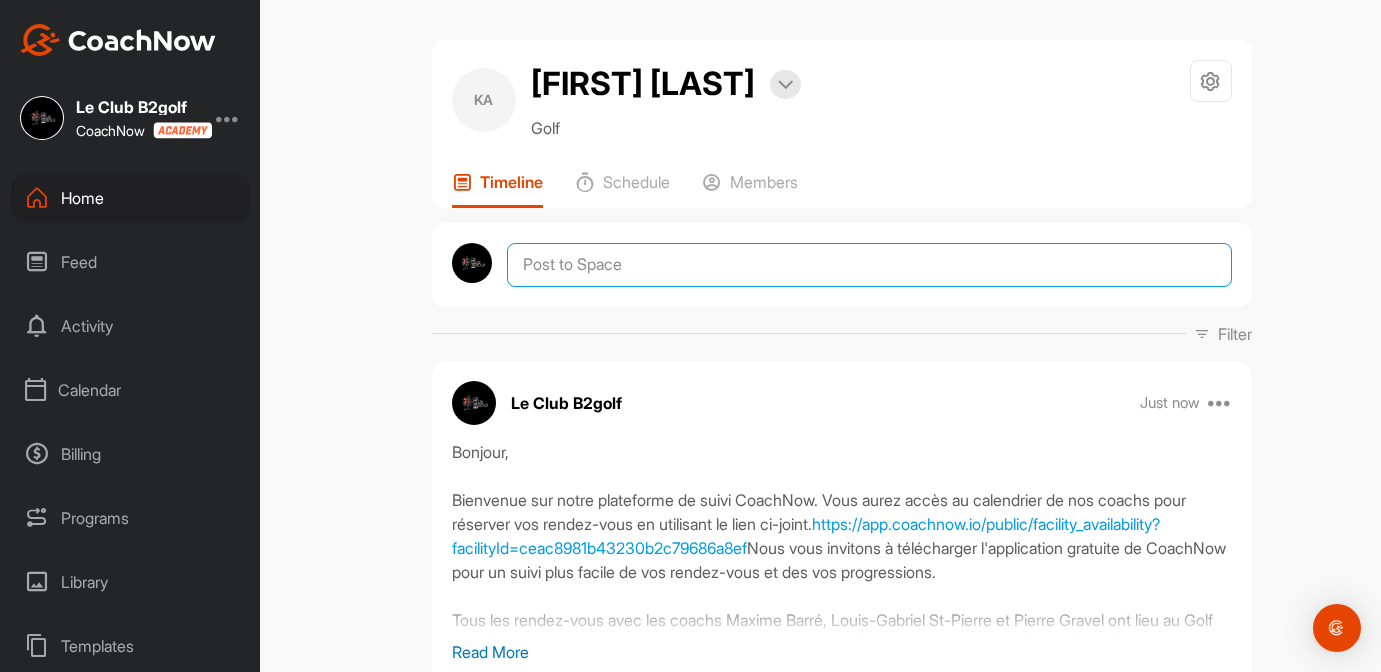 click at bounding box center [869, 265] 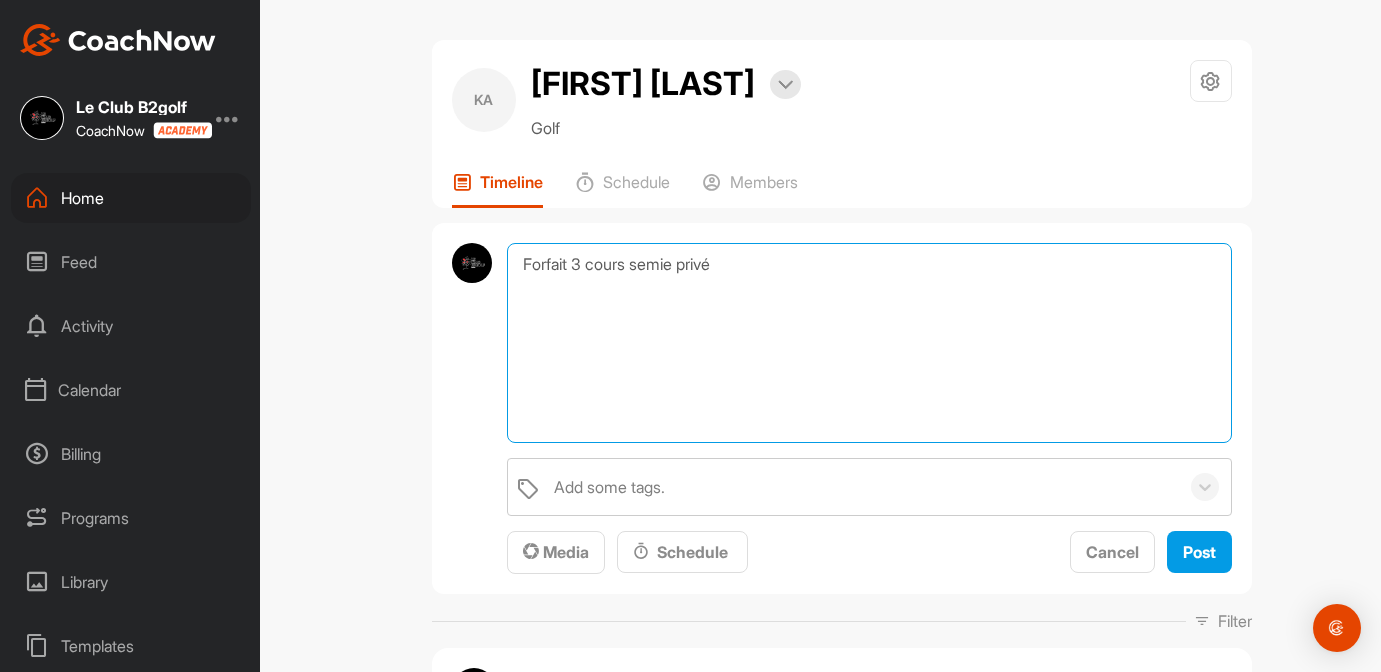 click on "Forfait 3 cours semie privé" at bounding box center (869, 343) 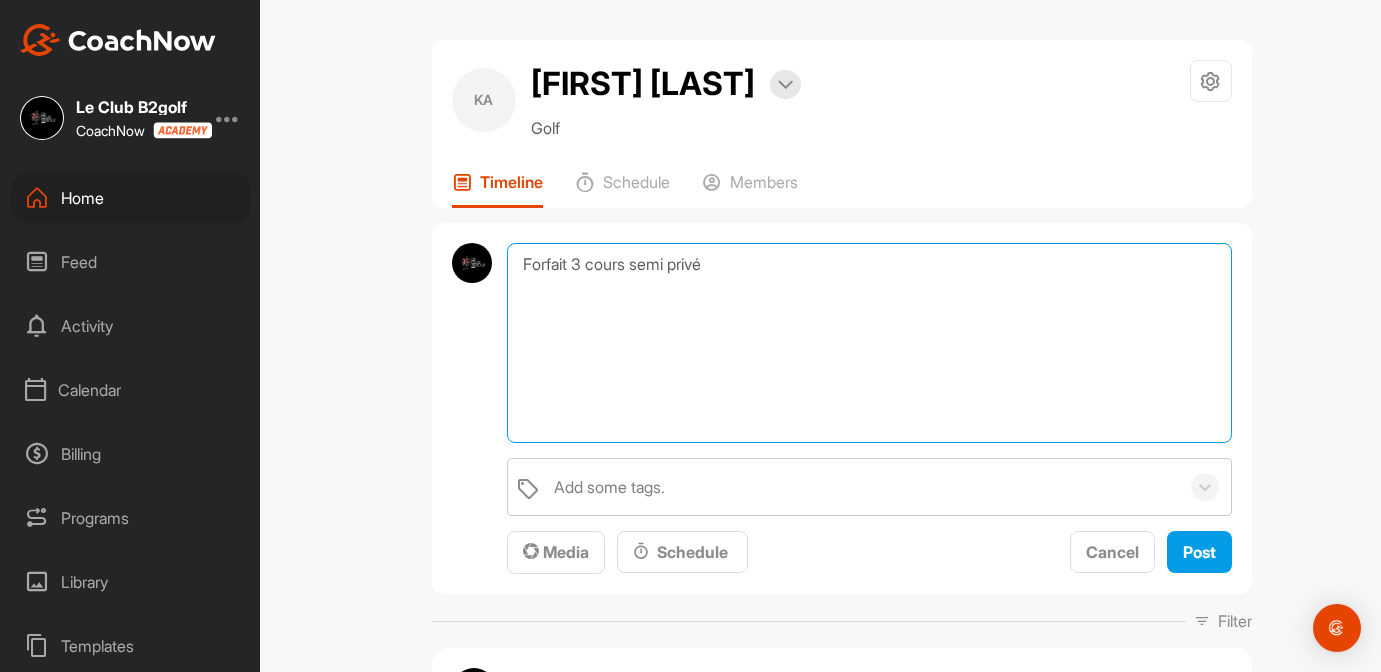 click on "Forfait 3 cours semi privé" at bounding box center [869, 343] 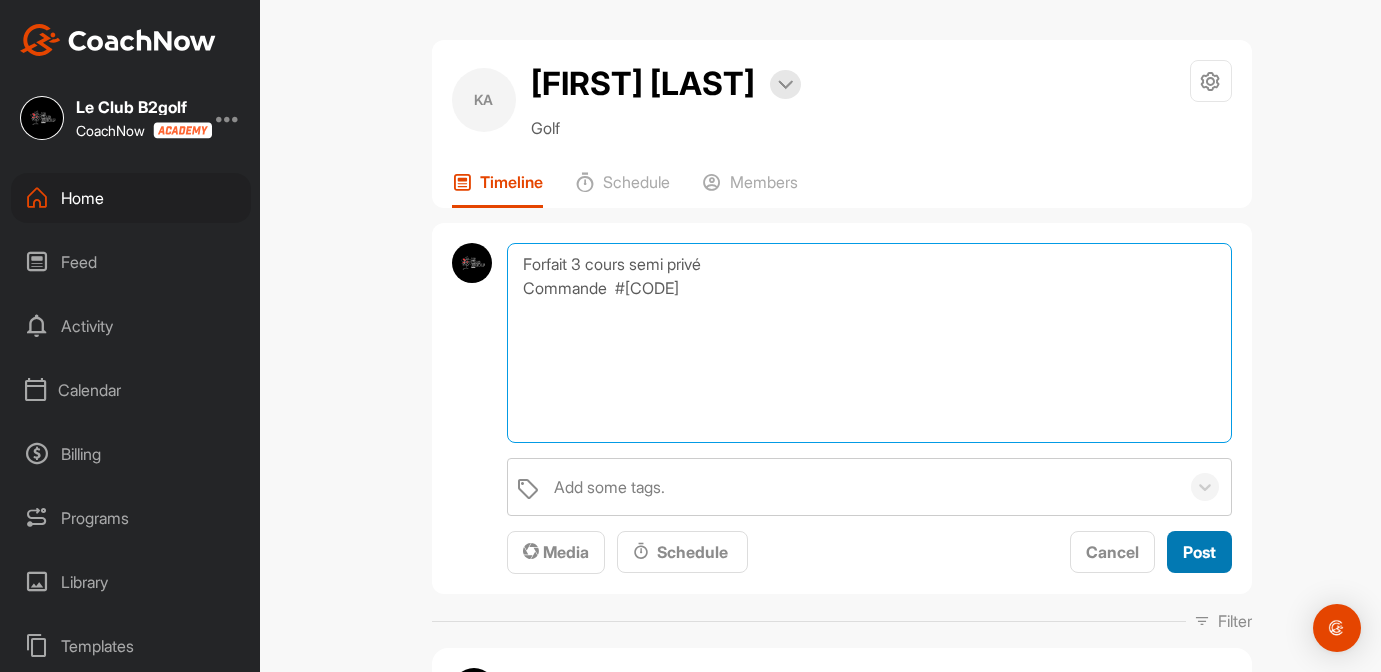 type on "Forfait 3 cours semi privé
Commande  #[CODE]" 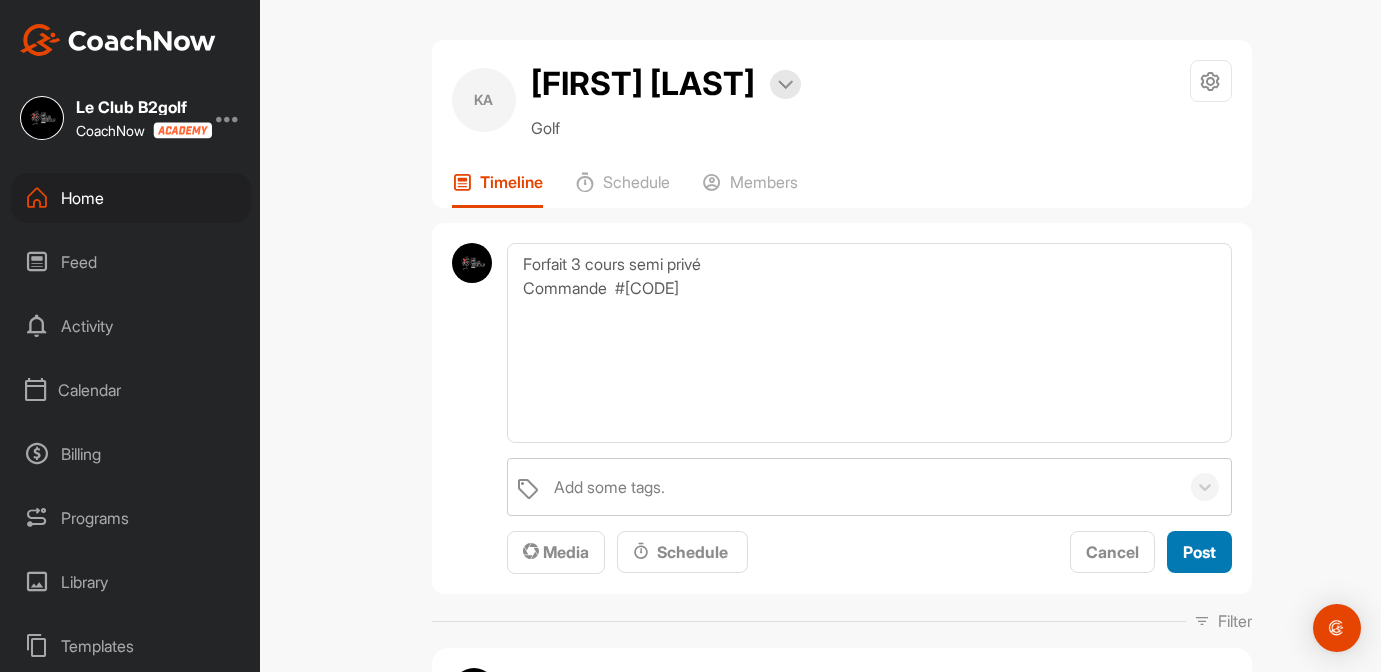click on "Post" at bounding box center (1199, 552) 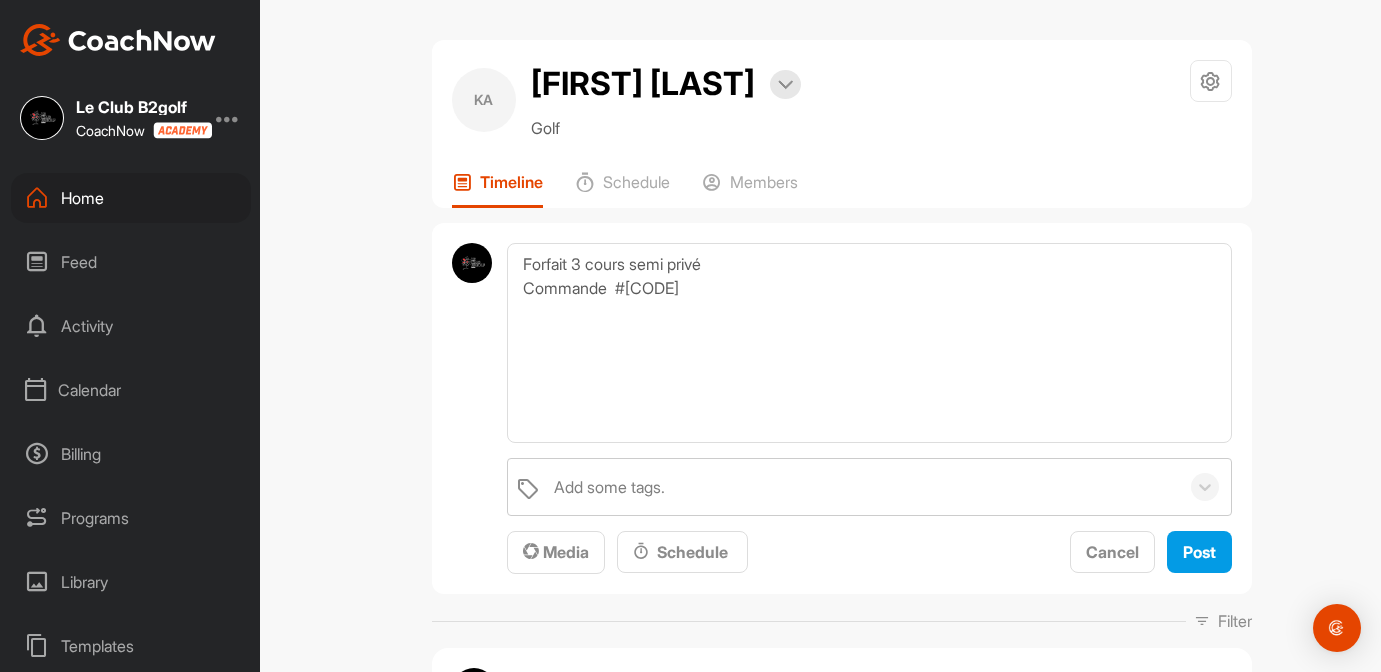 type 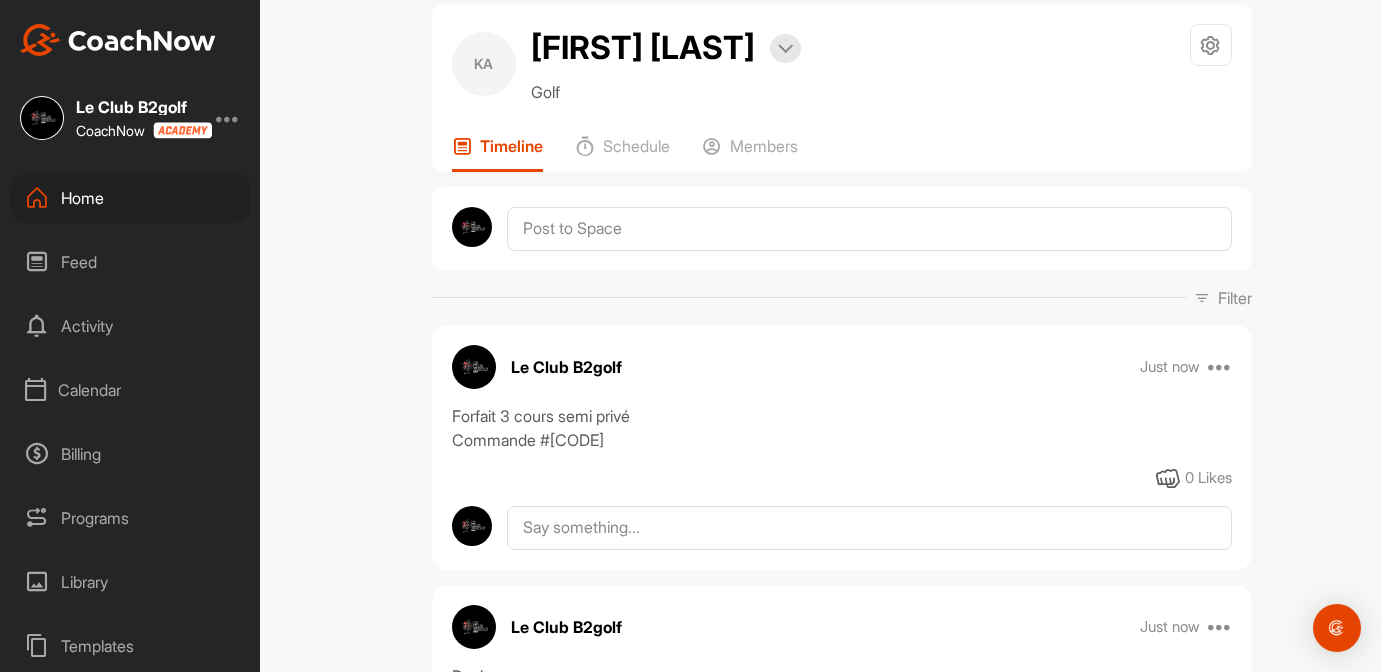 scroll, scrollTop: 0, scrollLeft: 0, axis: both 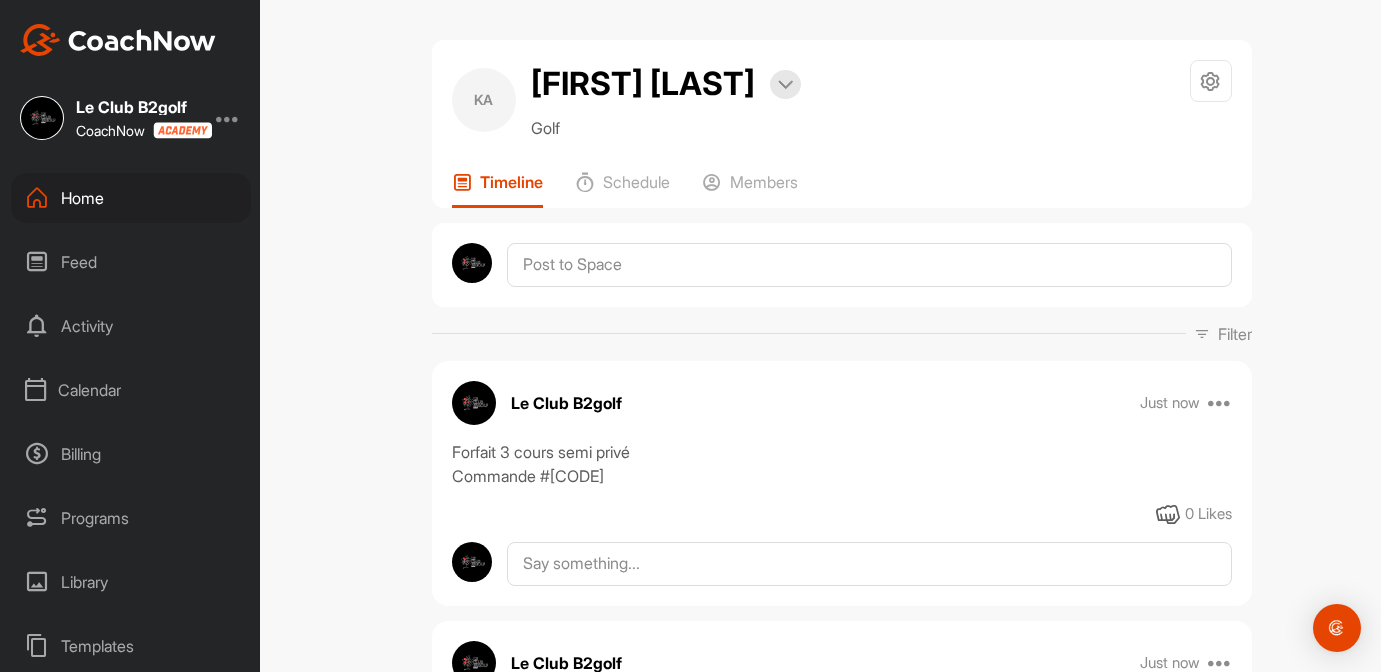 click on "Home" at bounding box center (131, 198) 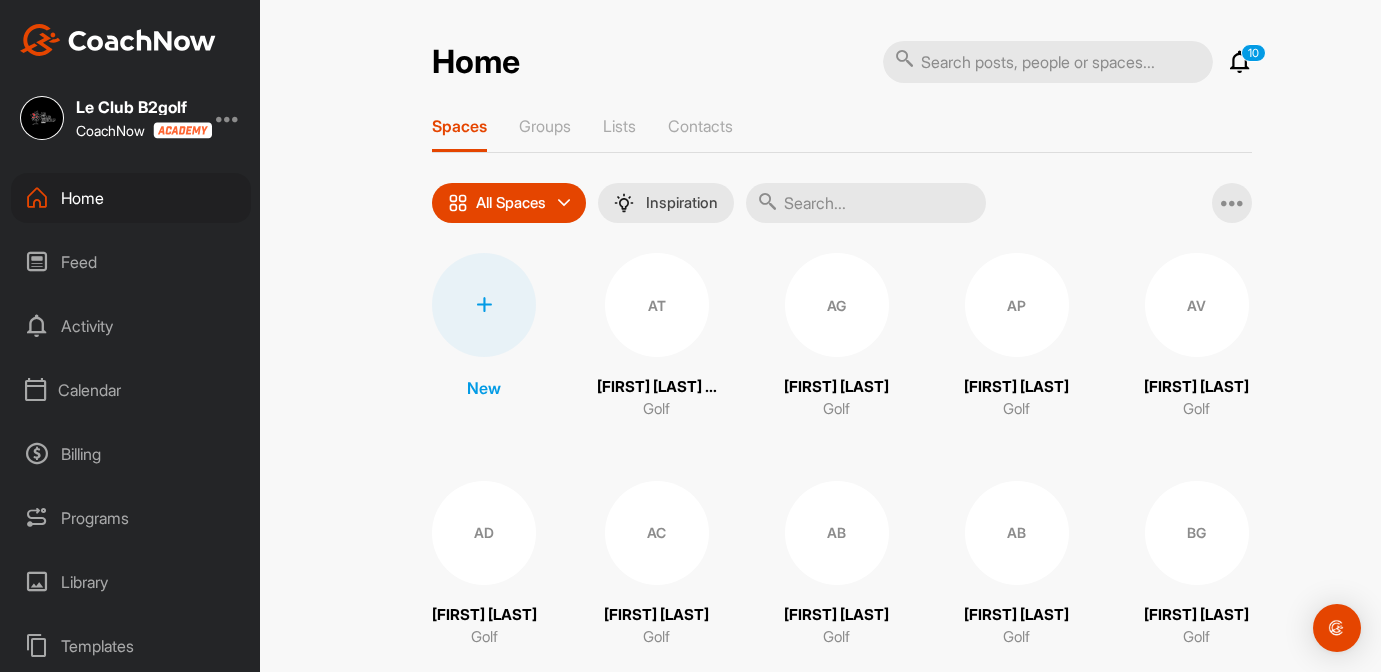 click at bounding box center [866, 203] 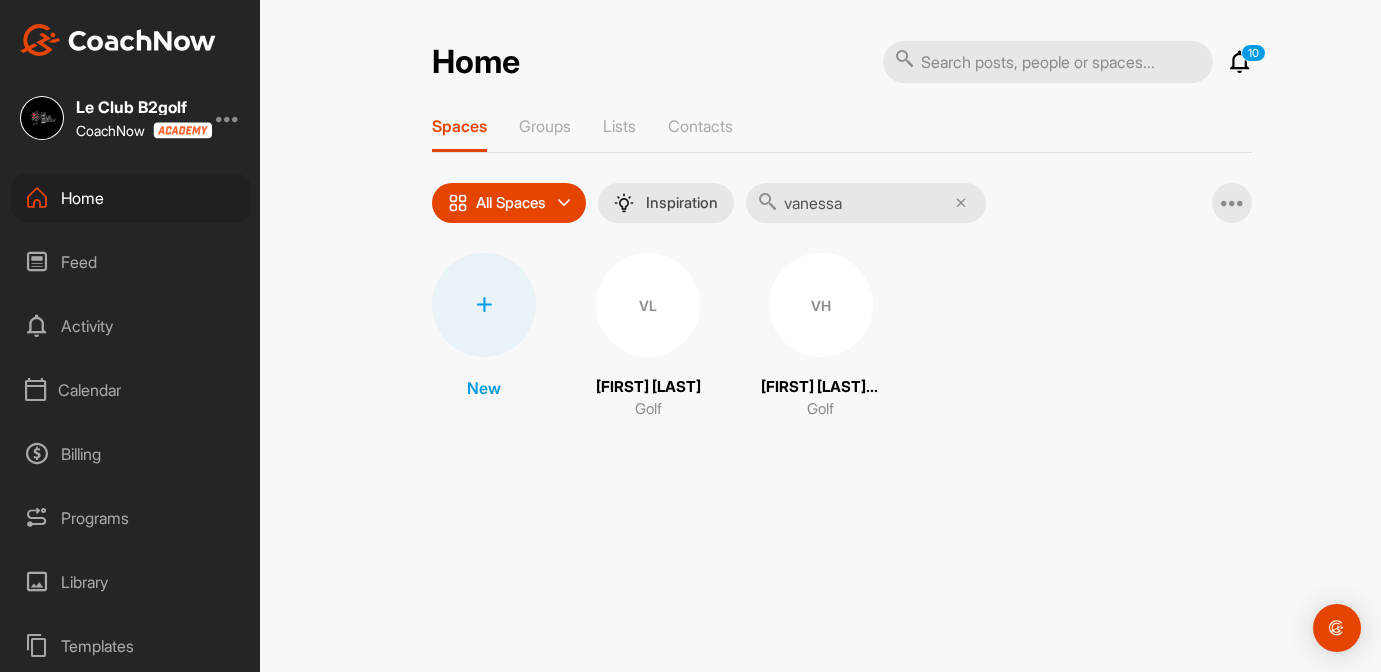 type on "vanessa" 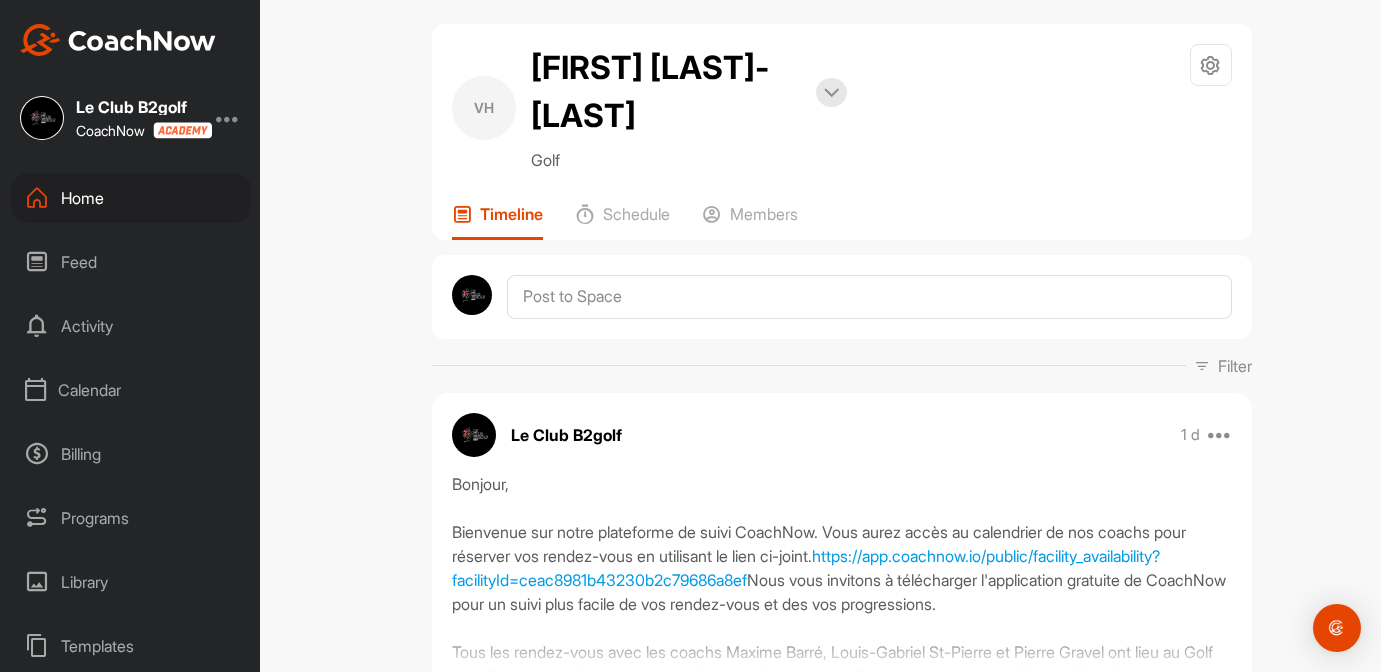 scroll, scrollTop: 14, scrollLeft: 0, axis: vertical 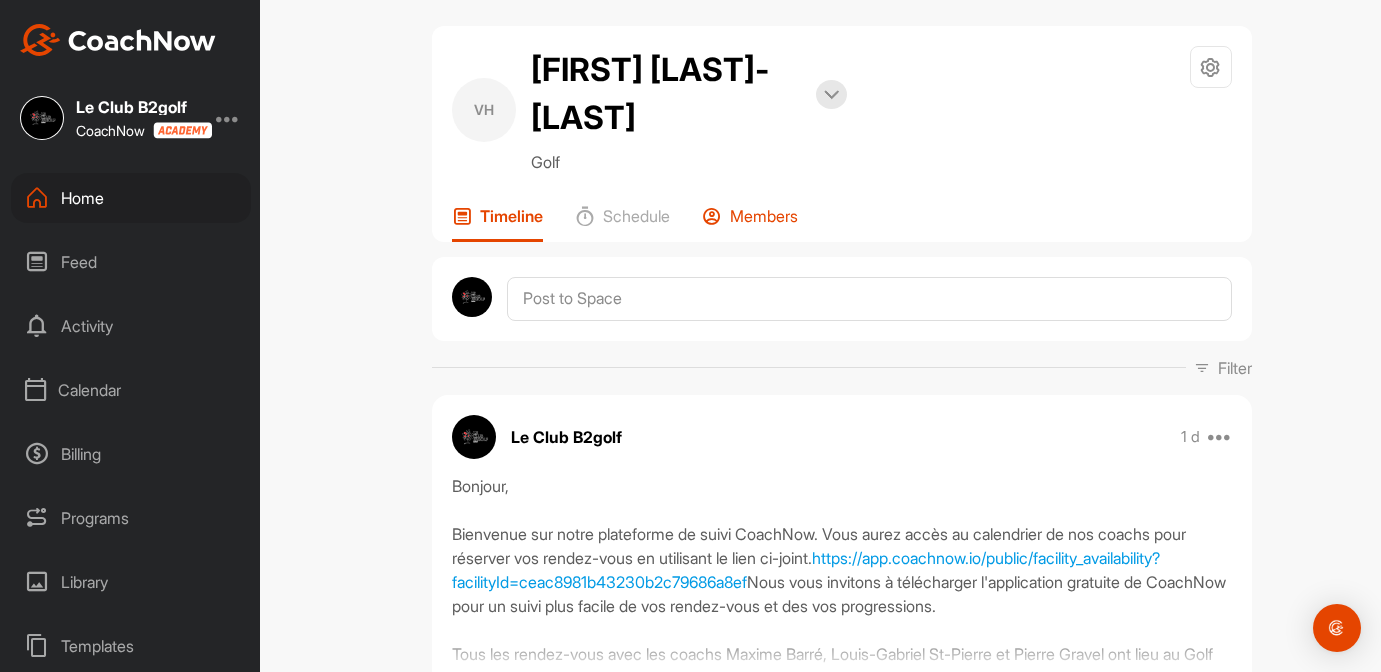 click on "Members" at bounding box center [764, 216] 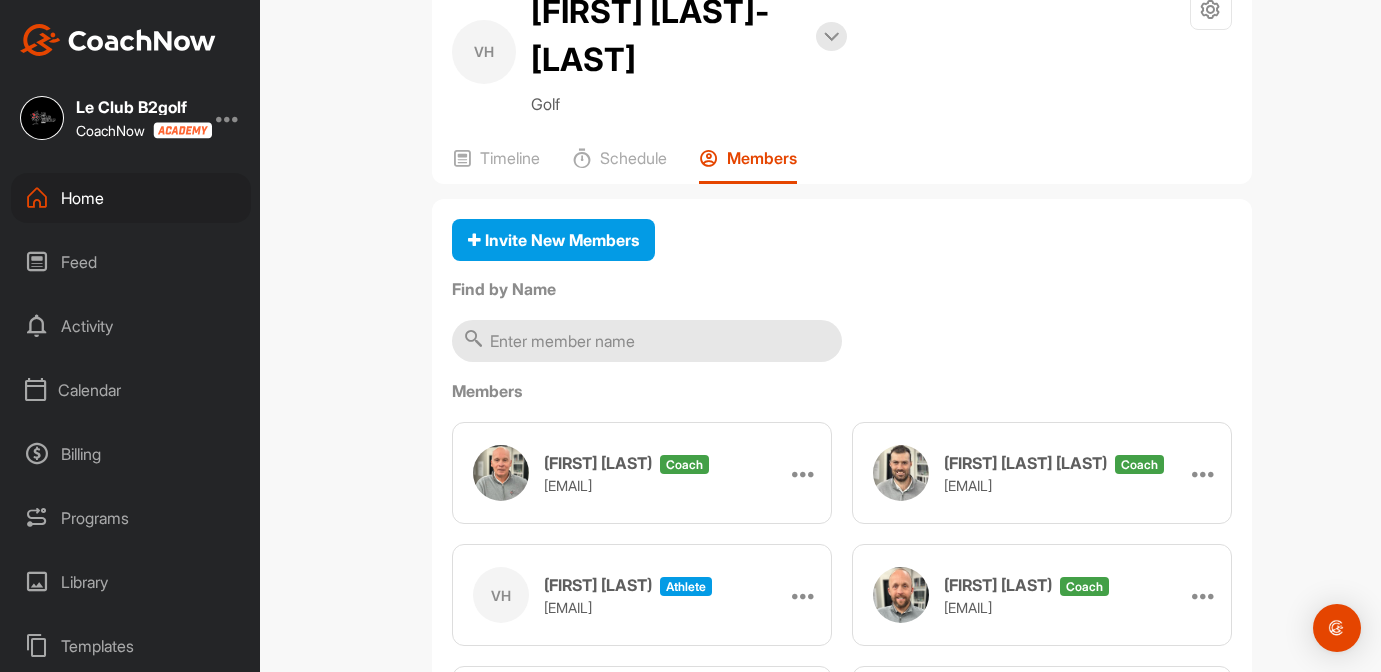 scroll, scrollTop: 62, scrollLeft: 0, axis: vertical 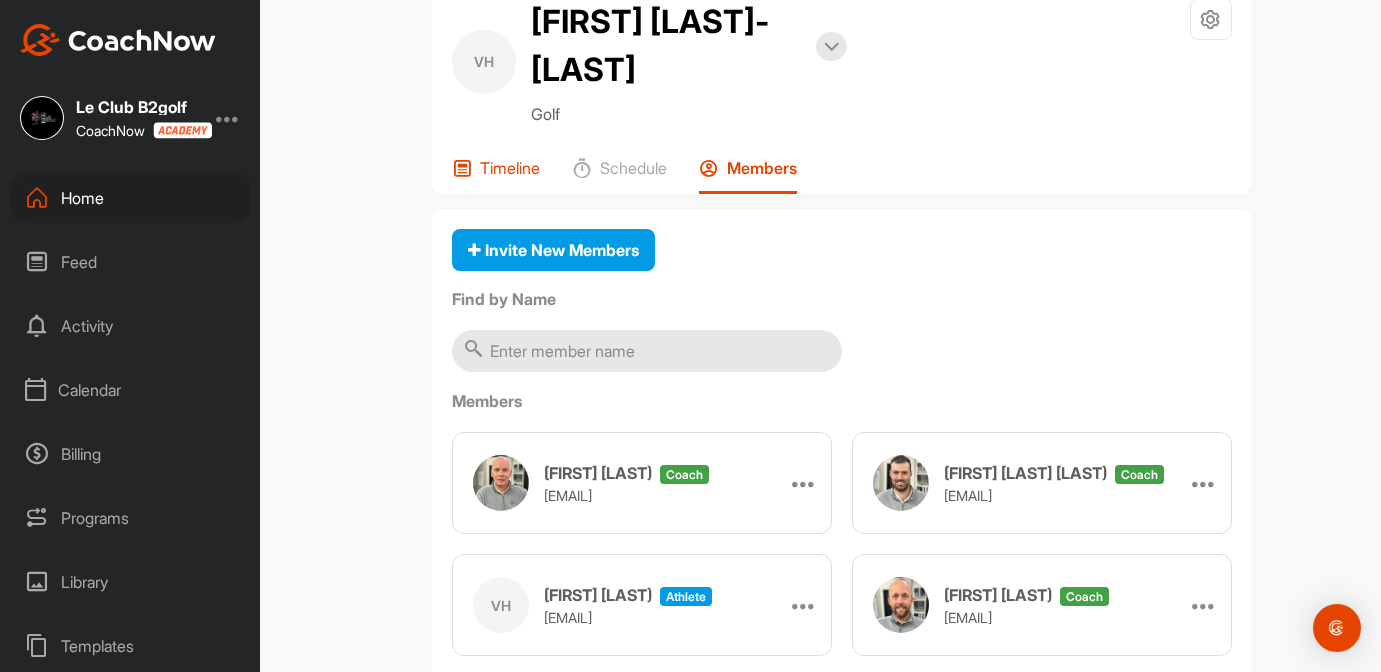 click on "Timeline" at bounding box center (510, 168) 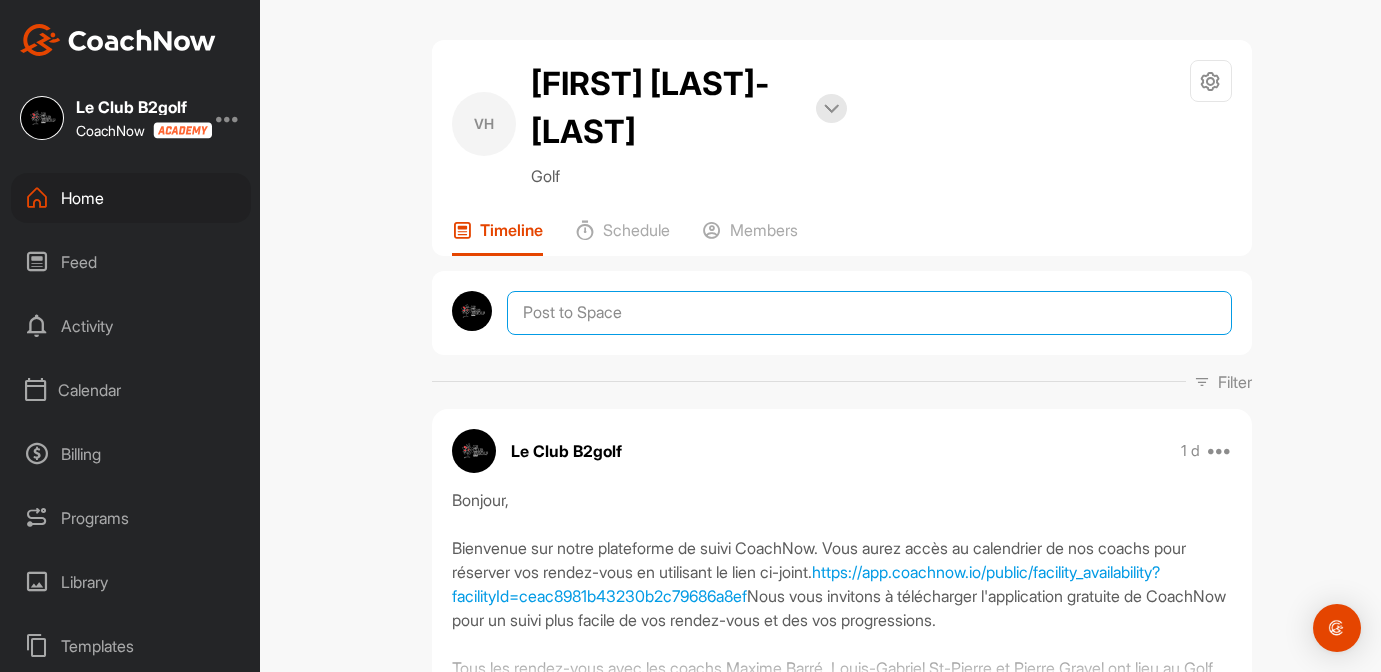 click at bounding box center [869, 313] 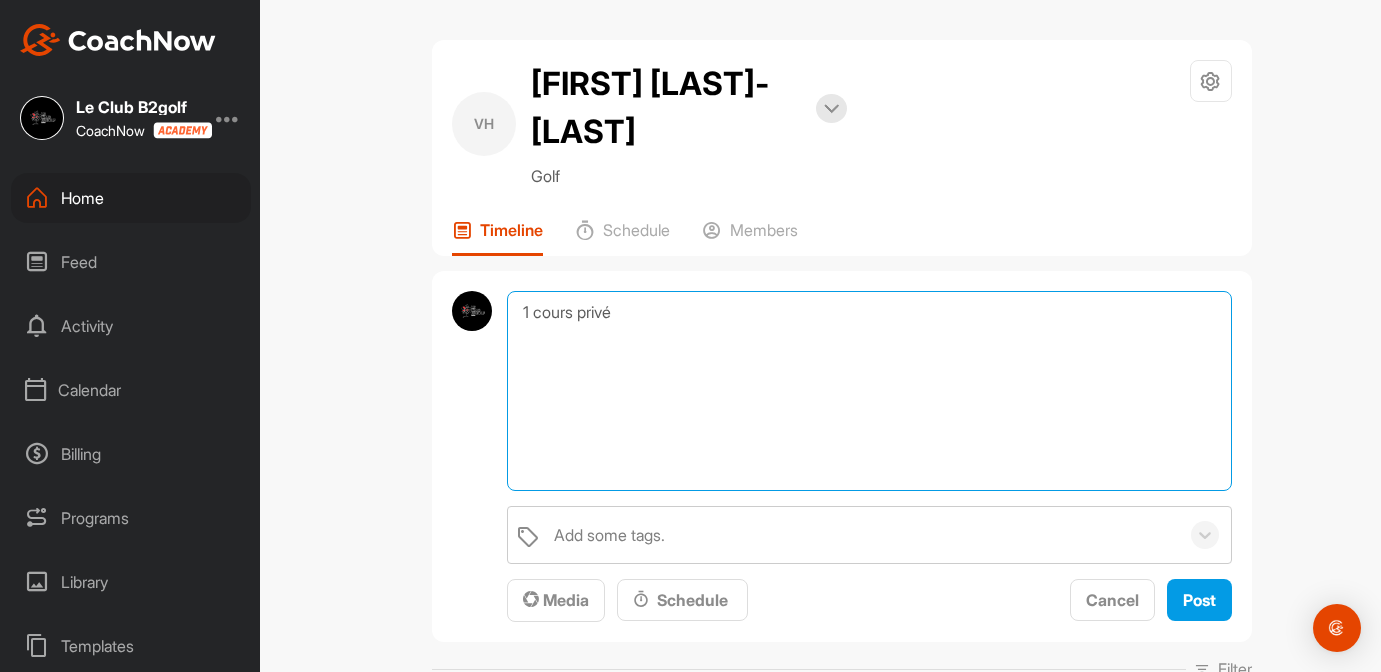 paste on "Commande  #SGAH5" 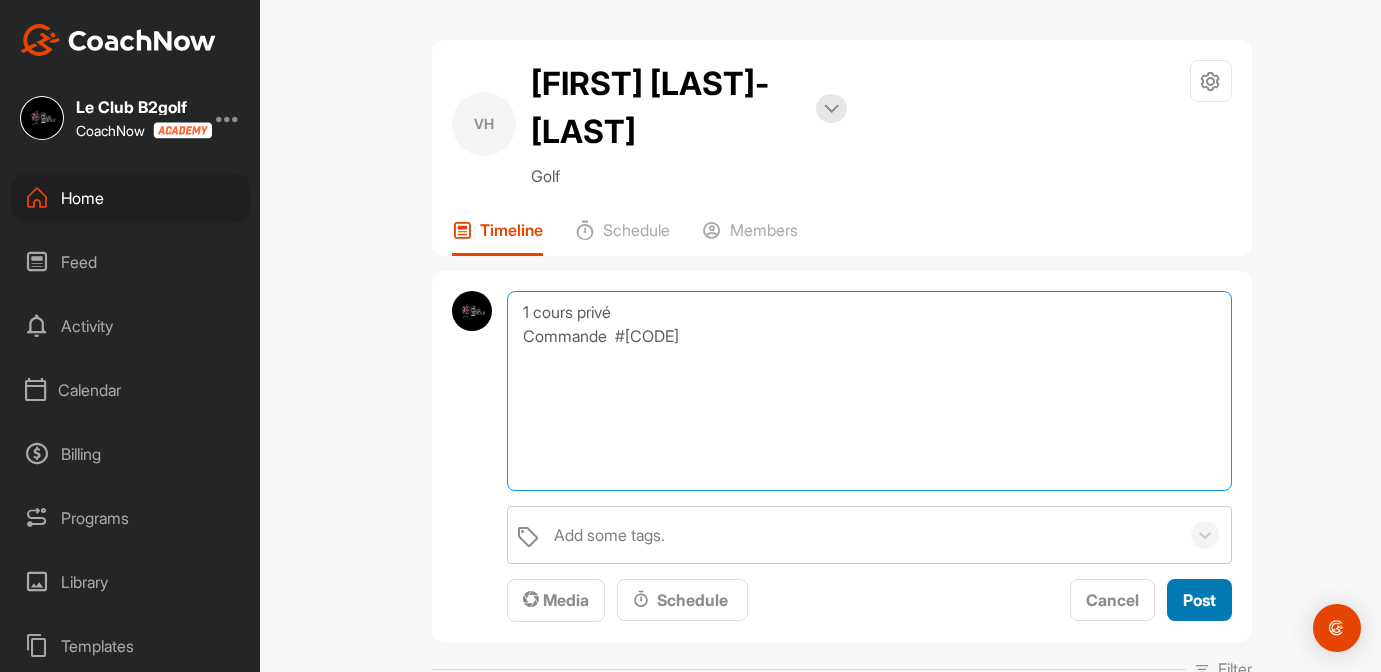 type on "1 cours privé
Commande  #[CODE]" 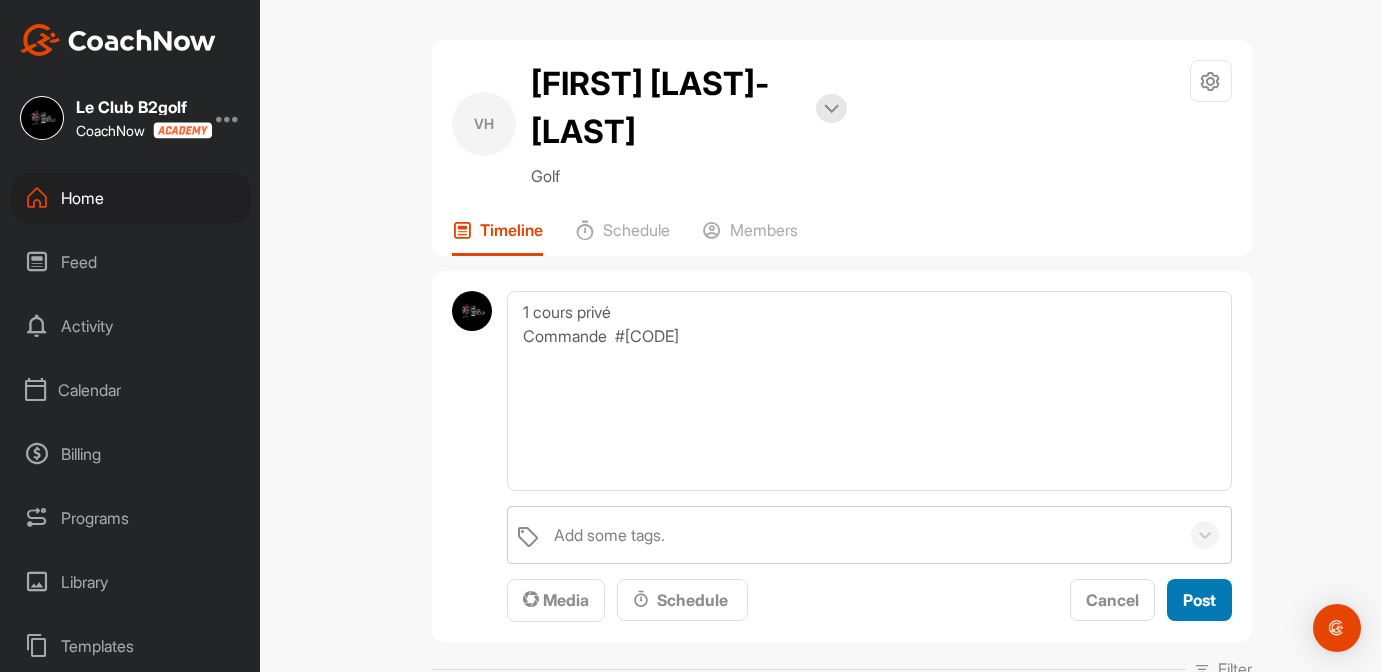 click on "Post" at bounding box center (1199, 600) 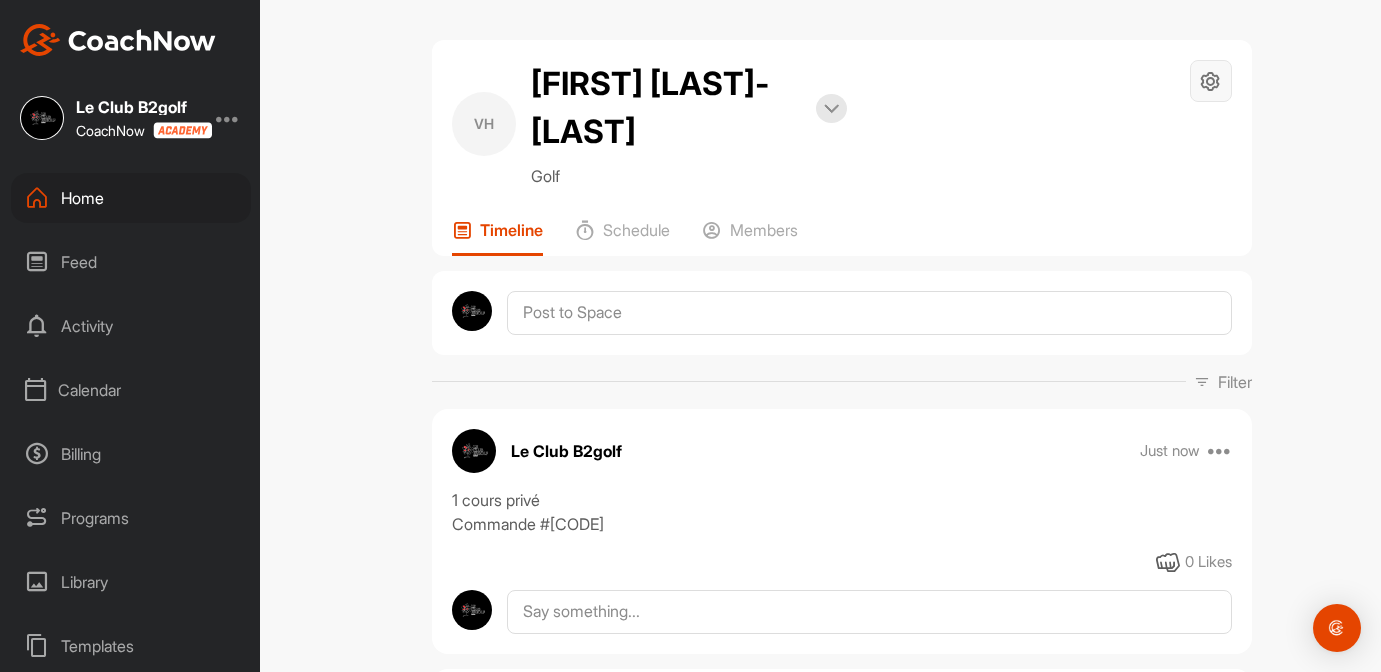 click at bounding box center [1210, 81] 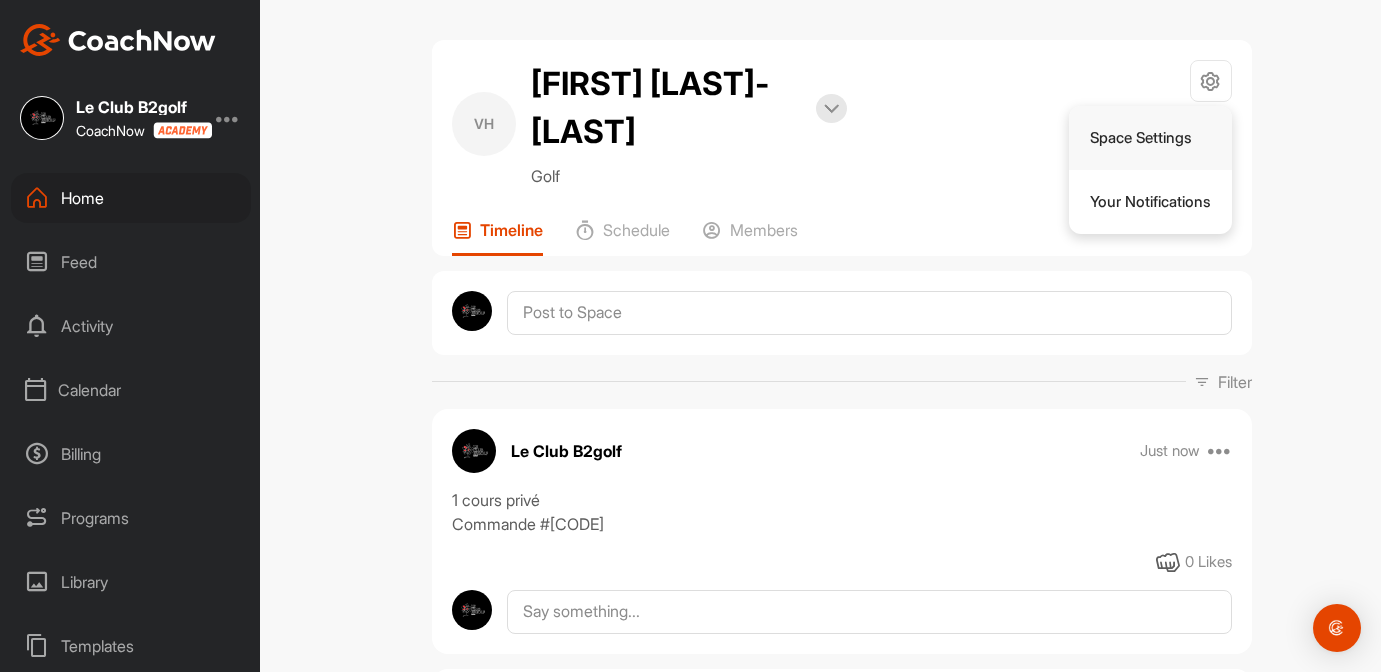 click on "Space Settings" at bounding box center [1150, 138] 